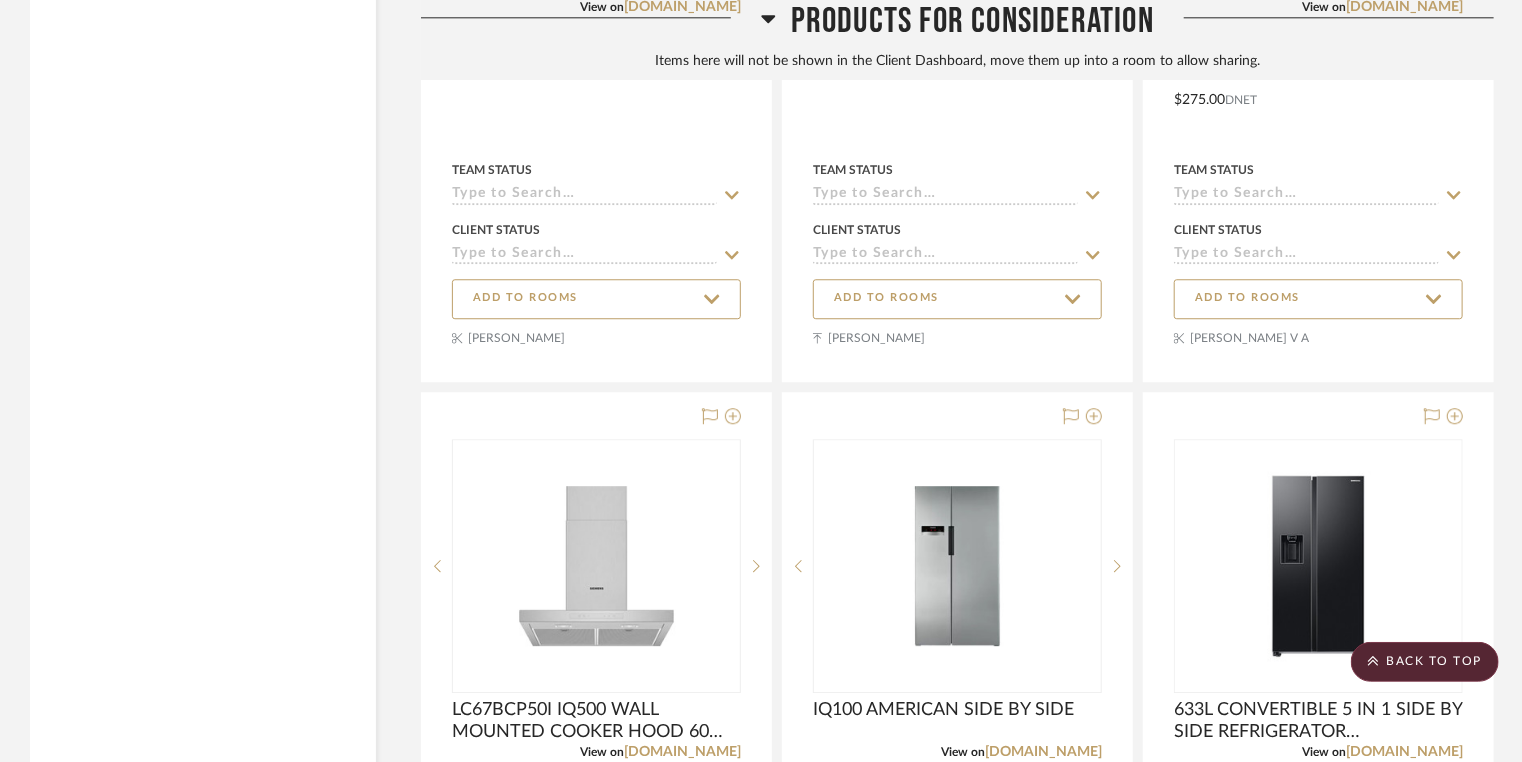 scroll, scrollTop: 101538, scrollLeft: 0, axis: vertical 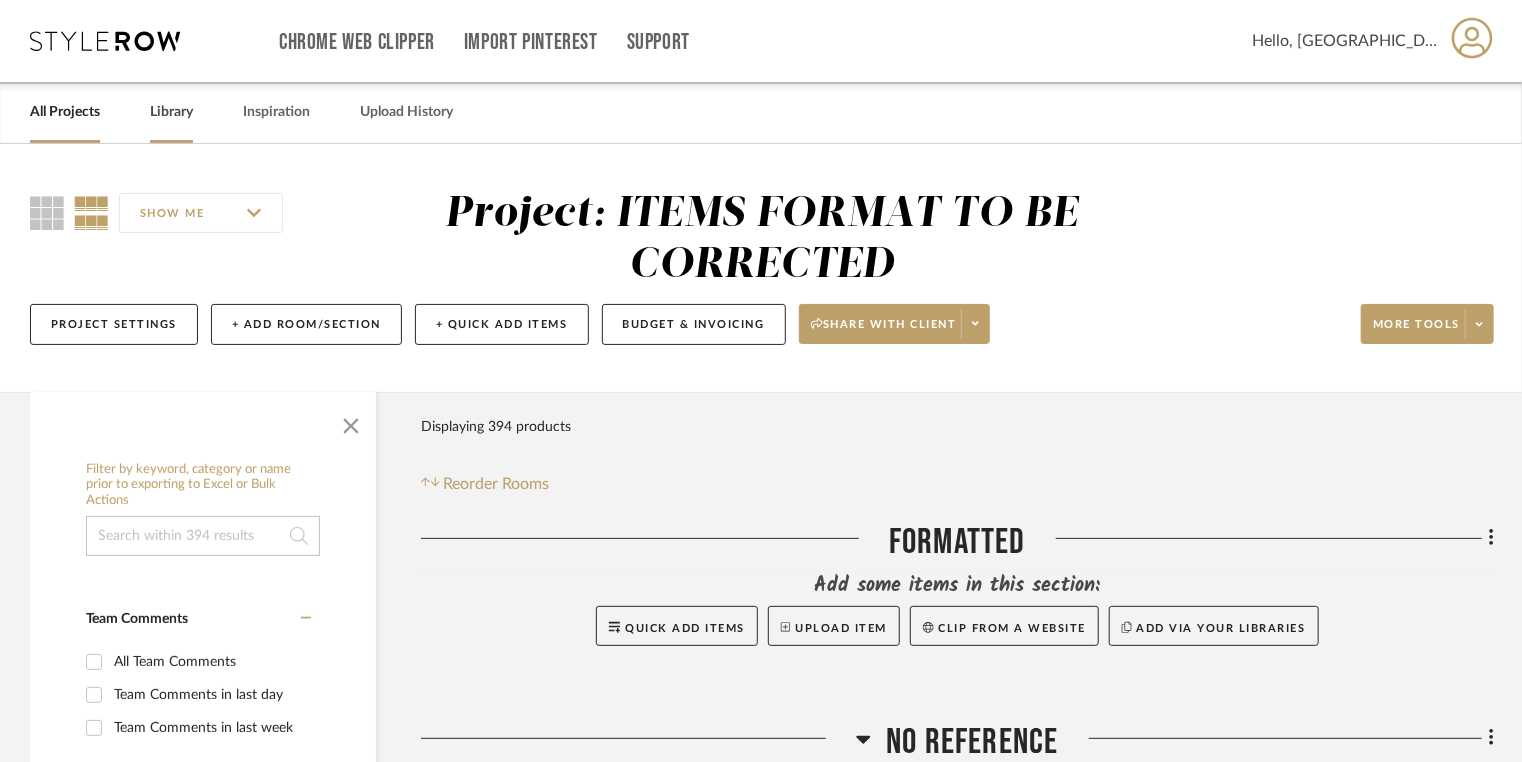 click on "Library" at bounding box center (171, 112) 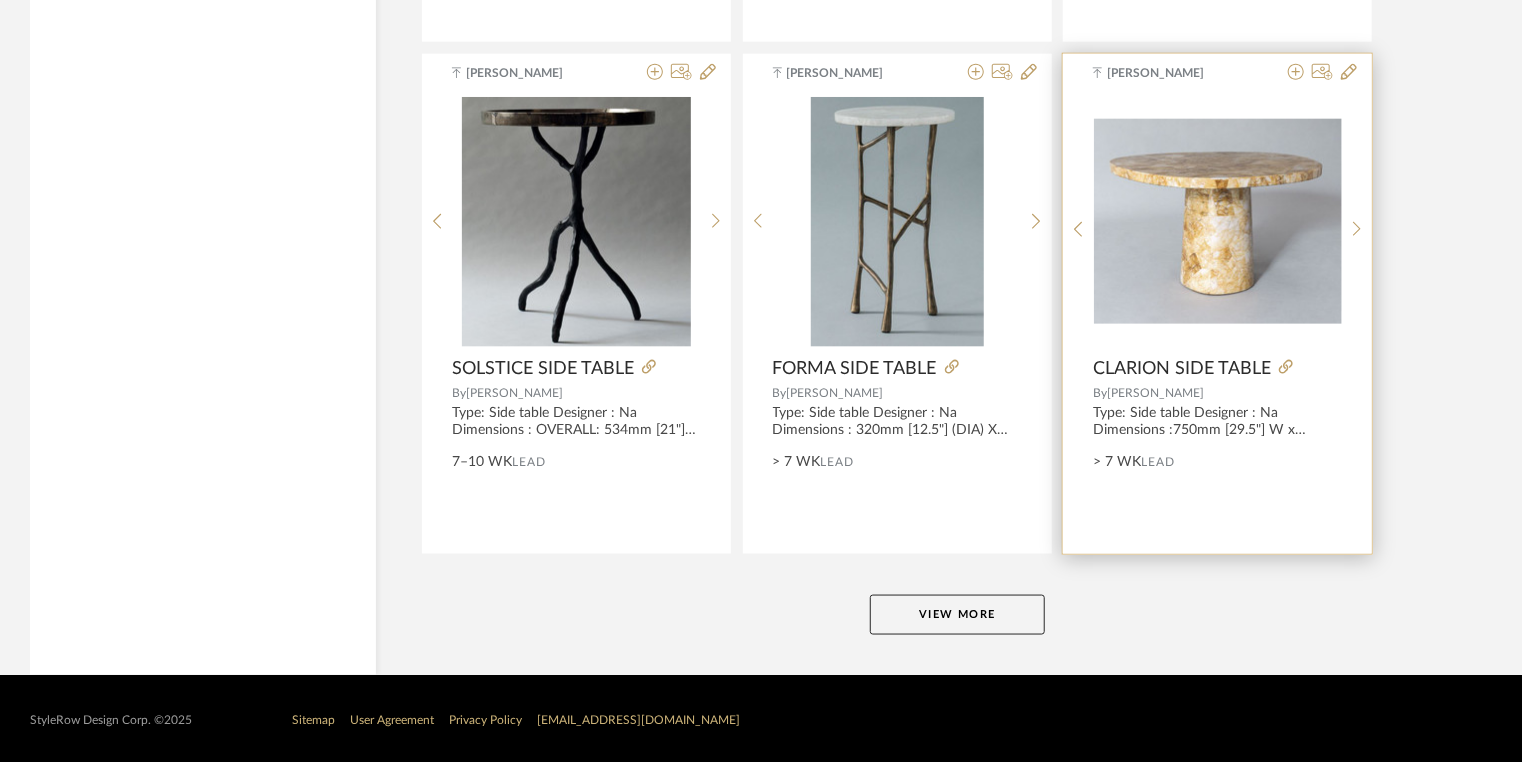scroll, scrollTop: 4932, scrollLeft: 0, axis: vertical 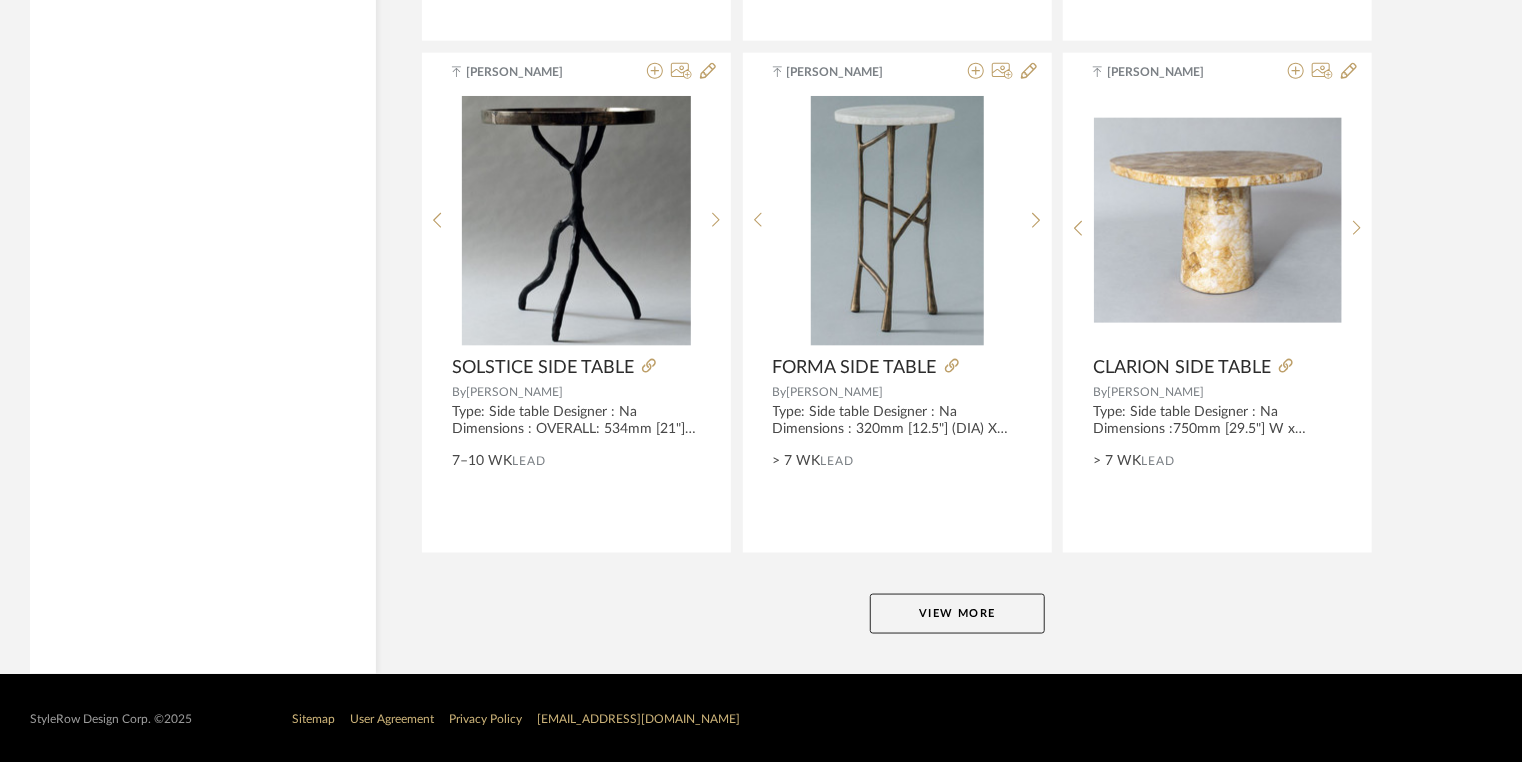 click on "View More" 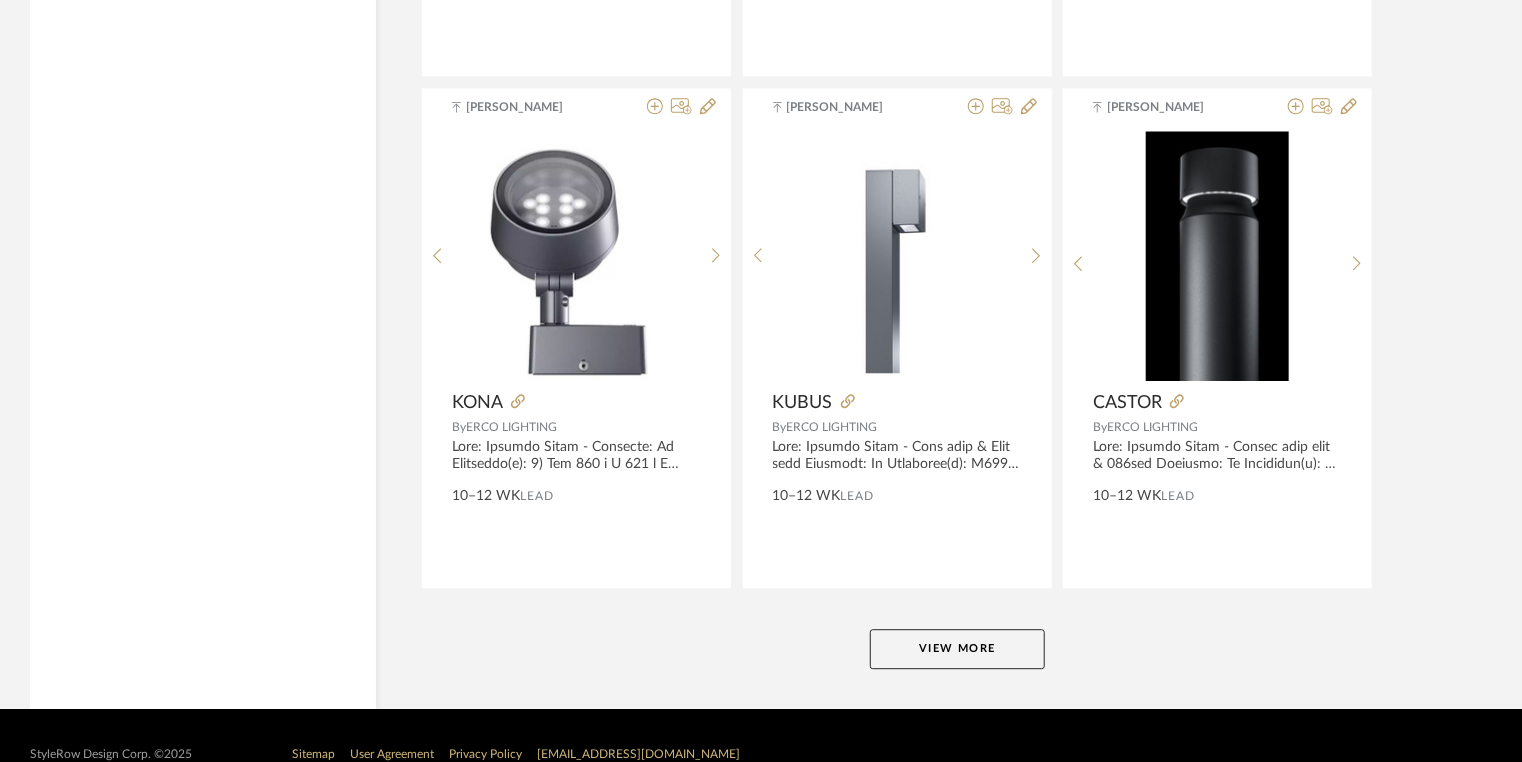 scroll, scrollTop: 10042, scrollLeft: 0, axis: vertical 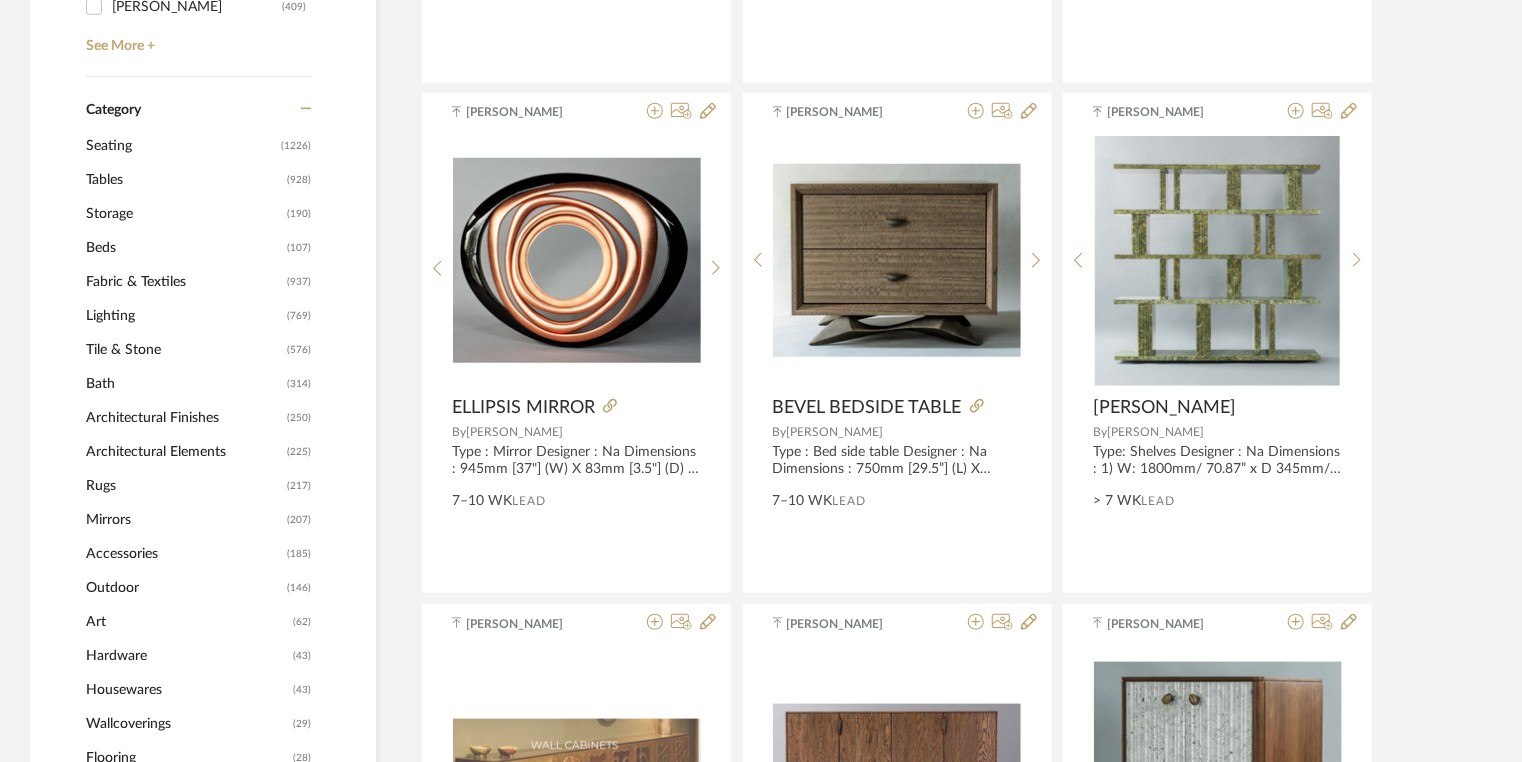 click on "Tile & Stone" 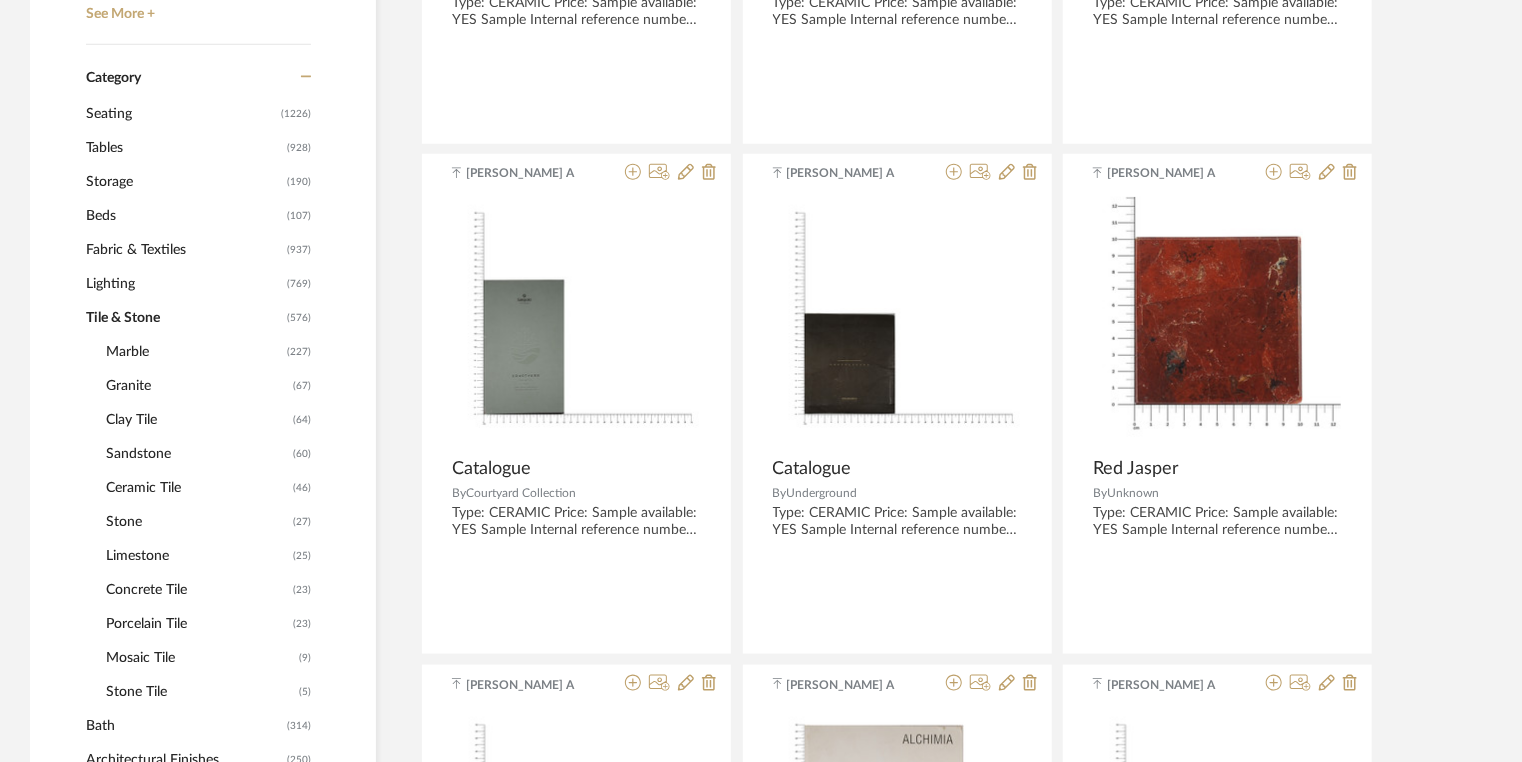 scroll, scrollTop: 796, scrollLeft: 0, axis: vertical 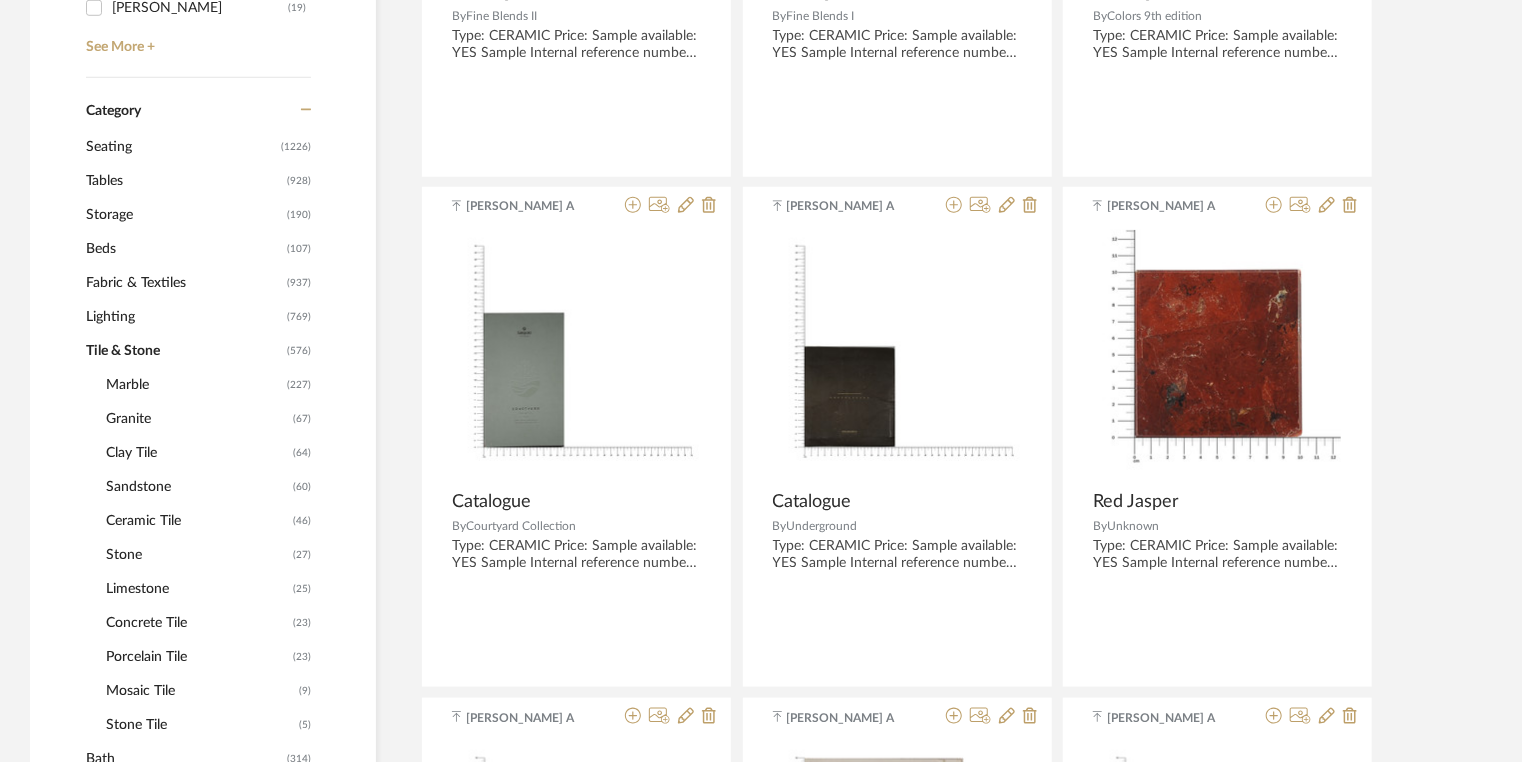click on "Marble" 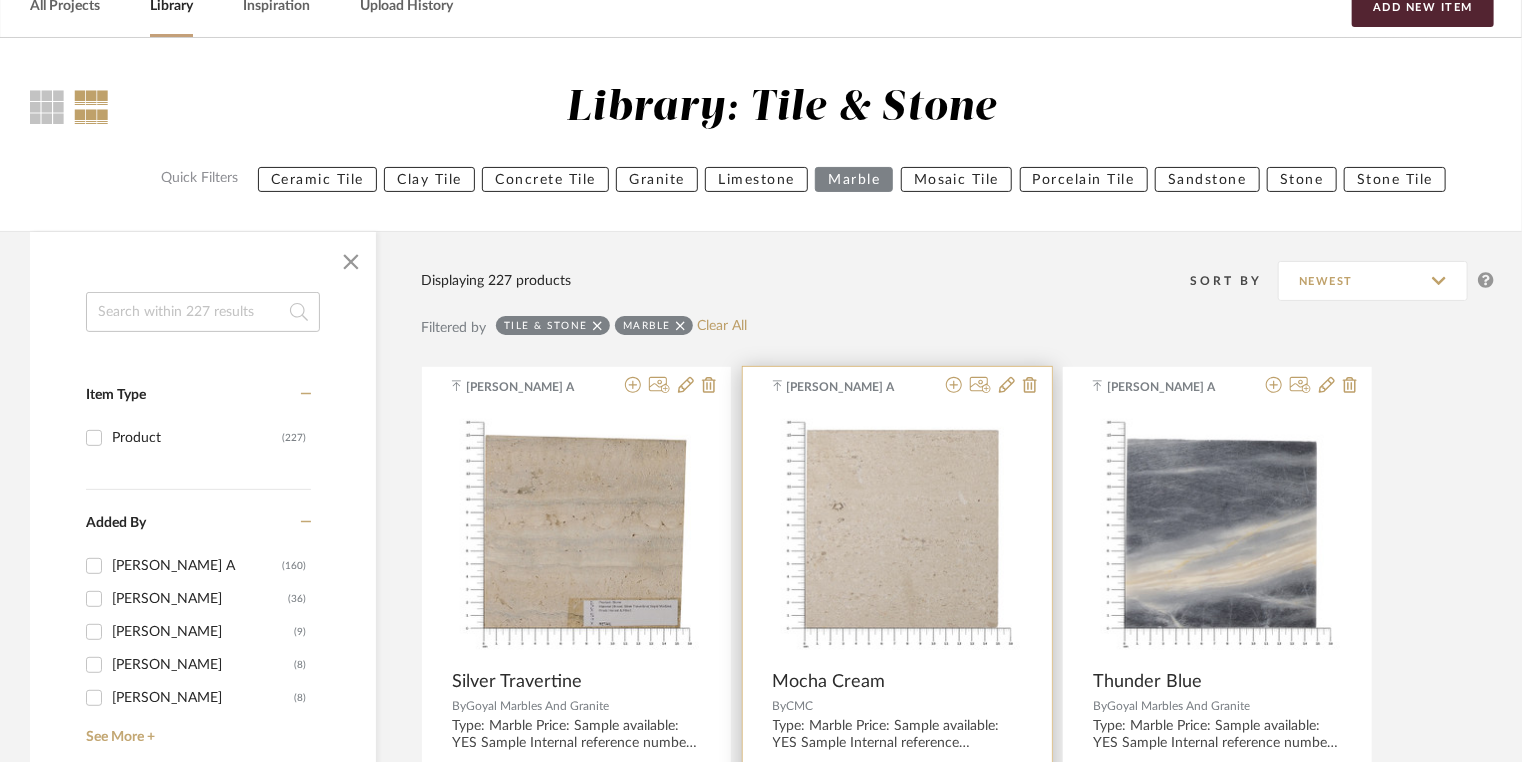 scroll, scrollTop: 320, scrollLeft: 0, axis: vertical 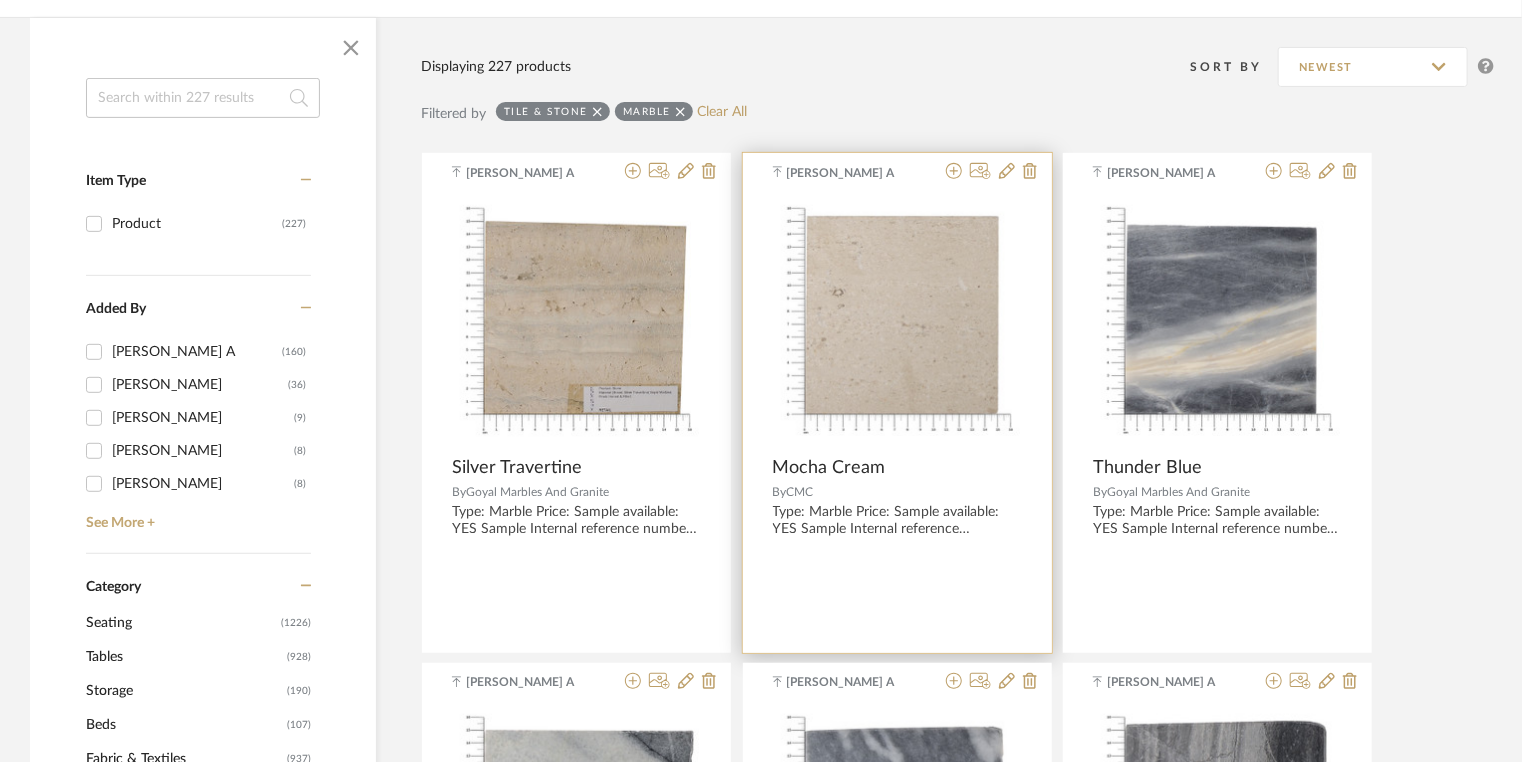 click at bounding box center (897, 321) 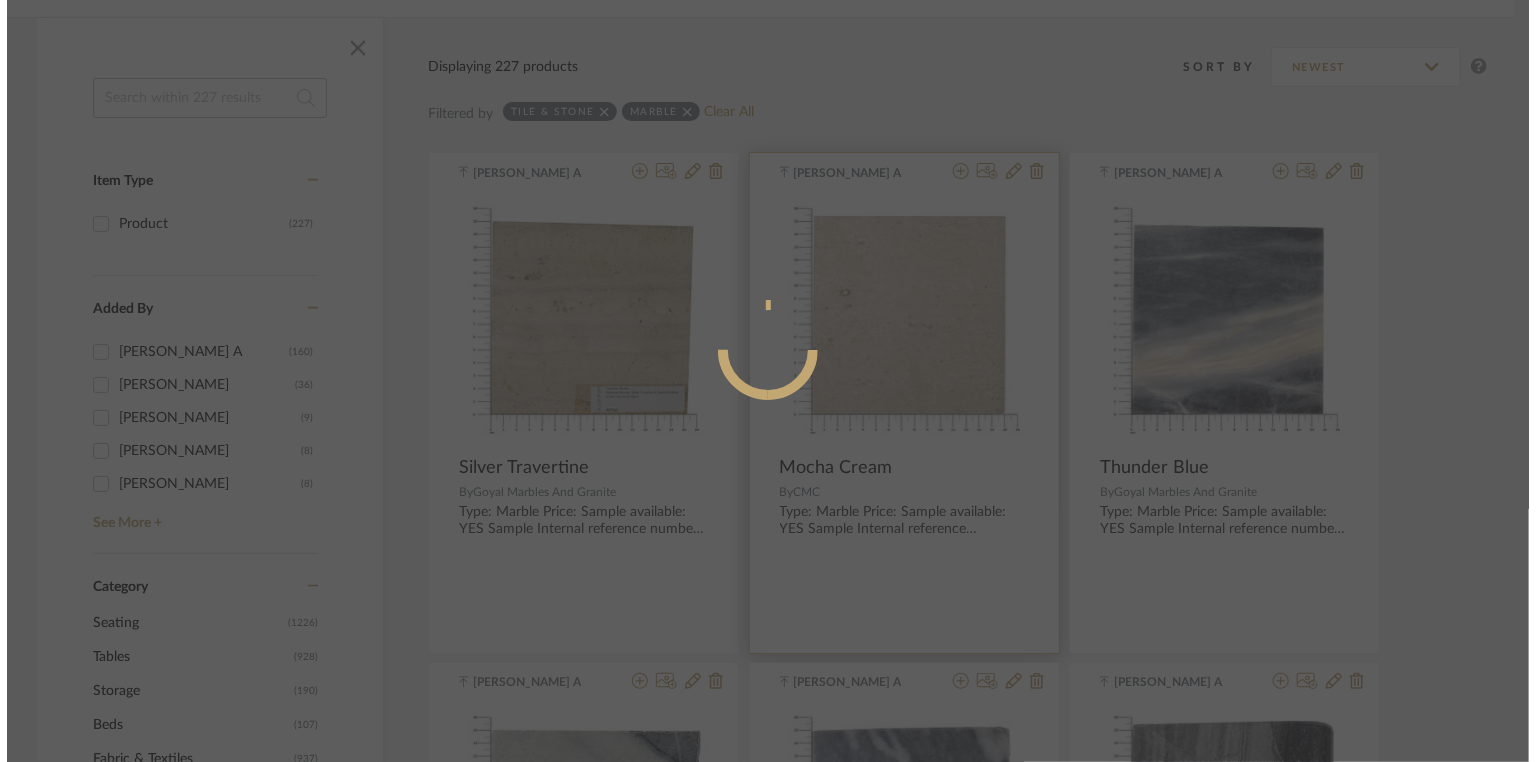 scroll, scrollTop: 0, scrollLeft: 0, axis: both 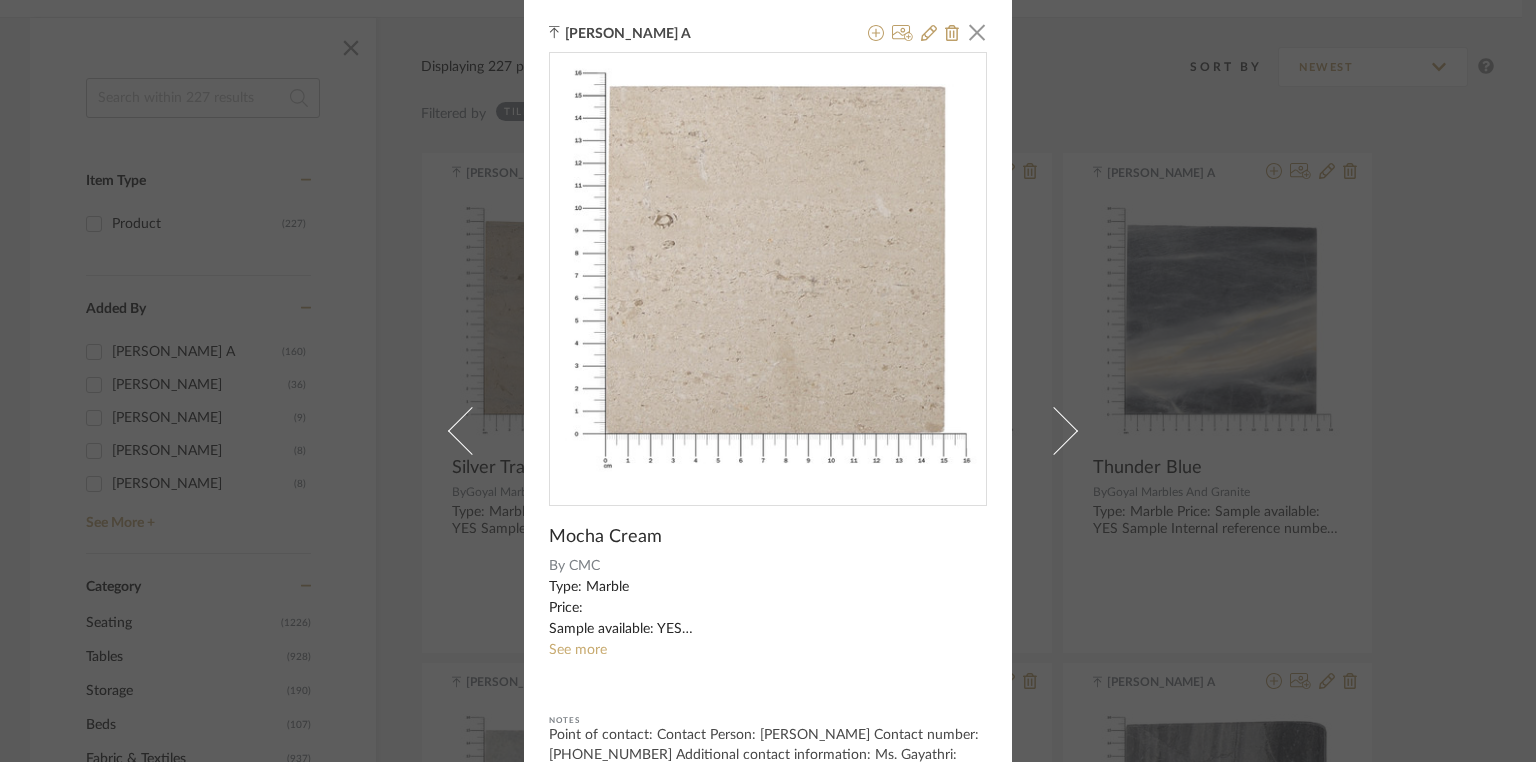 click on "[PERSON_NAME] A × Mocha Cream By CMC Type: Marble
Price:
Sample available: YES
Sample Internal reference number:TS-MR-076-LT
Stock availability: supplier stock See more Notes Point of contact: Contact Person: [PERSON_NAME] Contact number:[PHONE_NUMBER] Additional contact information: Ms. Gayathri: [PHONE_NUMBER]" at bounding box center [768, 381] 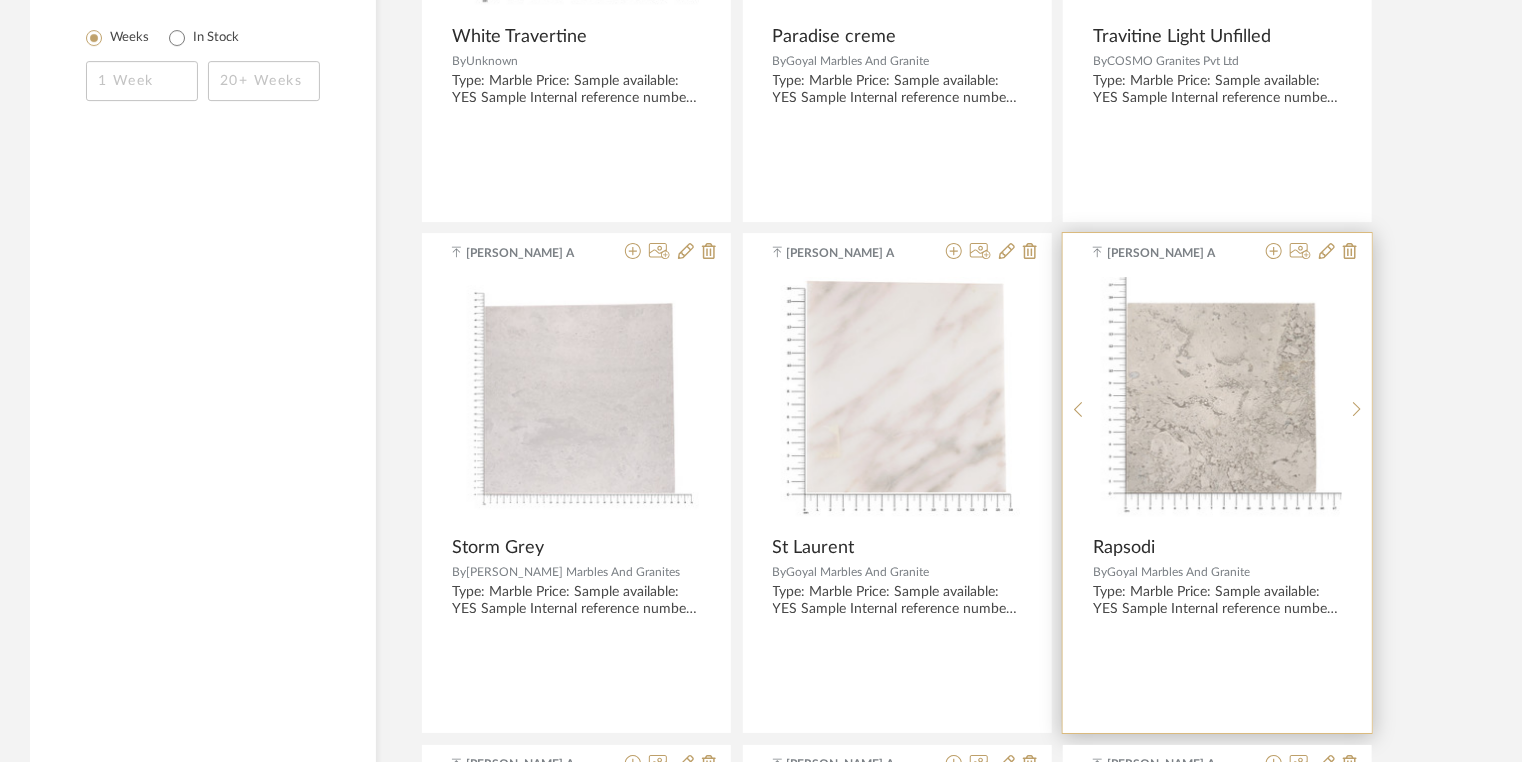 scroll, scrollTop: 3280, scrollLeft: 0, axis: vertical 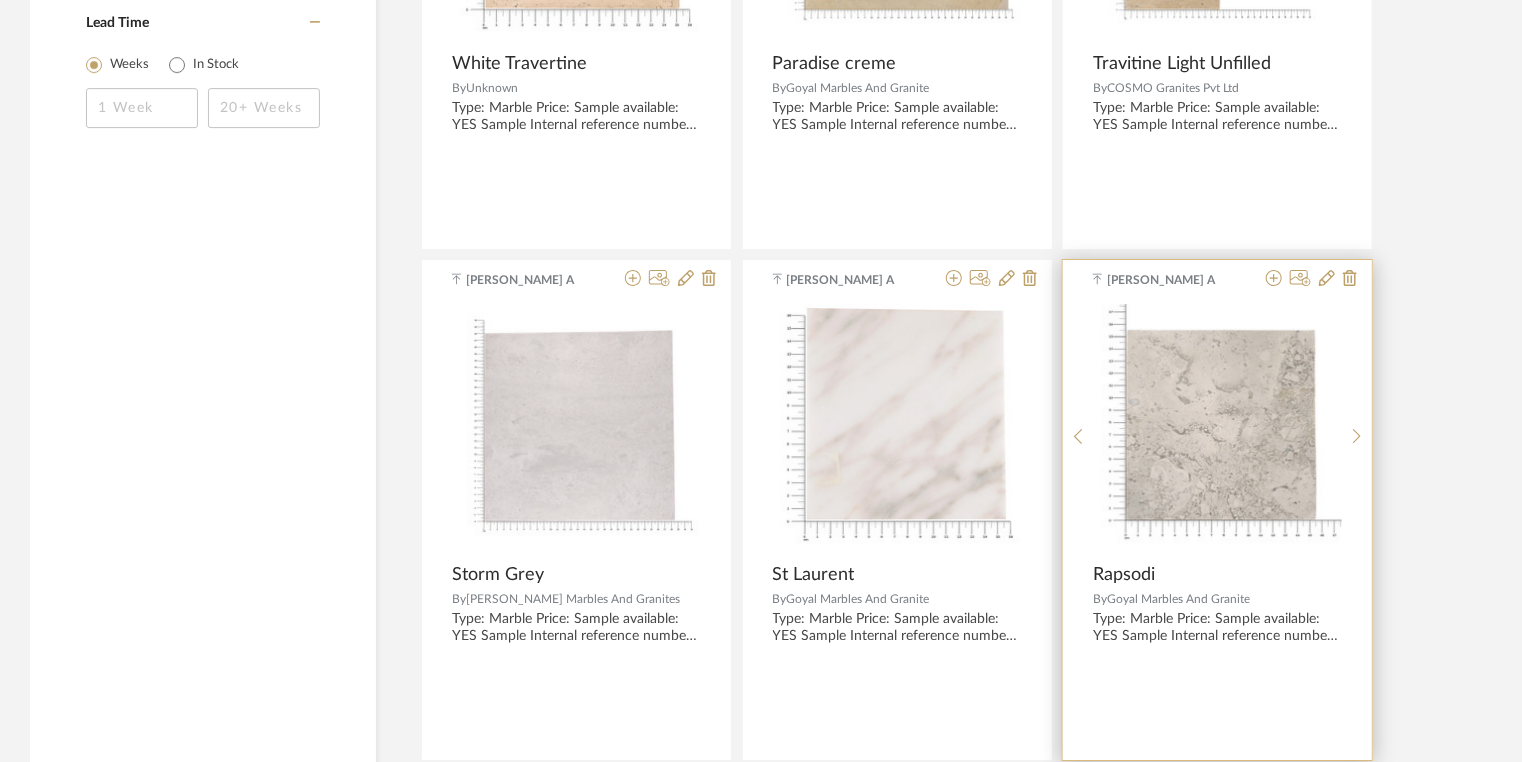 click at bounding box center [1218, 428] 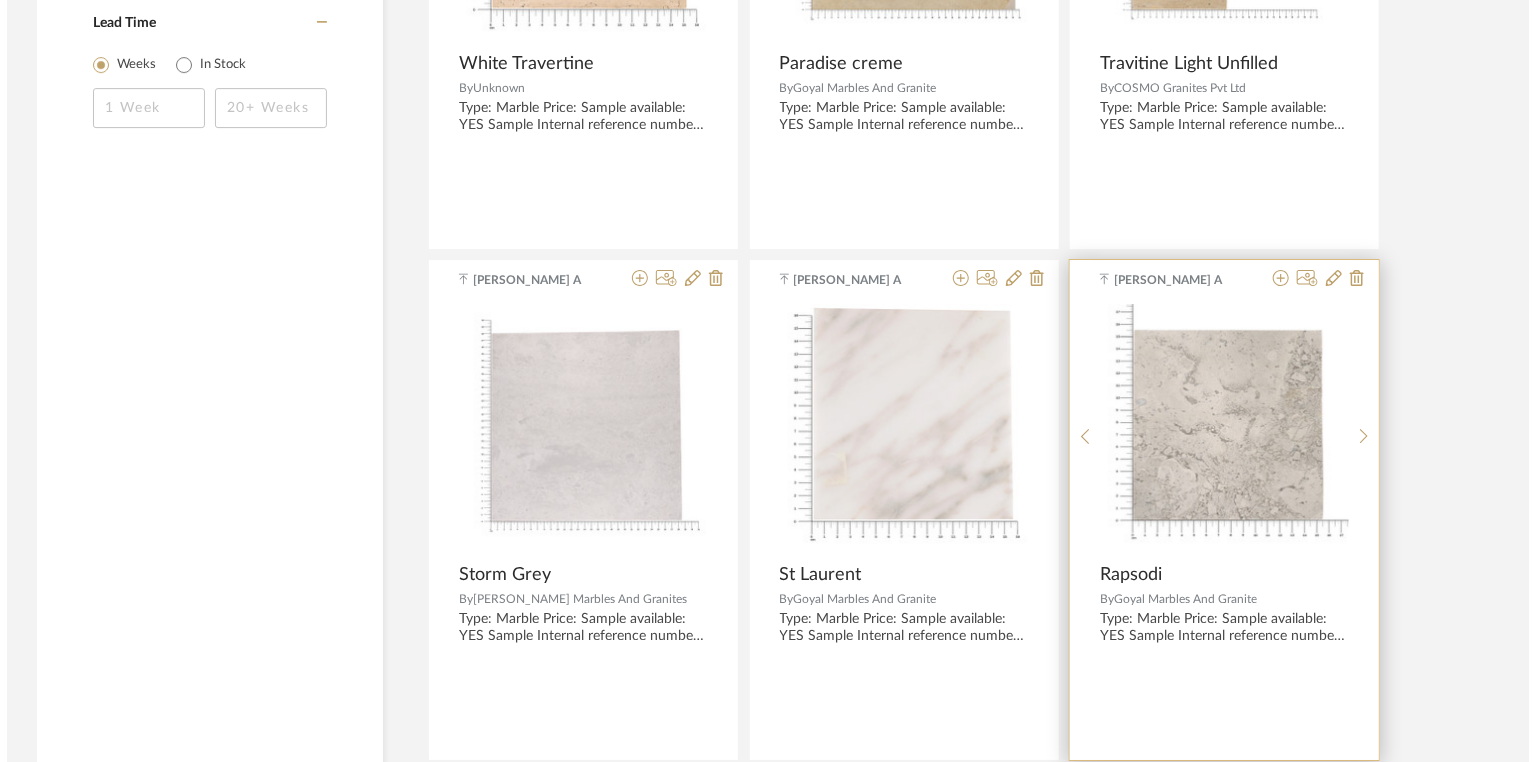 scroll, scrollTop: 0, scrollLeft: 0, axis: both 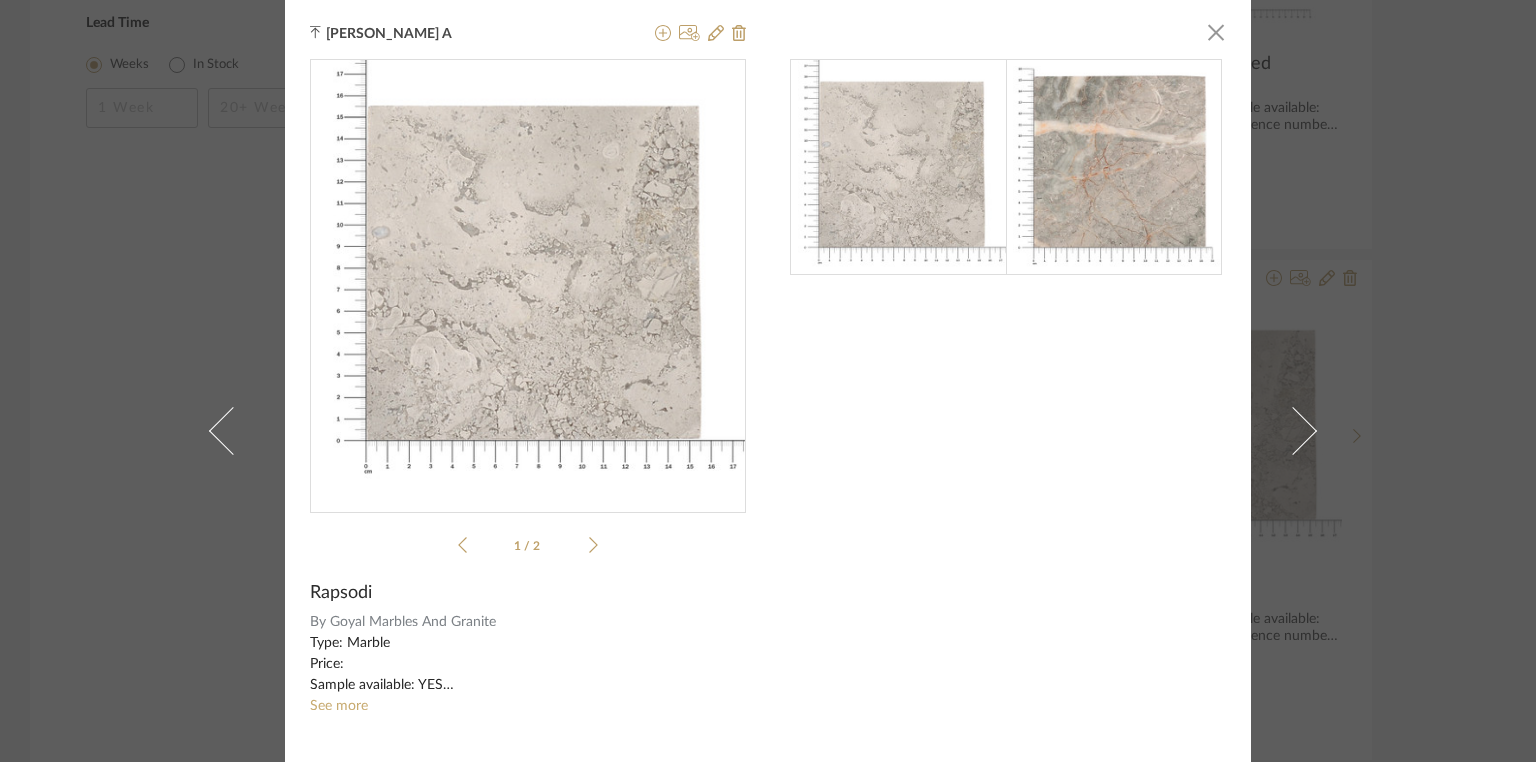 click 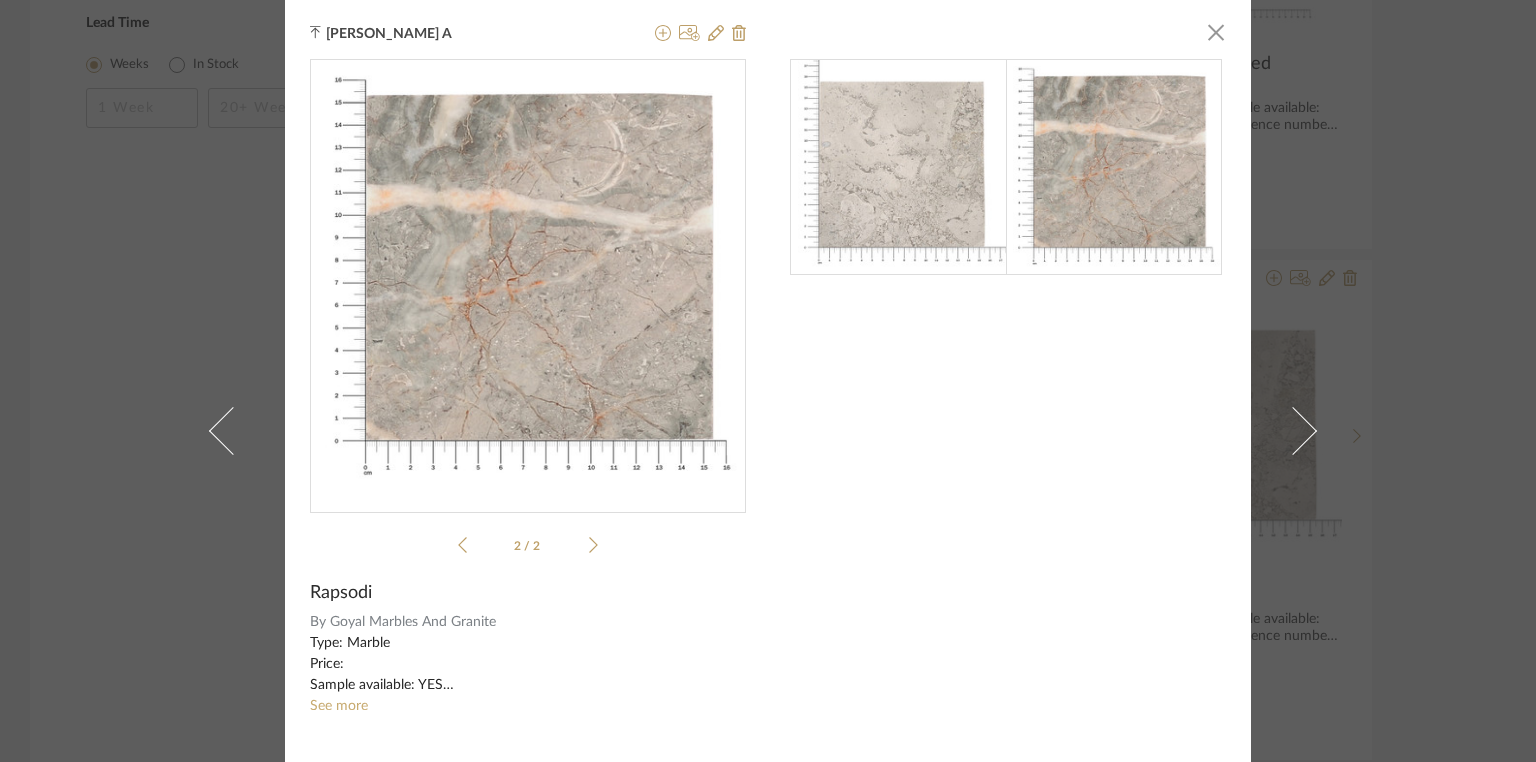 click on "[PERSON_NAME] A × 2 / 2 Rapsodi By Goyal Marbles And Granite Type: Marble
Price:
Sample available: YES
Sample Internal reference number: TS-MR-097-PL
Stock availability:supplier stock
Maximum slab size:
Thickness: (as mentioned)
Other available thickness: (as mentioned)
Finish: Polished
Other finishes available: (as applicable)
Installation requirements: (as applicable)
Lead time: (as applicable)
3D available: No
Product description:
Any other details: See more Notes Contact person: MR. Vikash
Contact number:  [PHONE_NUMBER]" at bounding box center (768, 381) 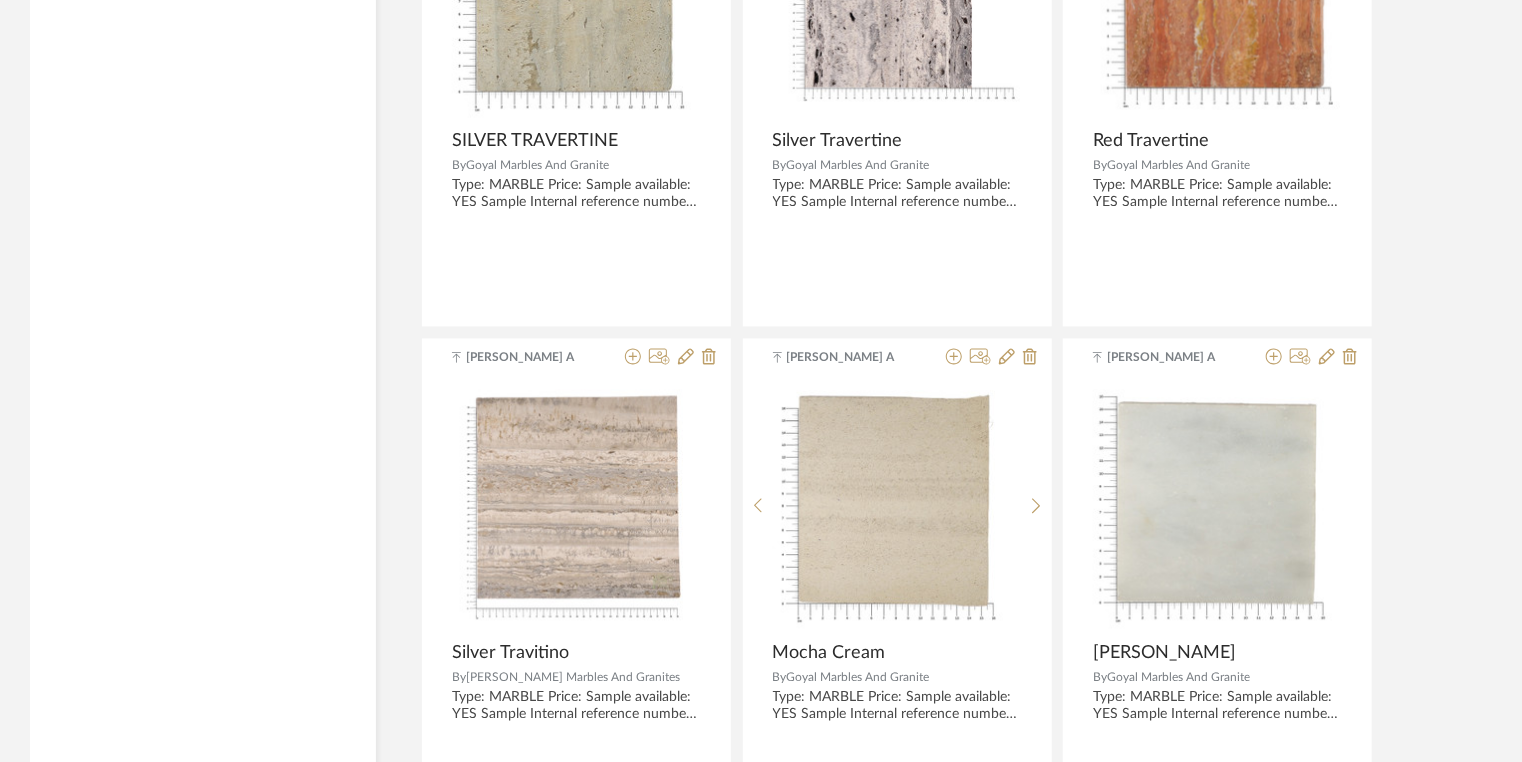 scroll, scrollTop: 5920, scrollLeft: 0, axis: vertical 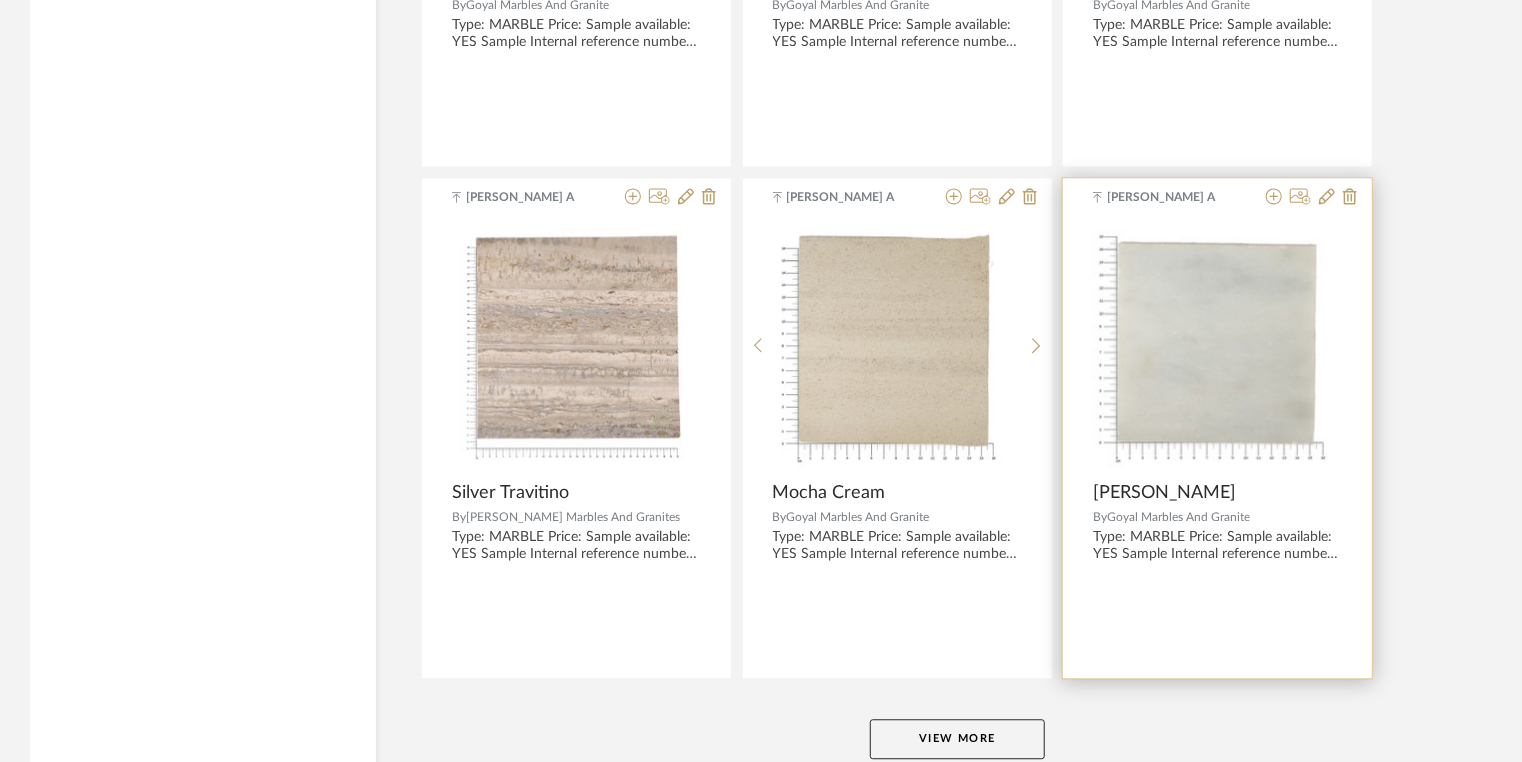 click at bounding box center [1217, 345] 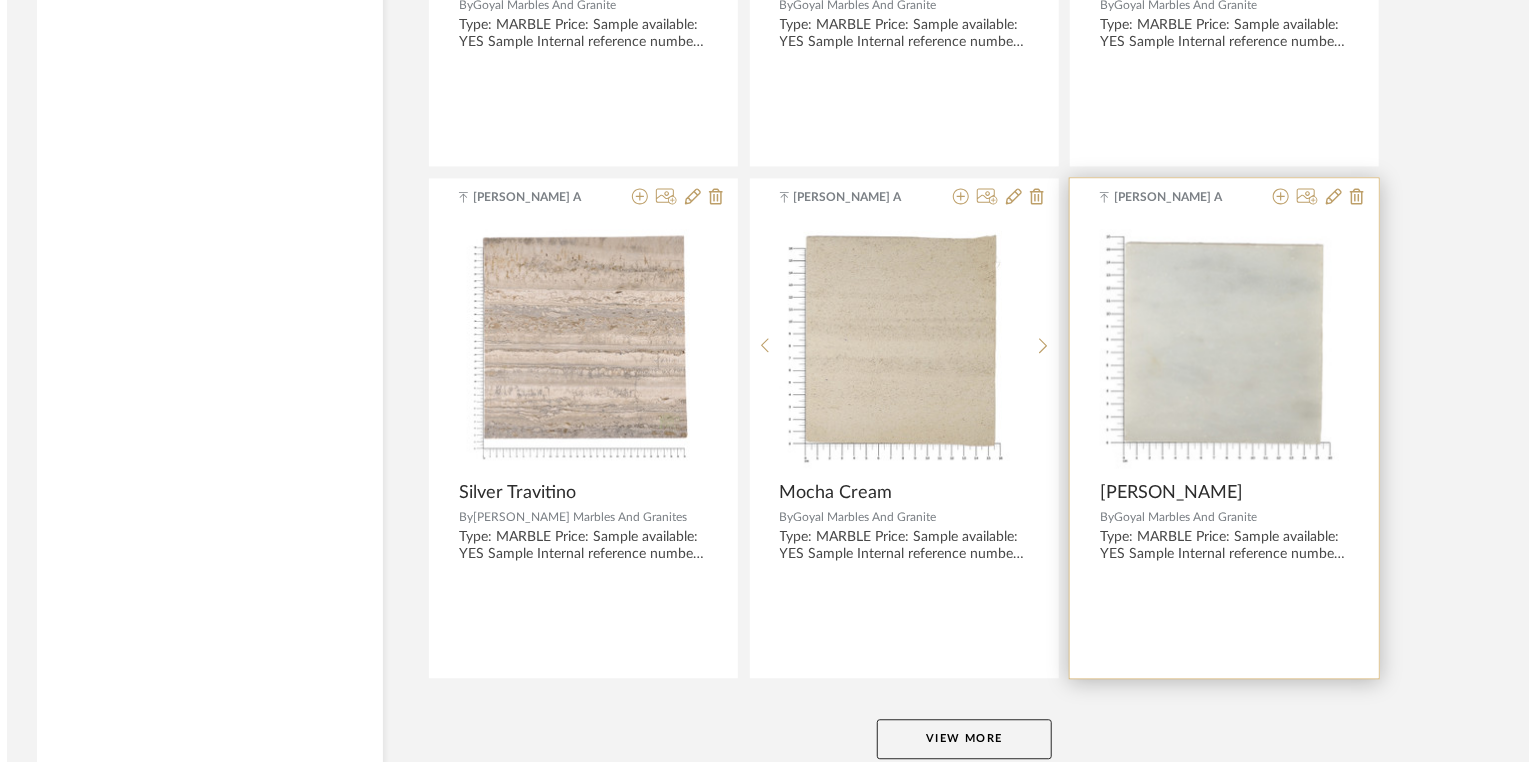 scroll, scrollTop: 0, scrollLeft: 0, axis: both 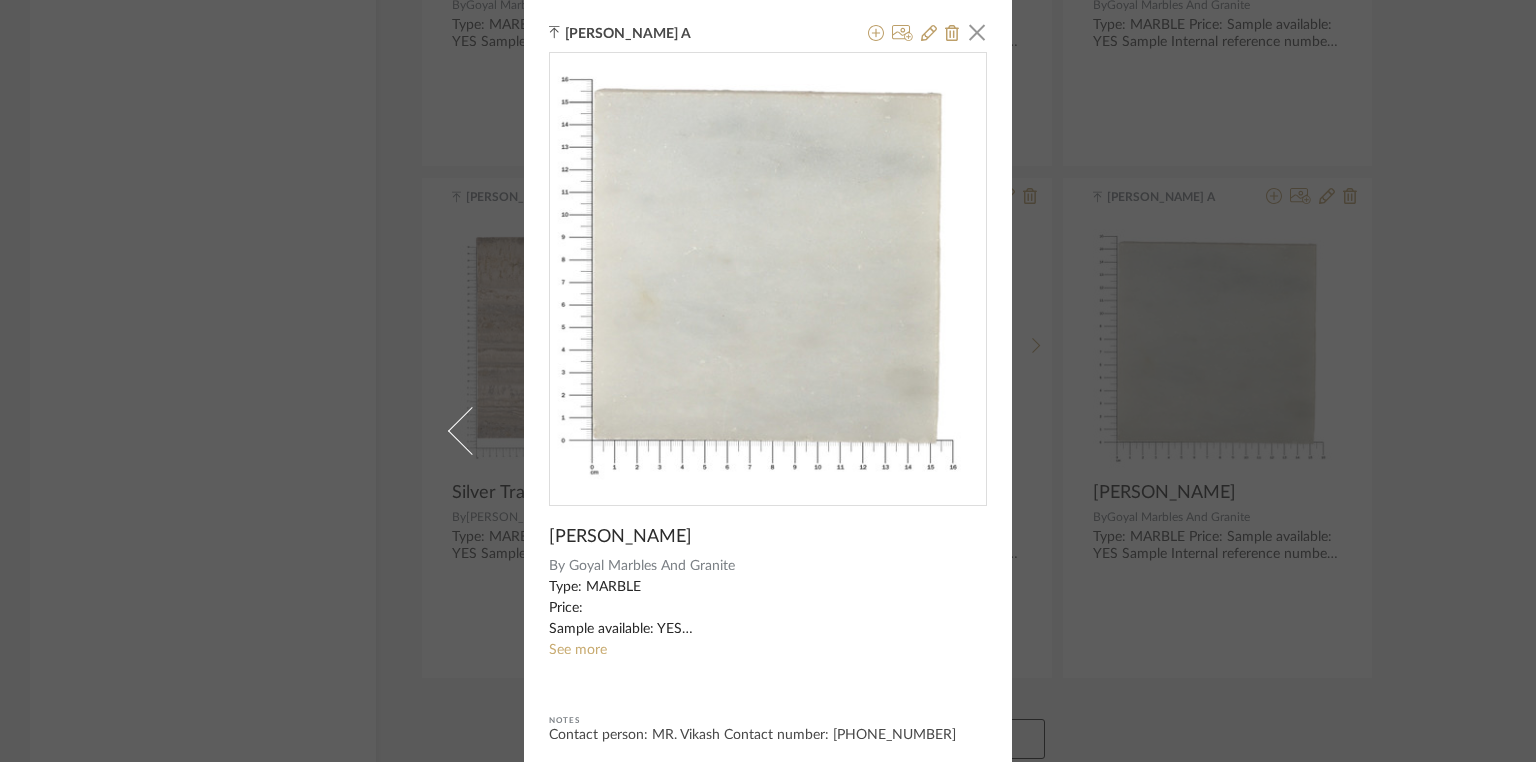 click on "[PERSON_NAME] A × [PERSON_NAME] By [PERSON_NAME] Marbles And Granite Type: MARBLE
Price:
Sample available: YES
Sample Internal reference number: TS-MR-73-PL
Stock availability: supplier stock
Maximum slab size:
Thickness: (as mentioned)
Other available thickness: (as mentioned)
Finish: (as per the item)
Other finishes available: Polished
Installation requirements: (as applicable)
Lead time: (as applicable)
3D available: No
Product description:
Any other details: See more Notes Contact person: MR. Vikash
Contact number:  [PHONE_NUMBER]" at bounding box center (768, 381) 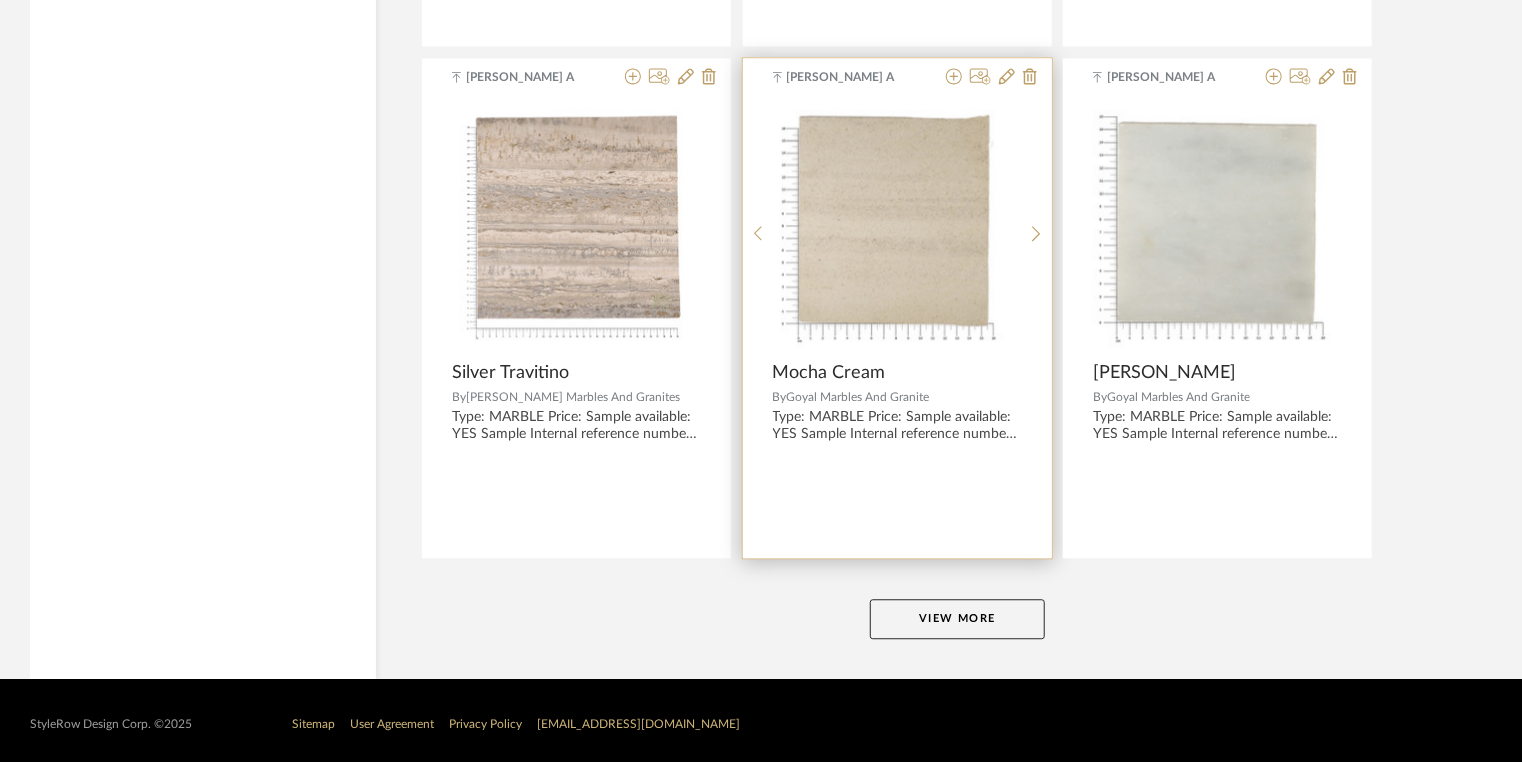 scroll, scrollTop: 6044, scrollLeft: 0, axis: vertical 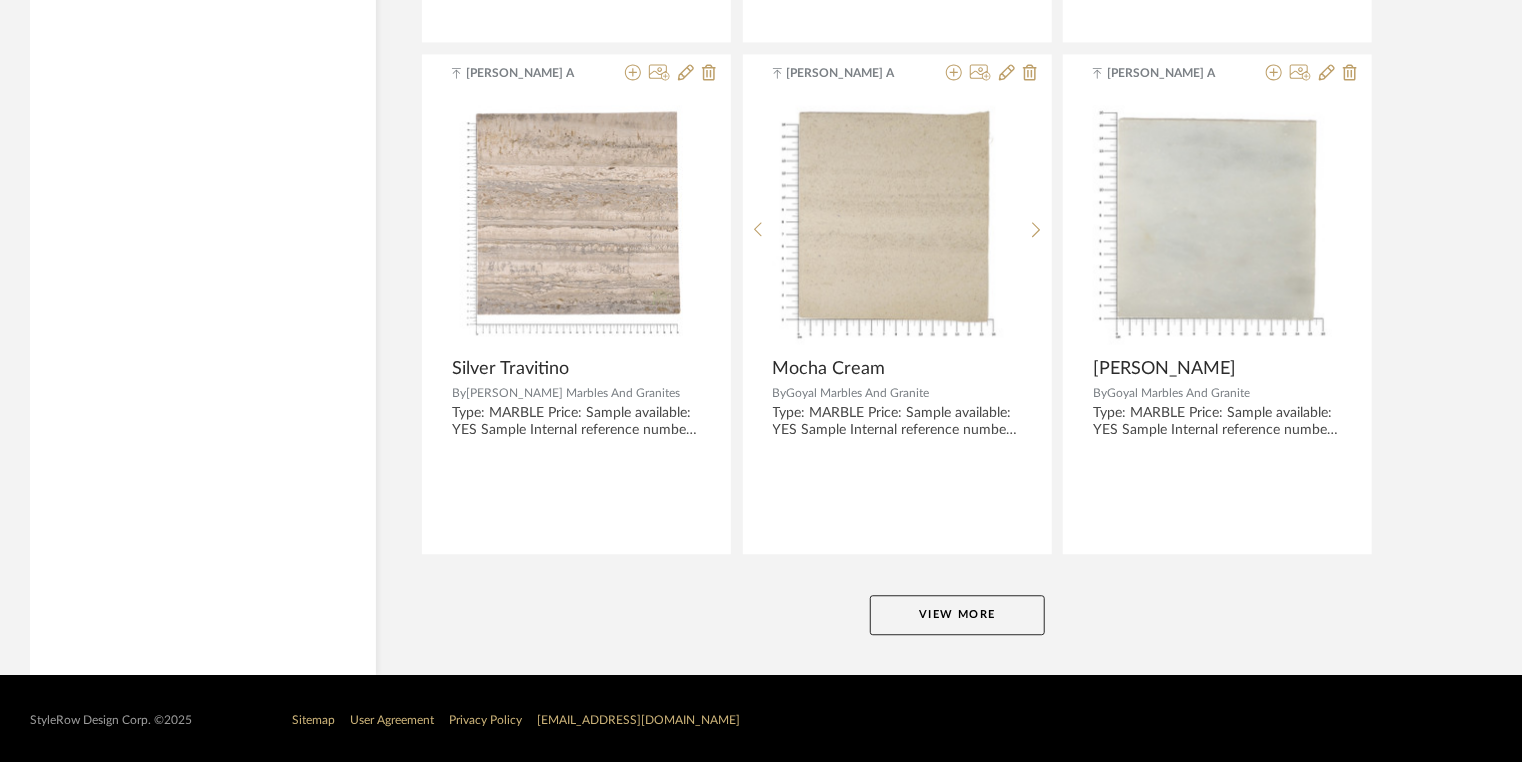 click on "View More" 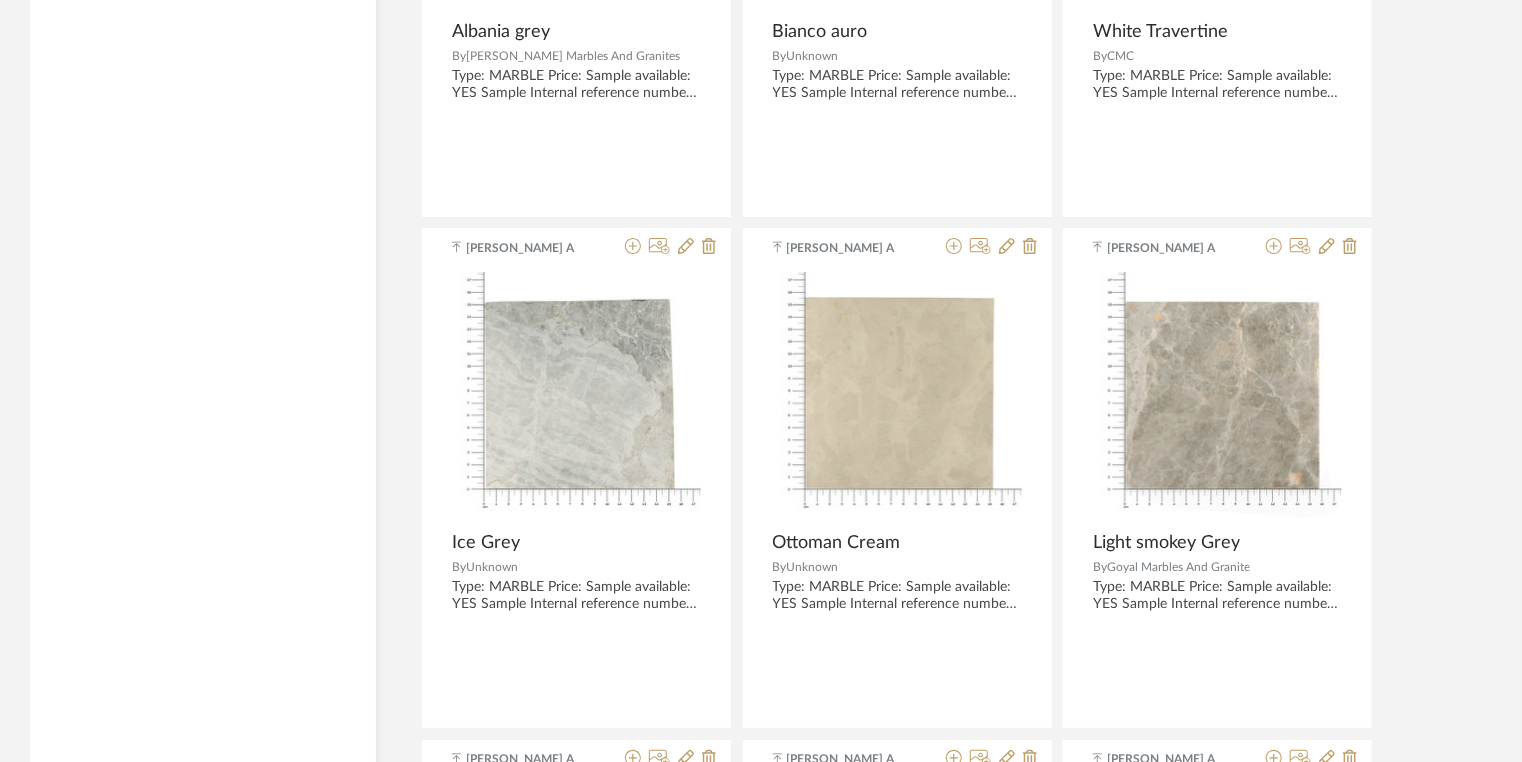 scroll, scrollTop: 7484, scrollLeft: 0, axis: vertical 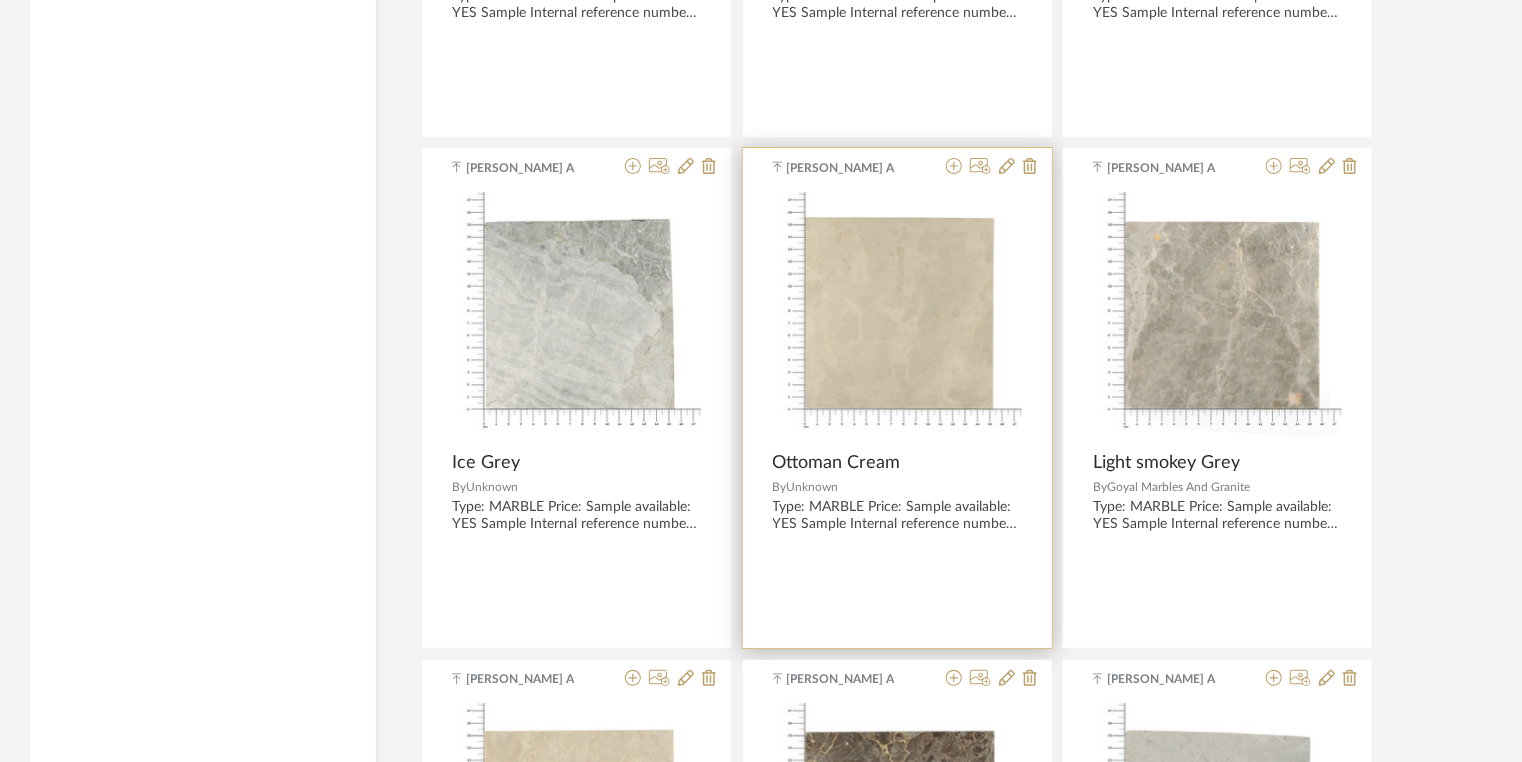 click at bounding box center [897, 316] 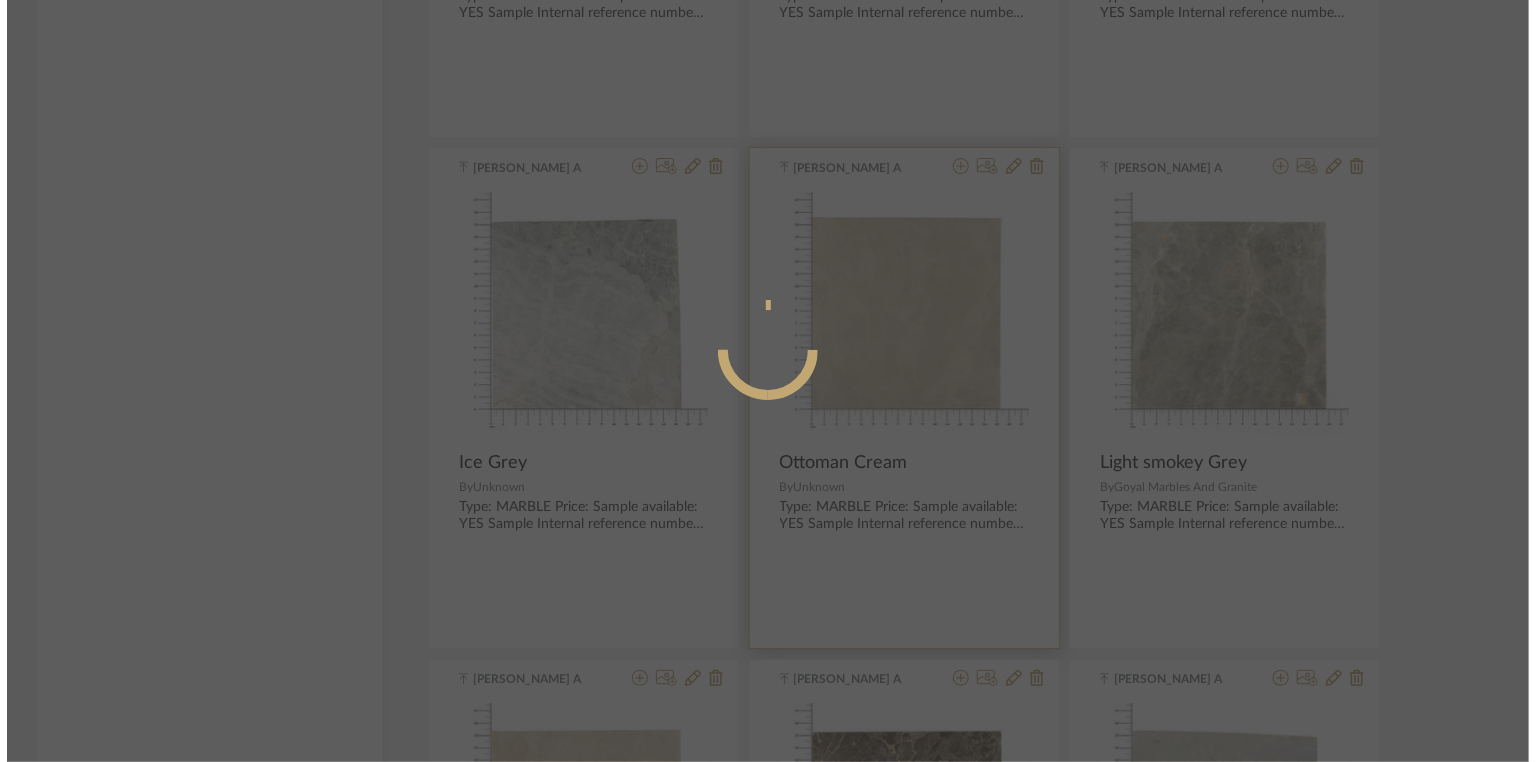 scroll, scrollTop: 0, scrollLeft: 0, axis: both 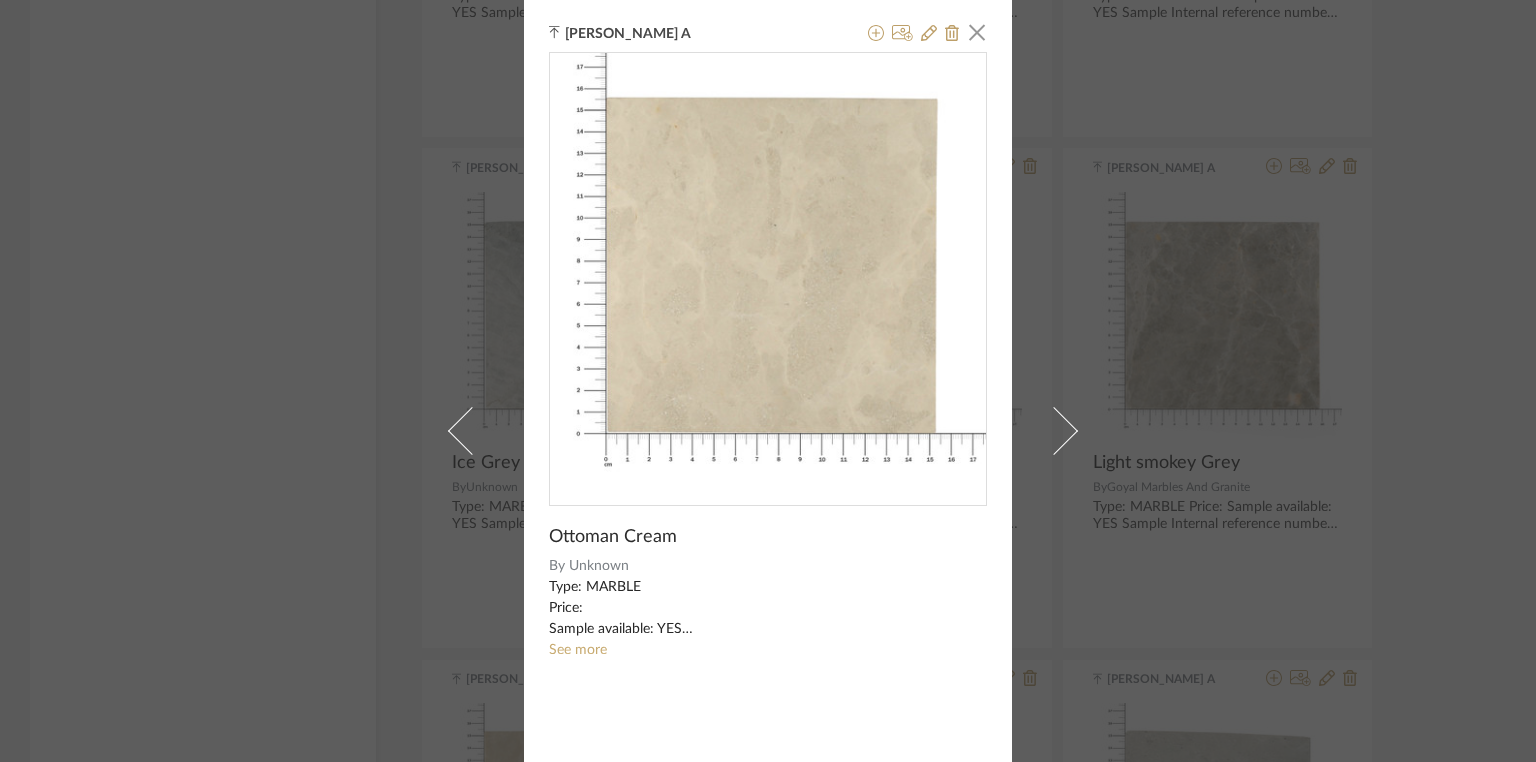 click at bounding box center (768, 271) 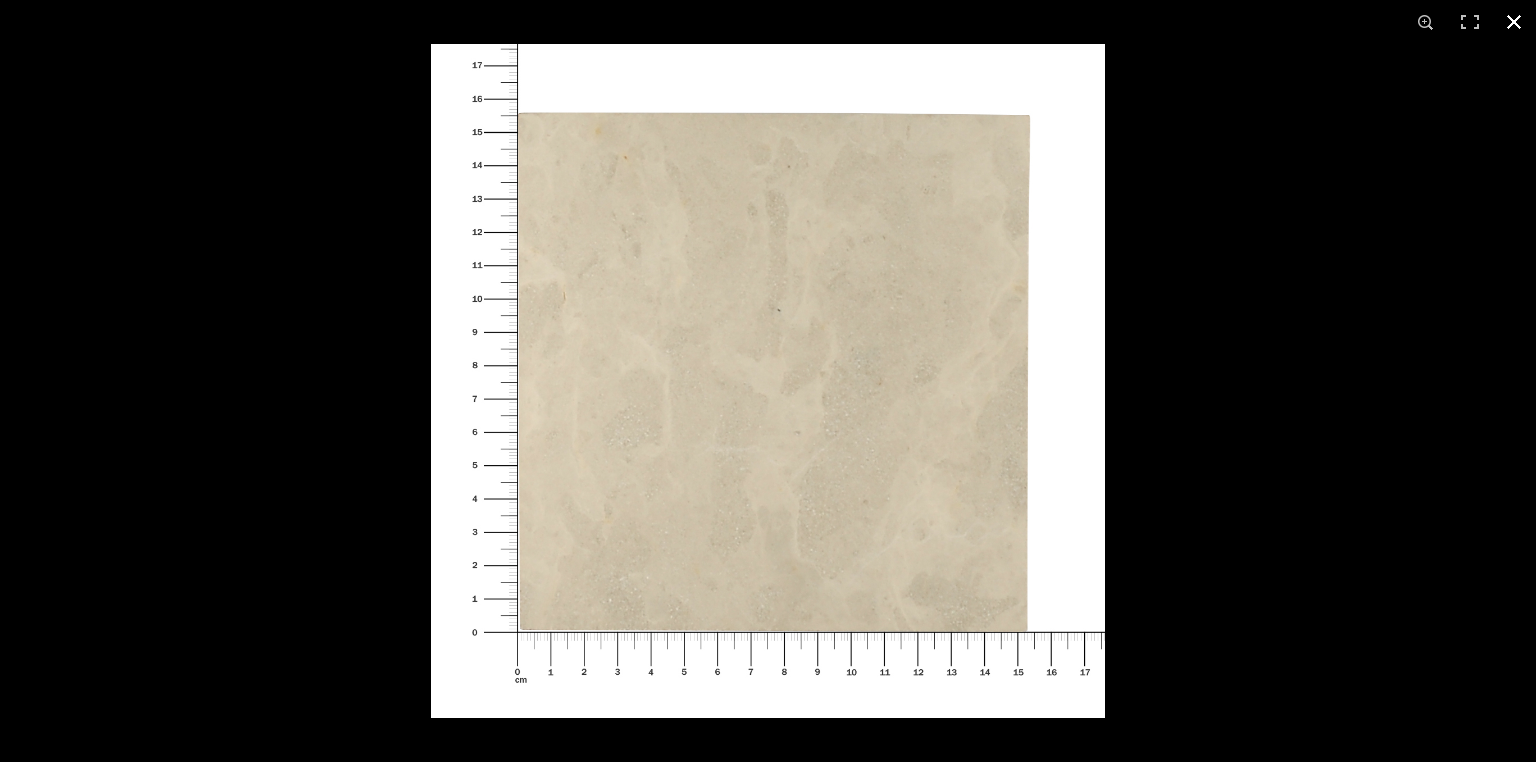 click at bounding box center (1514, 22) 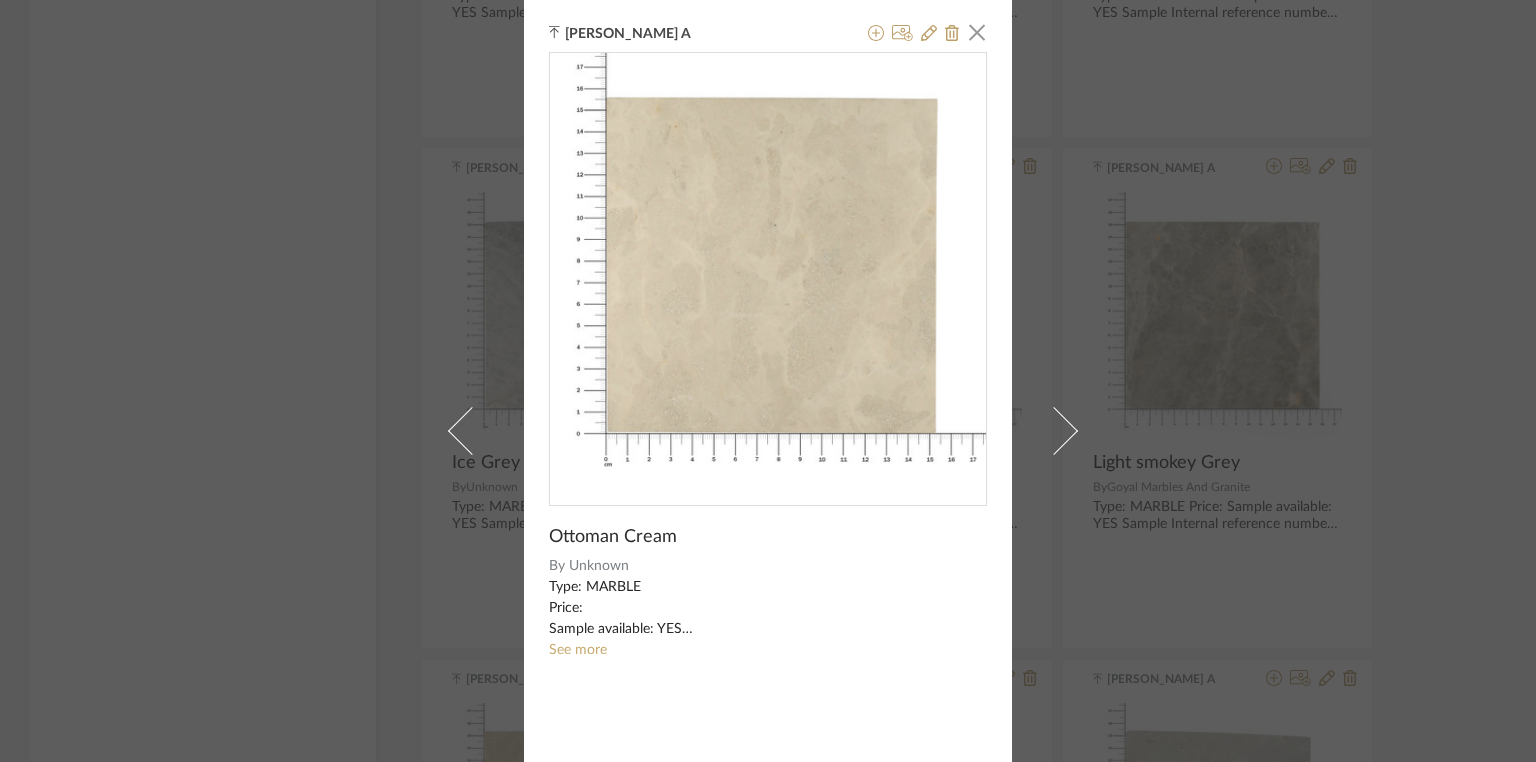 click on "[PERSON_NAME] A × Ottoman Cream By Unknown Type: MARBLE
Price:
Sample available: YES
Sample Internal reference number: TS-MR-144
Stock availability: supplier stock
Maximum slab size:
Thickness: (as mentioned)
Other available thickness: (as mentioned)
Finish: Satin
Other finishes available: (as applicable)
Installation requirements: (as applicable)
Lead time: (as applicable)
3D available: No
Product description:
Any other details: See more" at bounding box center [768, 381] 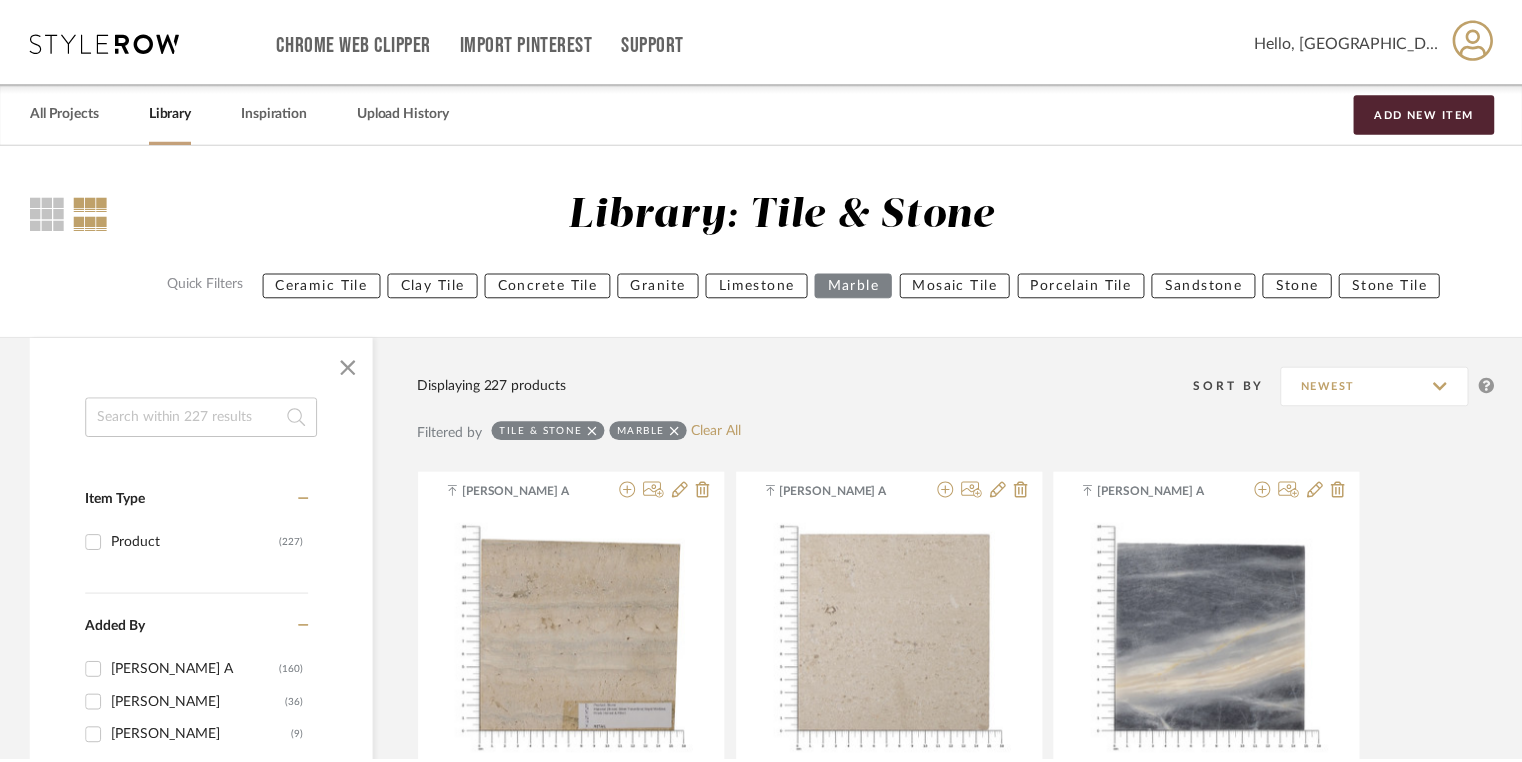 scroll, scrollTop: 7484, scrollLeft: 0, axis: vertical 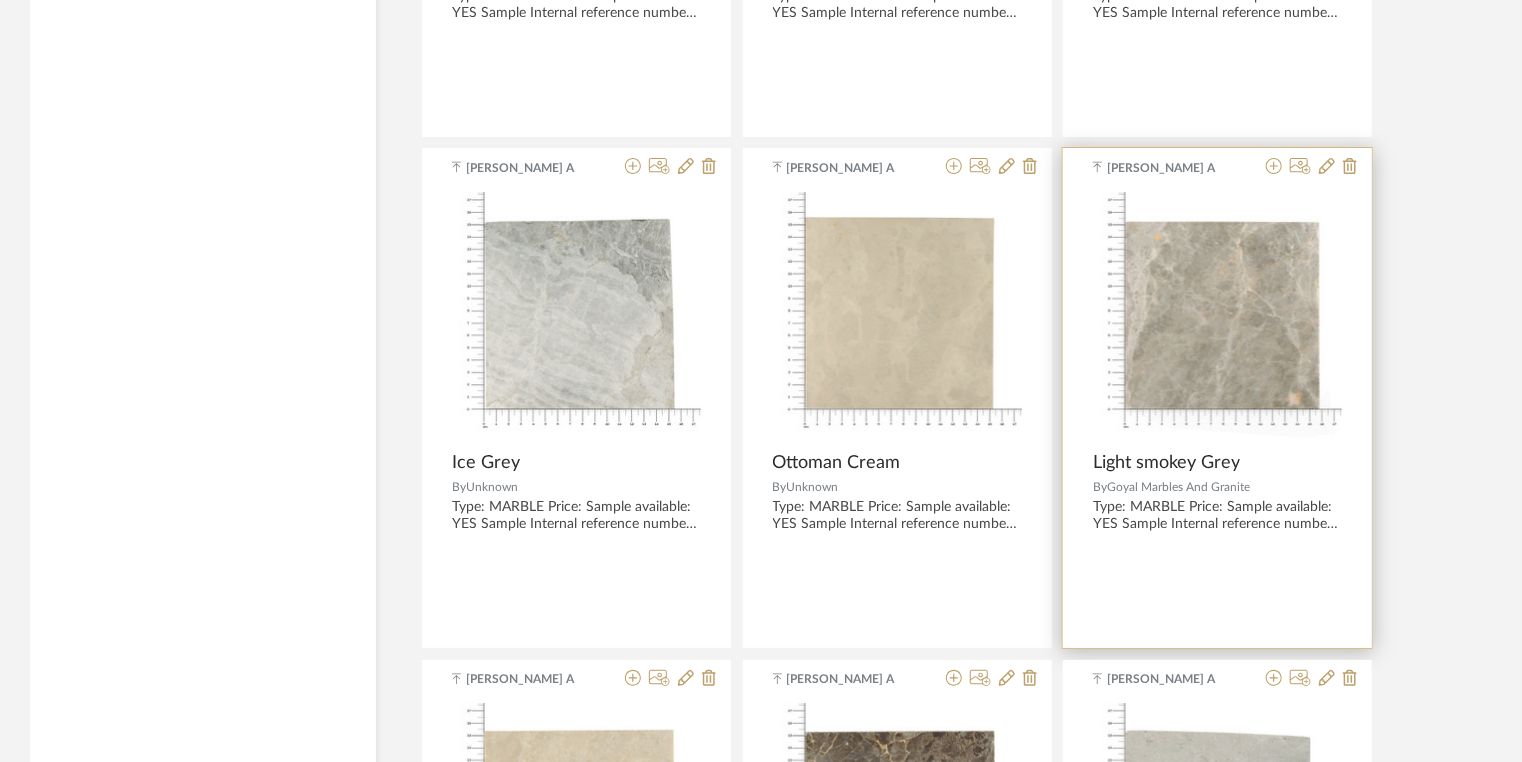 click at bounding box center [1217, 316] 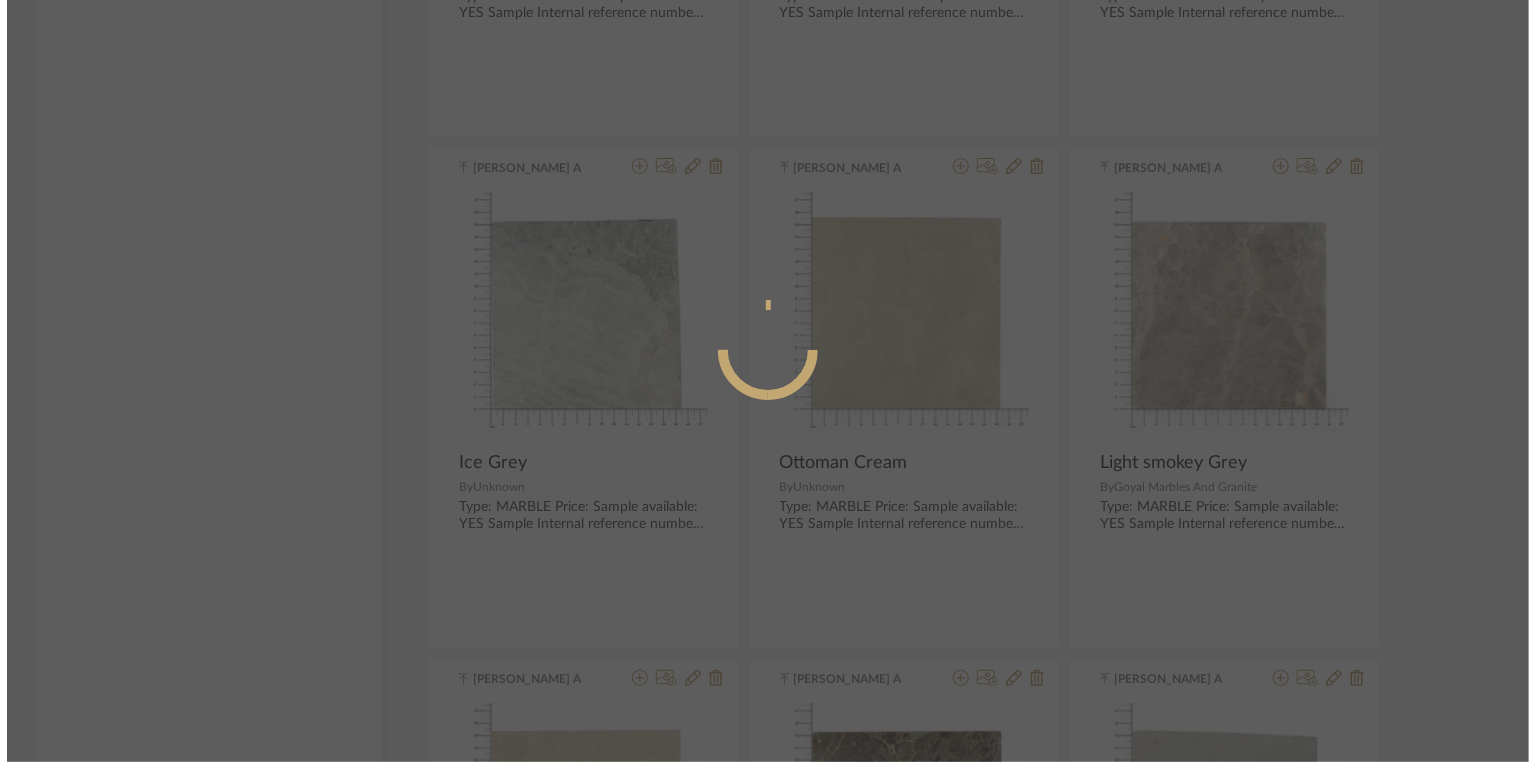 scroll, scrollTop: 0, scrollLeft: 0, axis: both 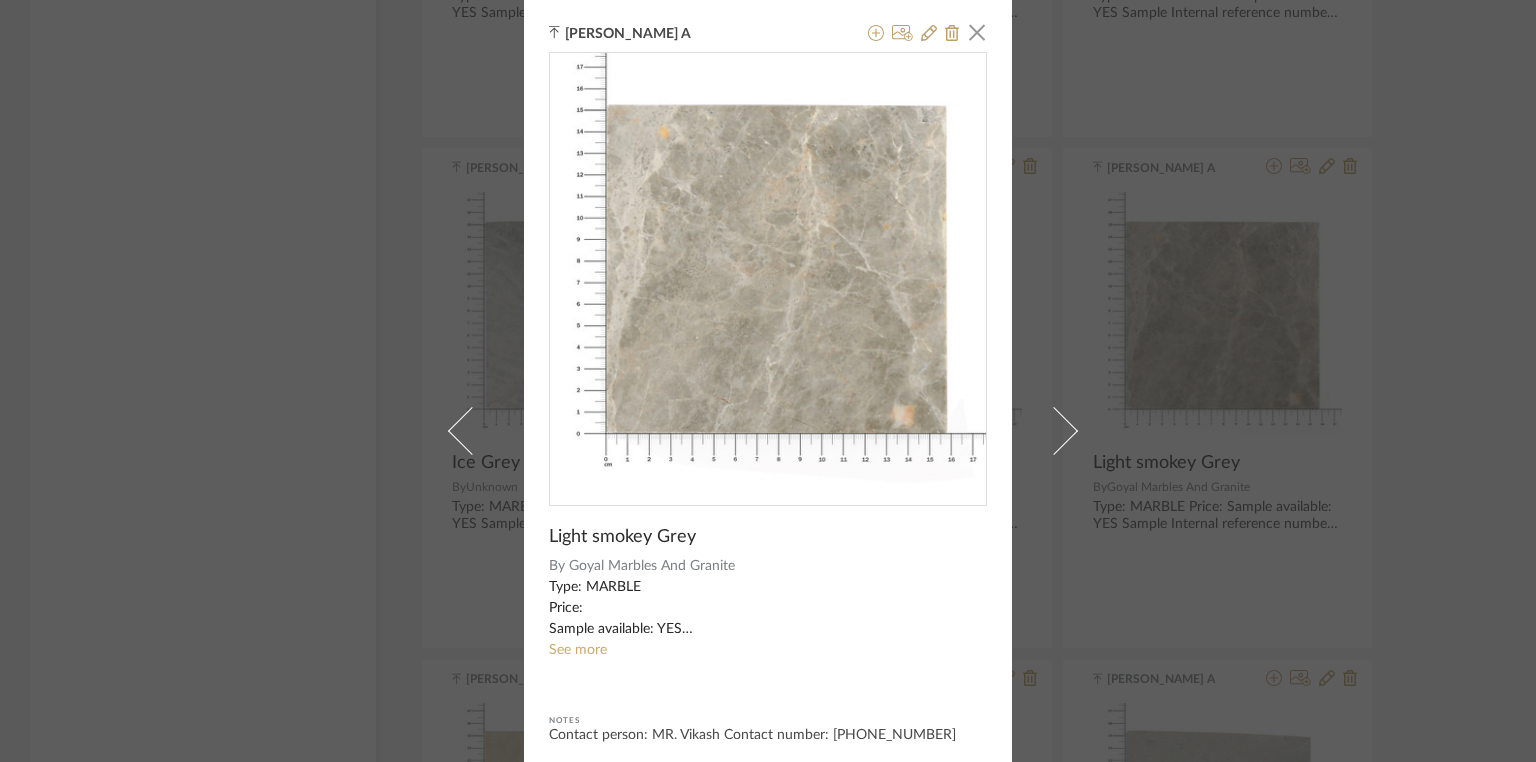 click on "[PERSON_NAME] A × Light smokey Grey By Goyal Marbles And Granite Type: MARBLE
Price:
Sample available: YES
Sample Internal reference number: TS-MR-142-HN
Stock availability: supplier stock
Maximum slab size:
Thickness: (as mentioned)
Other available thickness: (as mentioned)
Finish: Honed
Other finishes available: (as applicable)
Installation requirements: (as applicable)
Lead time: (as applicable)
3D available: No
Product description:
Any other details: See more Notes Contact person: MR. Vikash
Contact number:  [PHONE_NUMBER]" at bounding box center (768, 381) 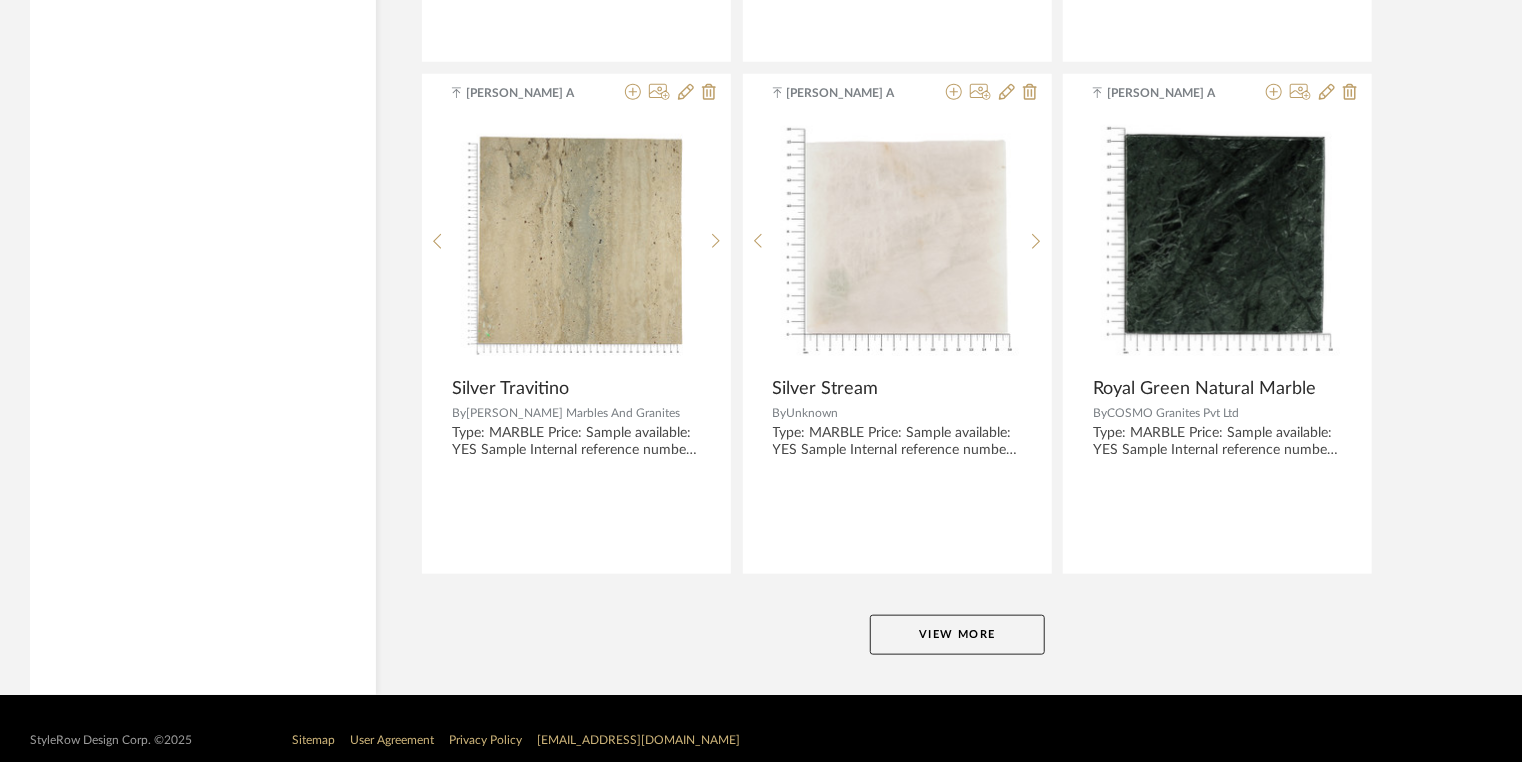 scroll, scrollTop: 12176, scrollLeft: 0, axis: vertical 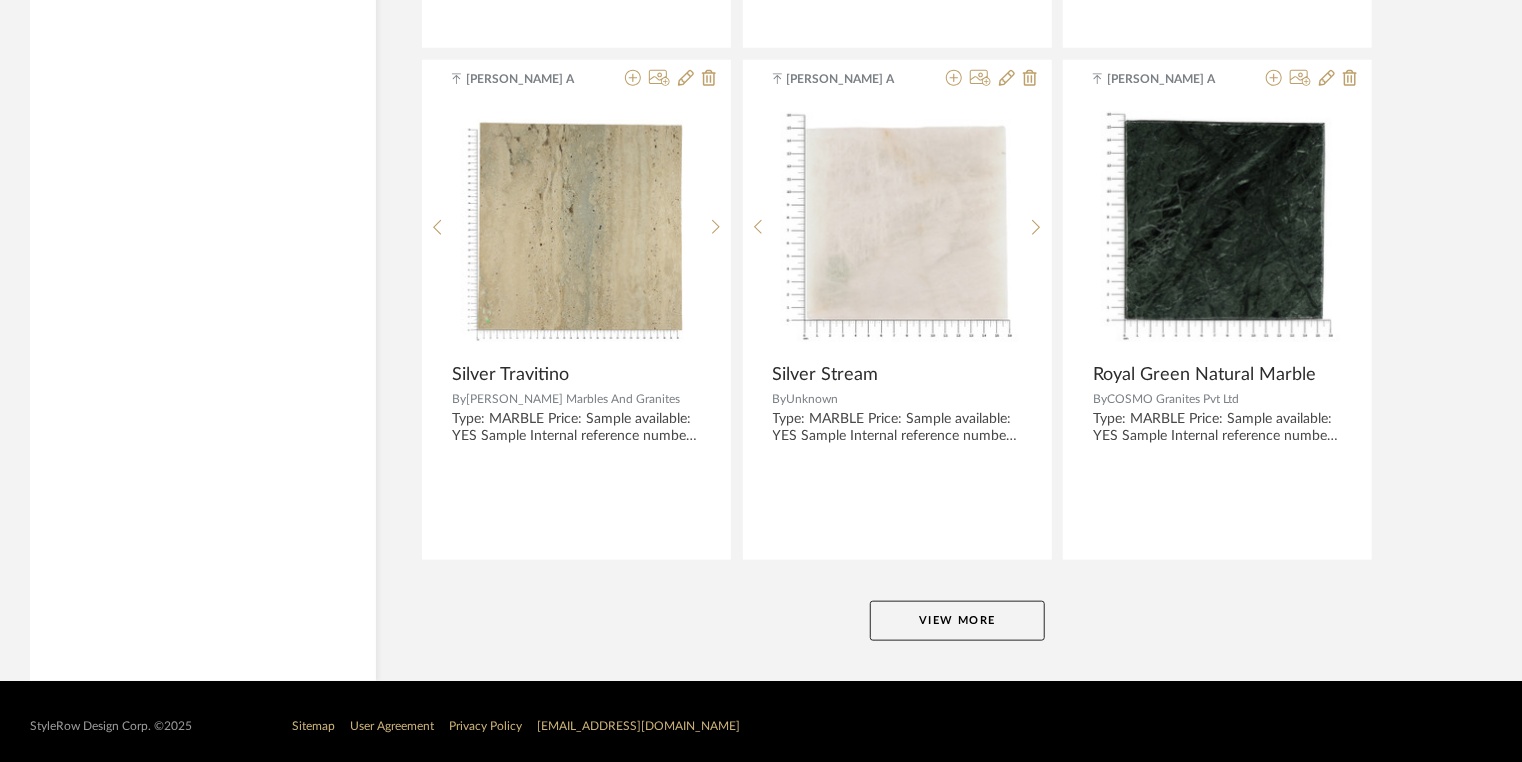 click on "View More" 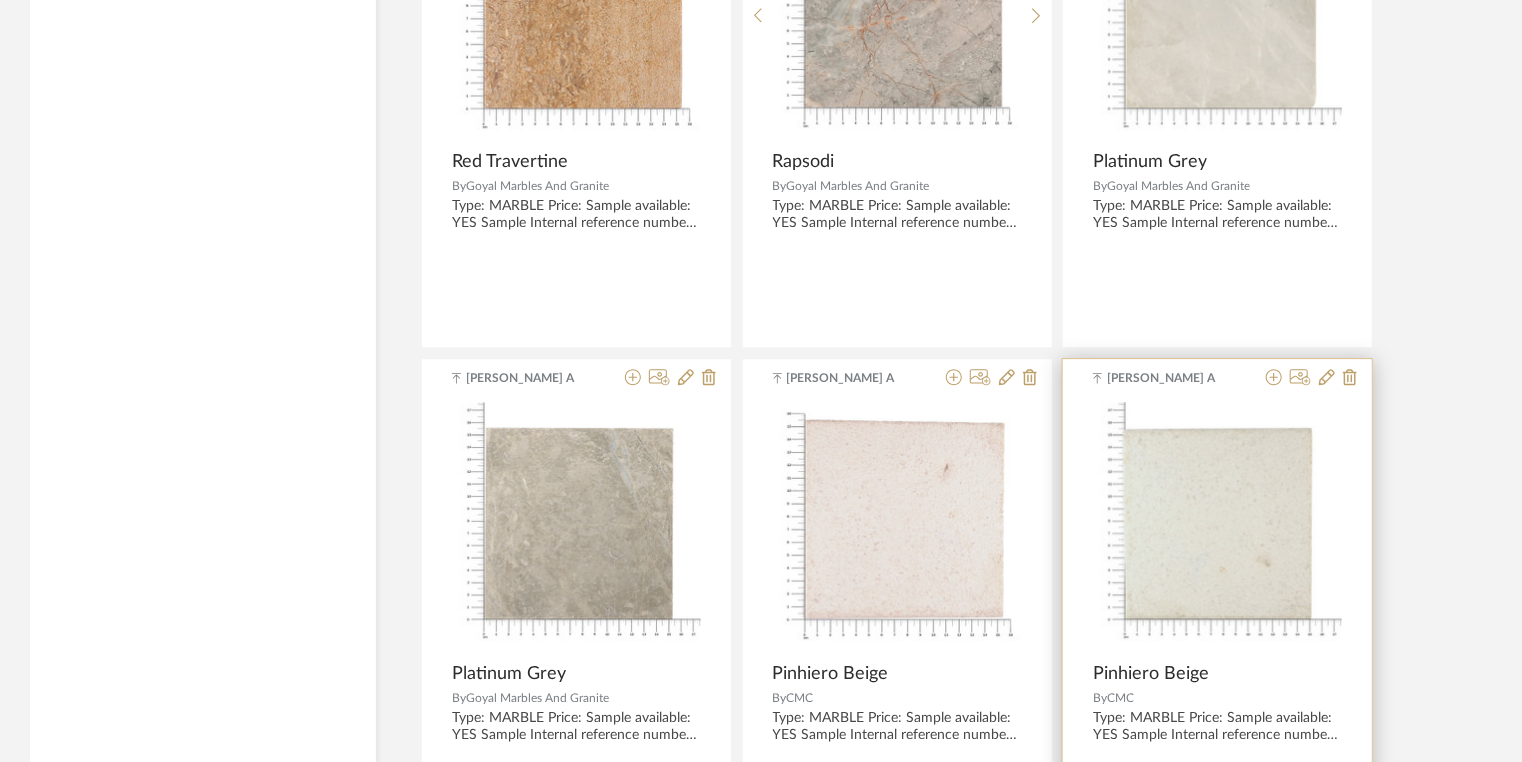 scroll, scrollTop: 13936, scrollLeft: 0, axis: vertical 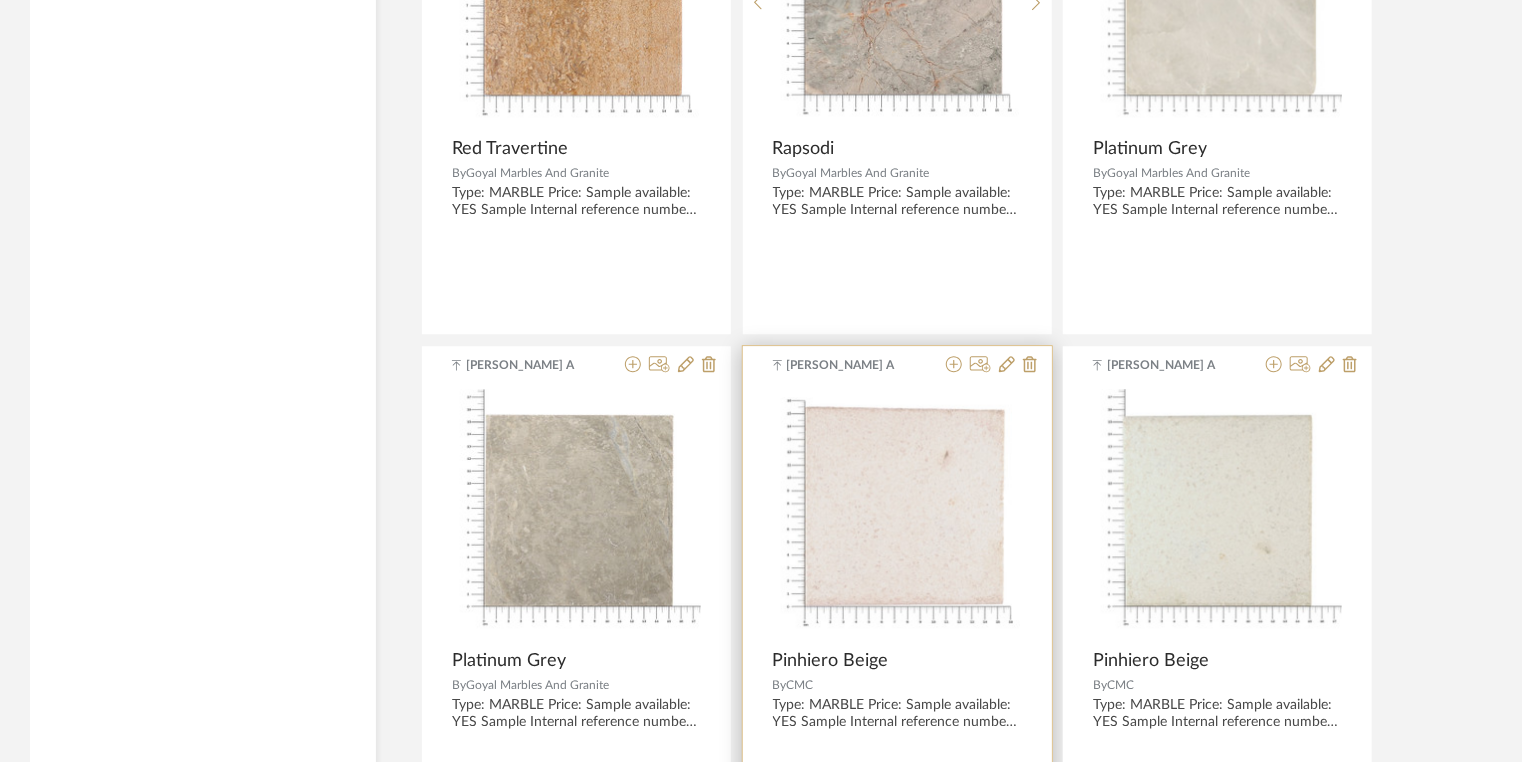 click at bounding box center [0, 0] 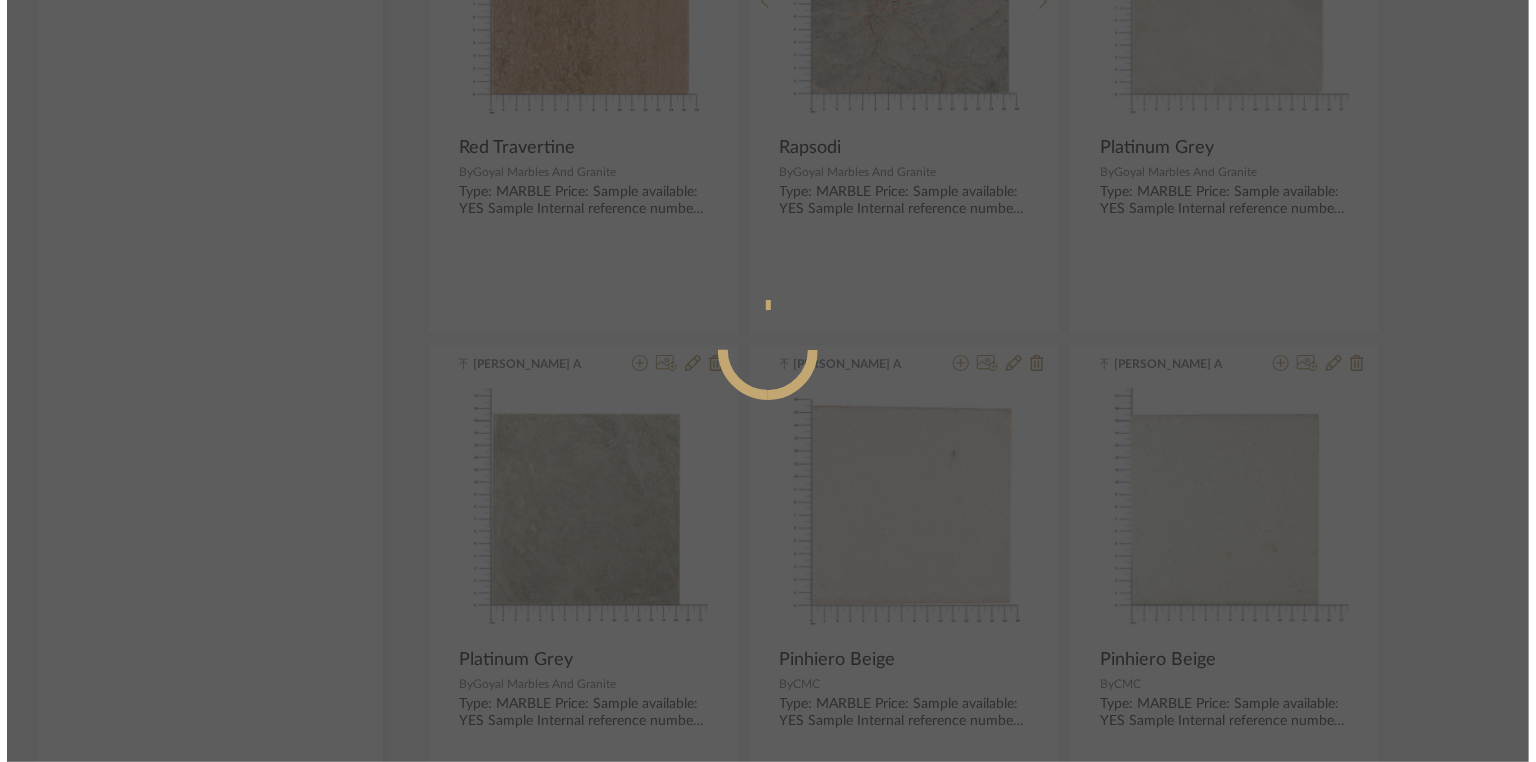 scroll, scrollTop: 0, scrollLeft: 0, axis: both 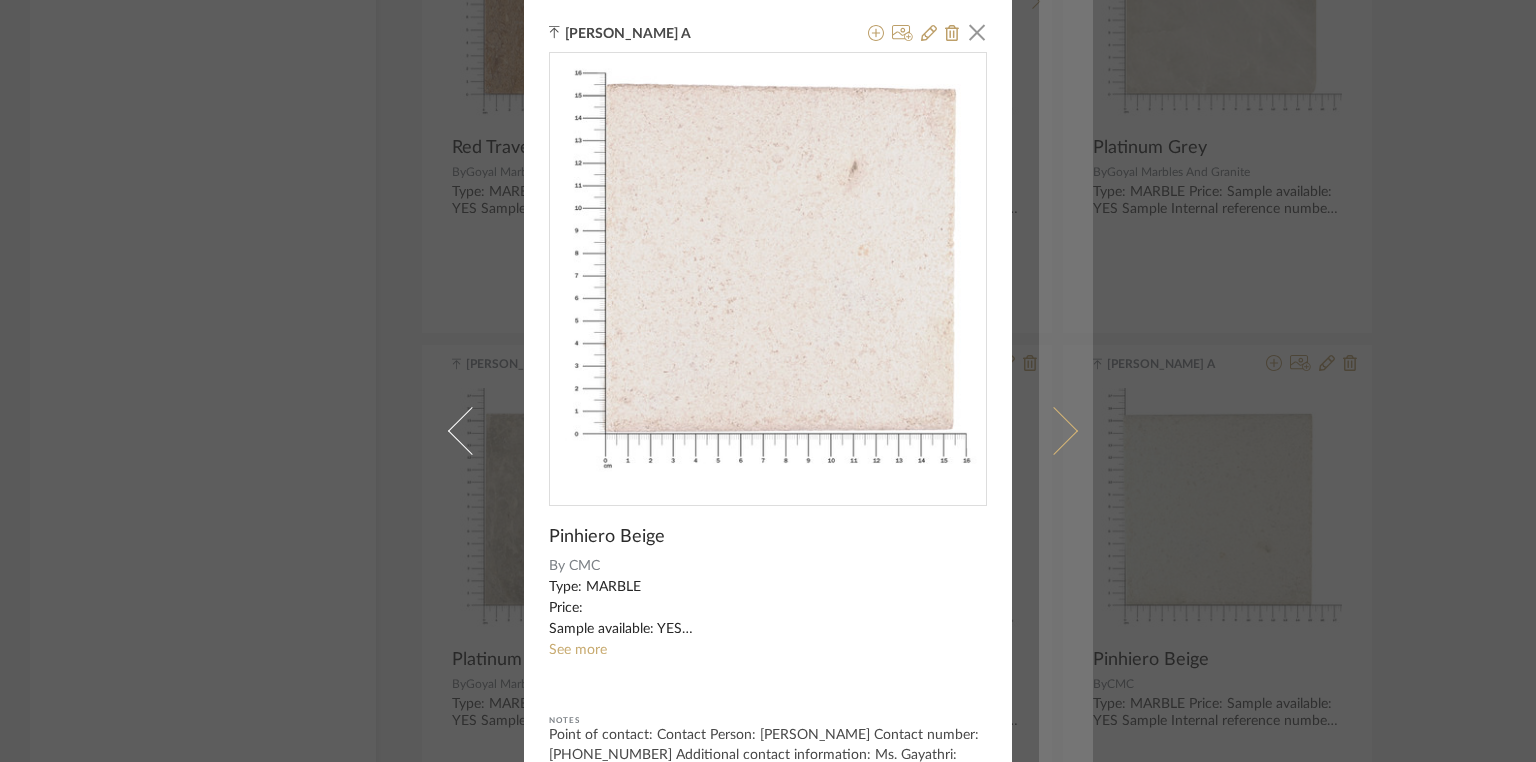 click at bounding box center (1054, 430) 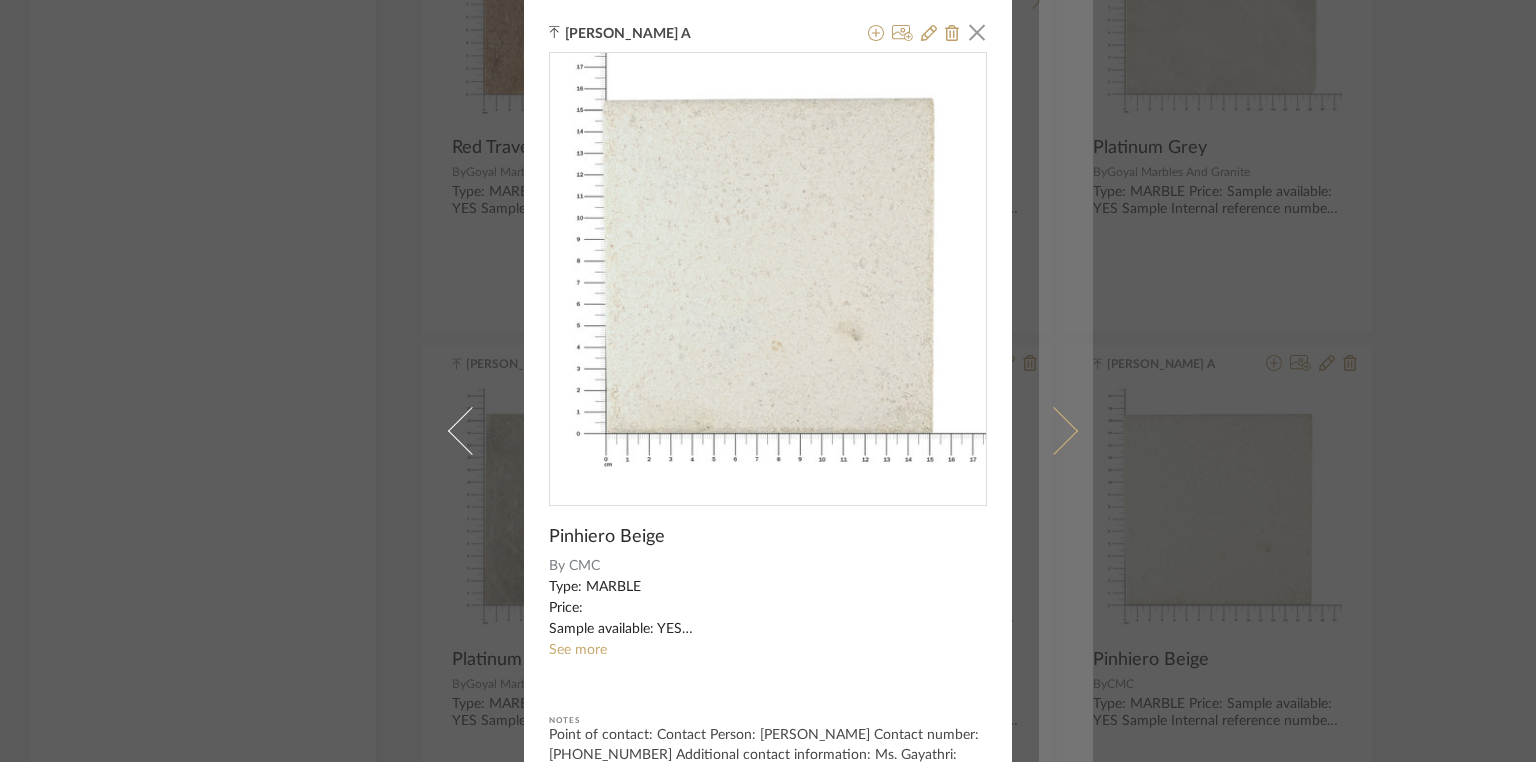 click at bounding box center (1054, 430) 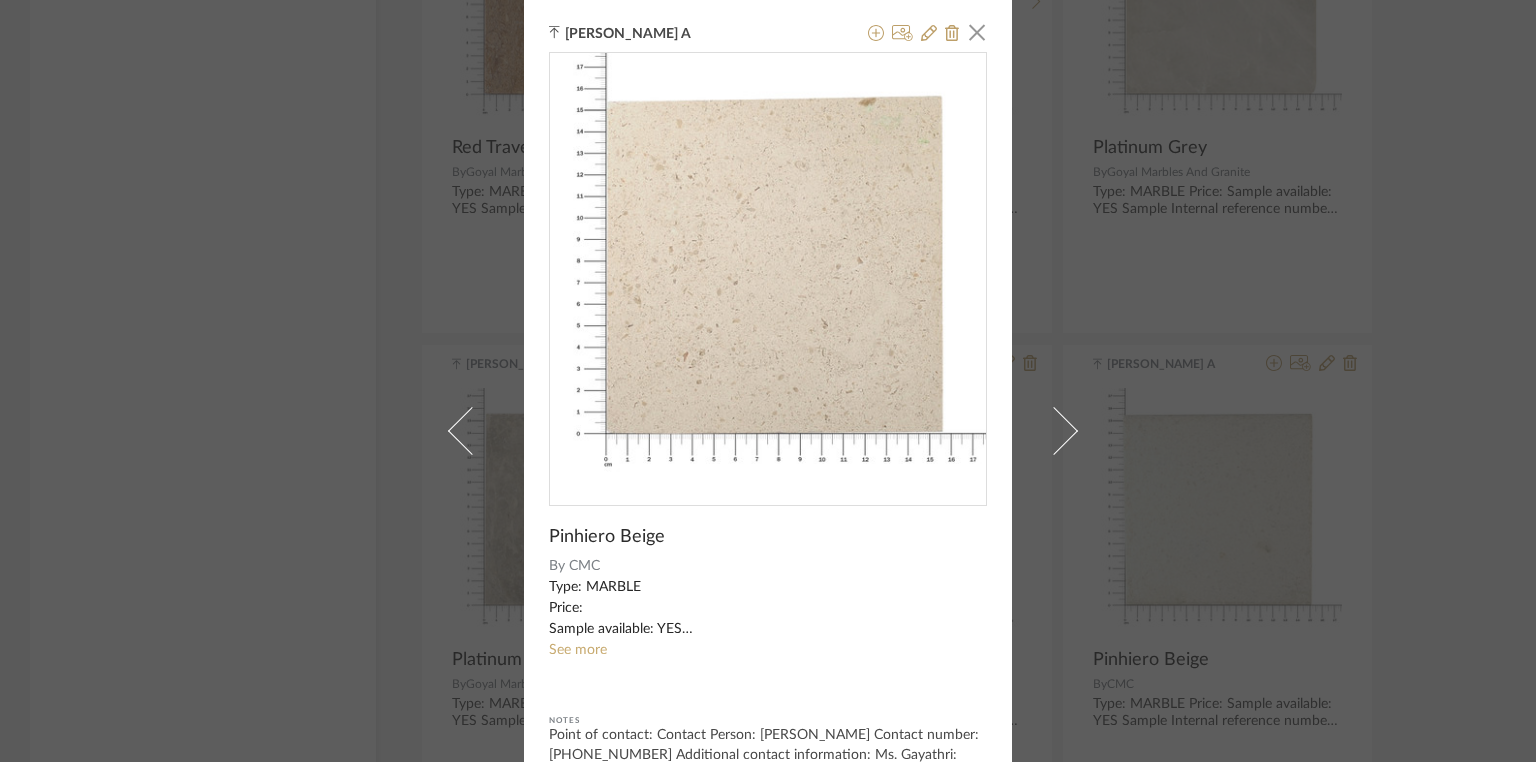 click at bounding box center (1054, 430) 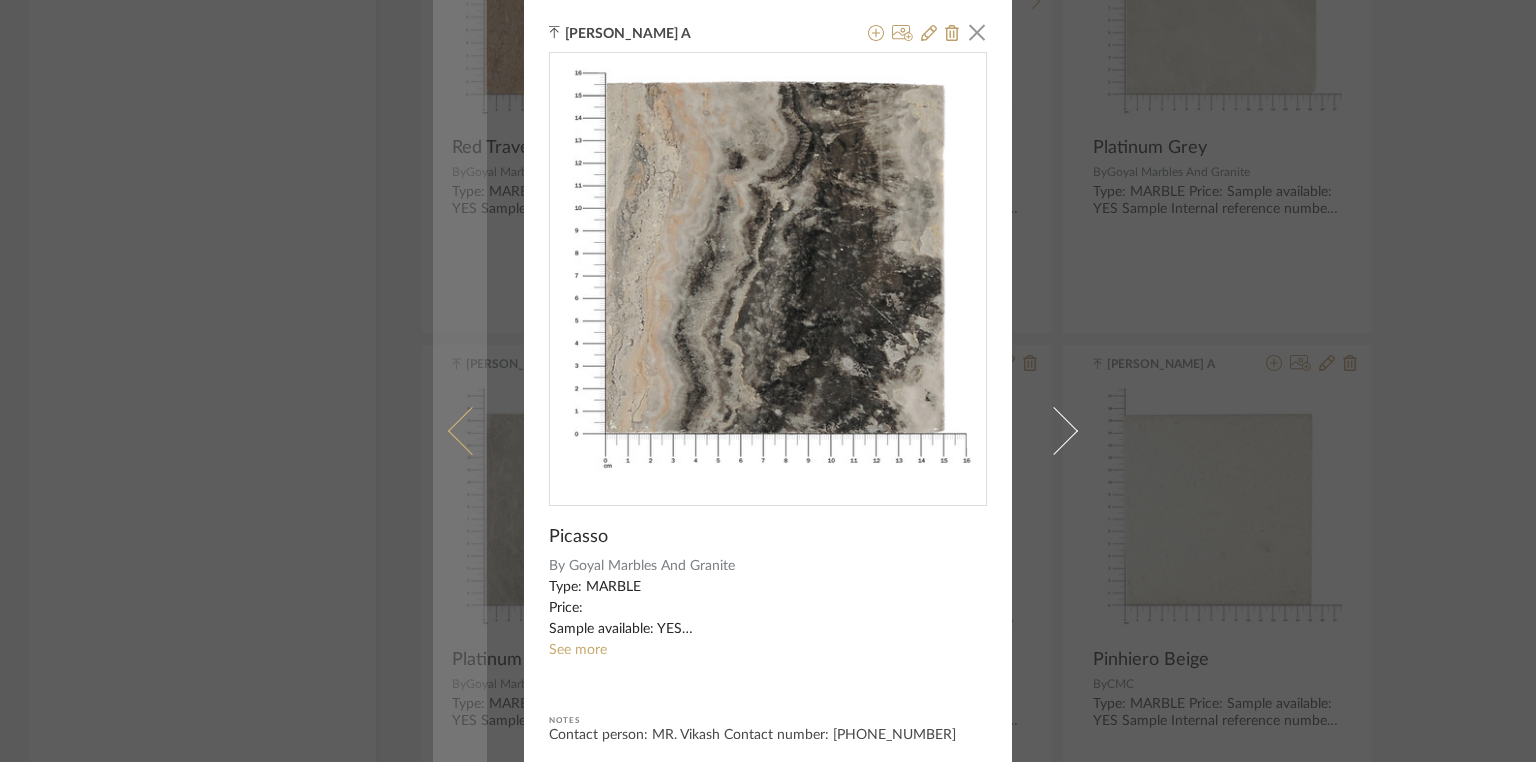 click at bounding box center (472, 430) 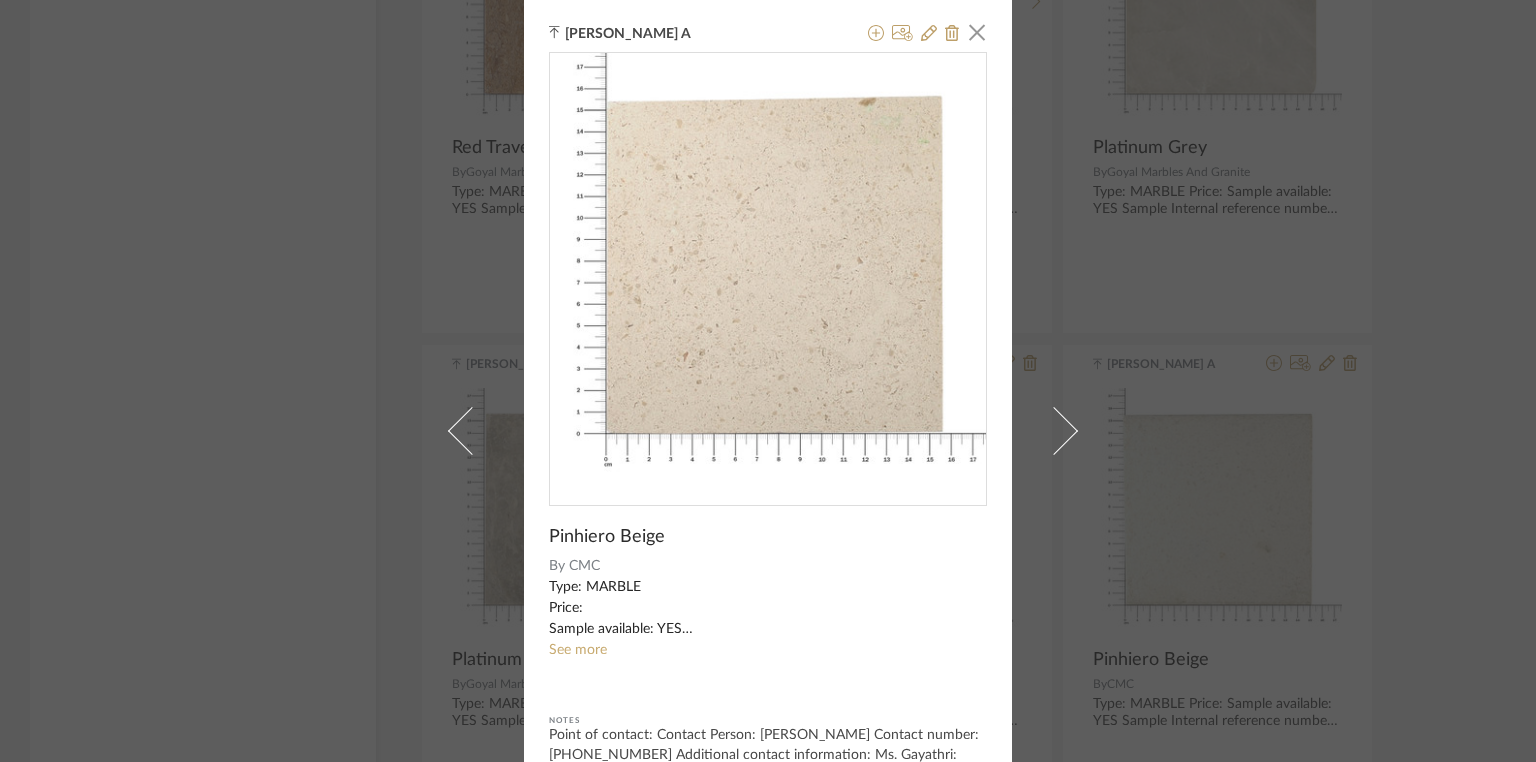 click at bounding box center [472, 430] 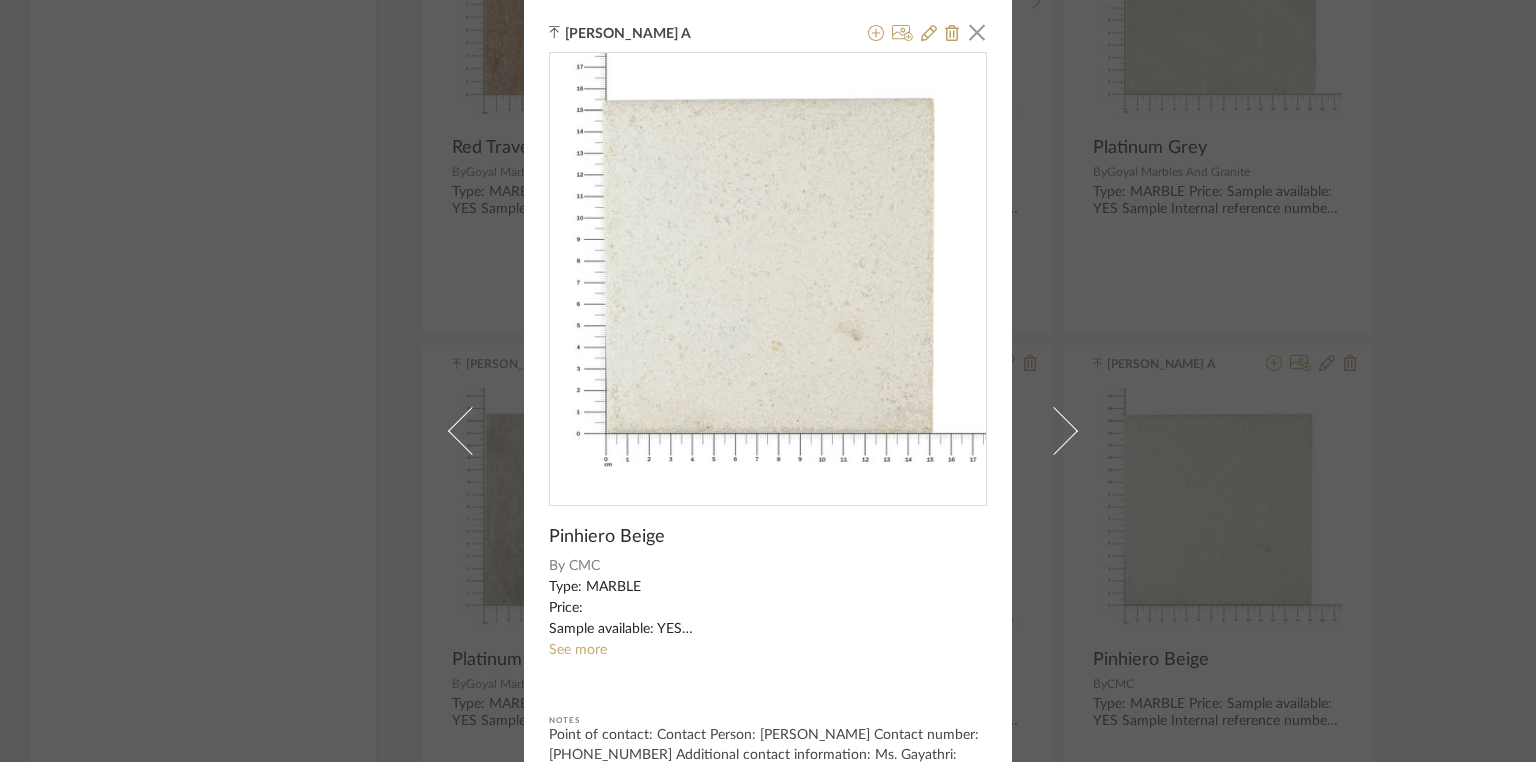 click at bounding box center [472, 430] 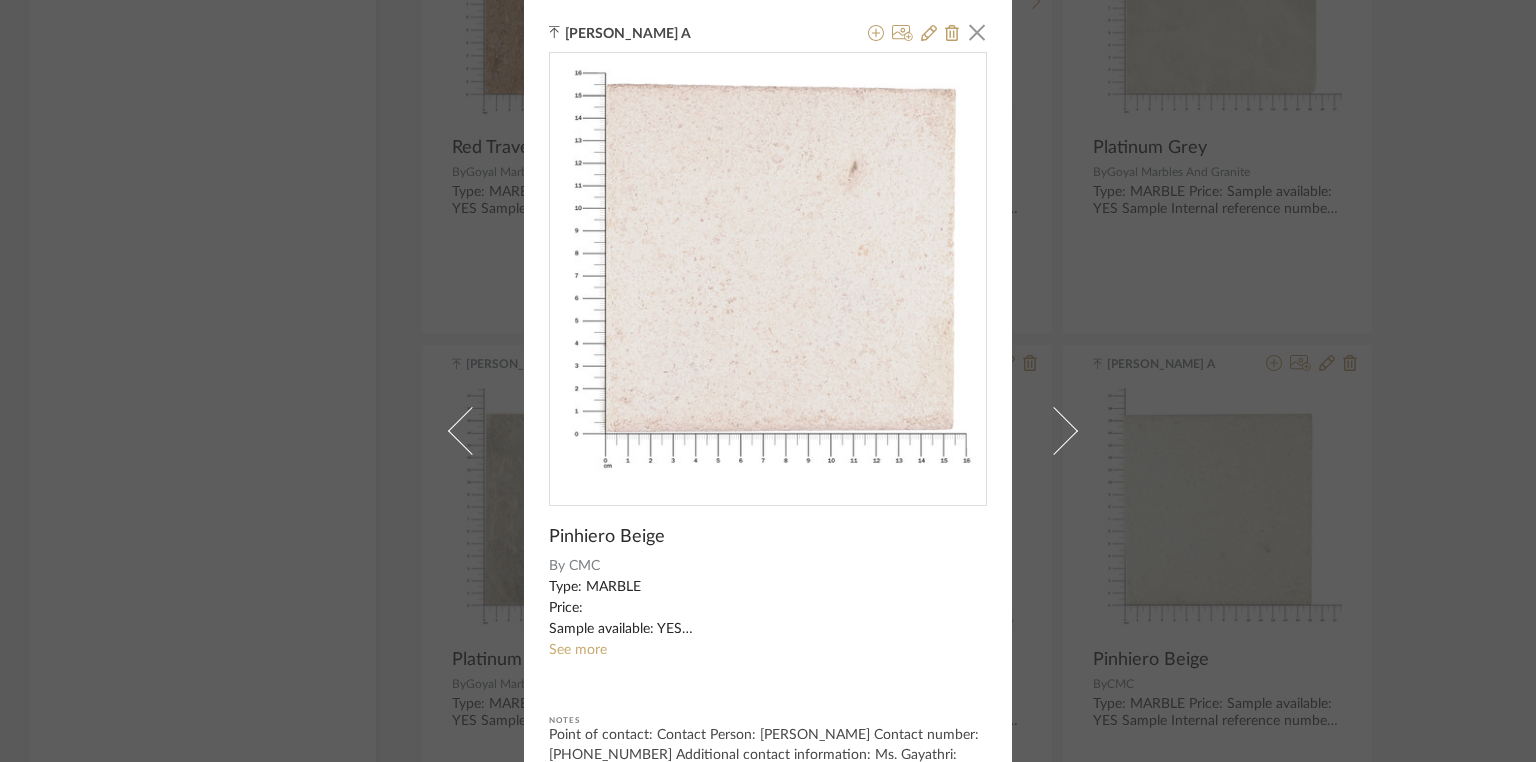 click on "[PERSON_NAME] A × [PERSON_NAME] Beige By CMC Type: MARBLE
Price:
Sample available: YES
Sample Internal reference number: TS-MR-094-DR
Stock availability: supplier stock
Maximum slab size:
Thickness: (as mentioned)
Other available thickness: (as mentioned)
Finish: Distress
Other finishes available: (as applicable)
Installation requirements: (as applicable)
Lead time: (as applicable)
3D available: No
Product description:
Any other details: See more Notes Point of contact: Contact Person: [PERSON_NAME] Contact number:[PHONE_NUMBER] Additional contact information: Ms. Gayathri: [PHONE_NUMBER]" at bounding box center (768, 381) 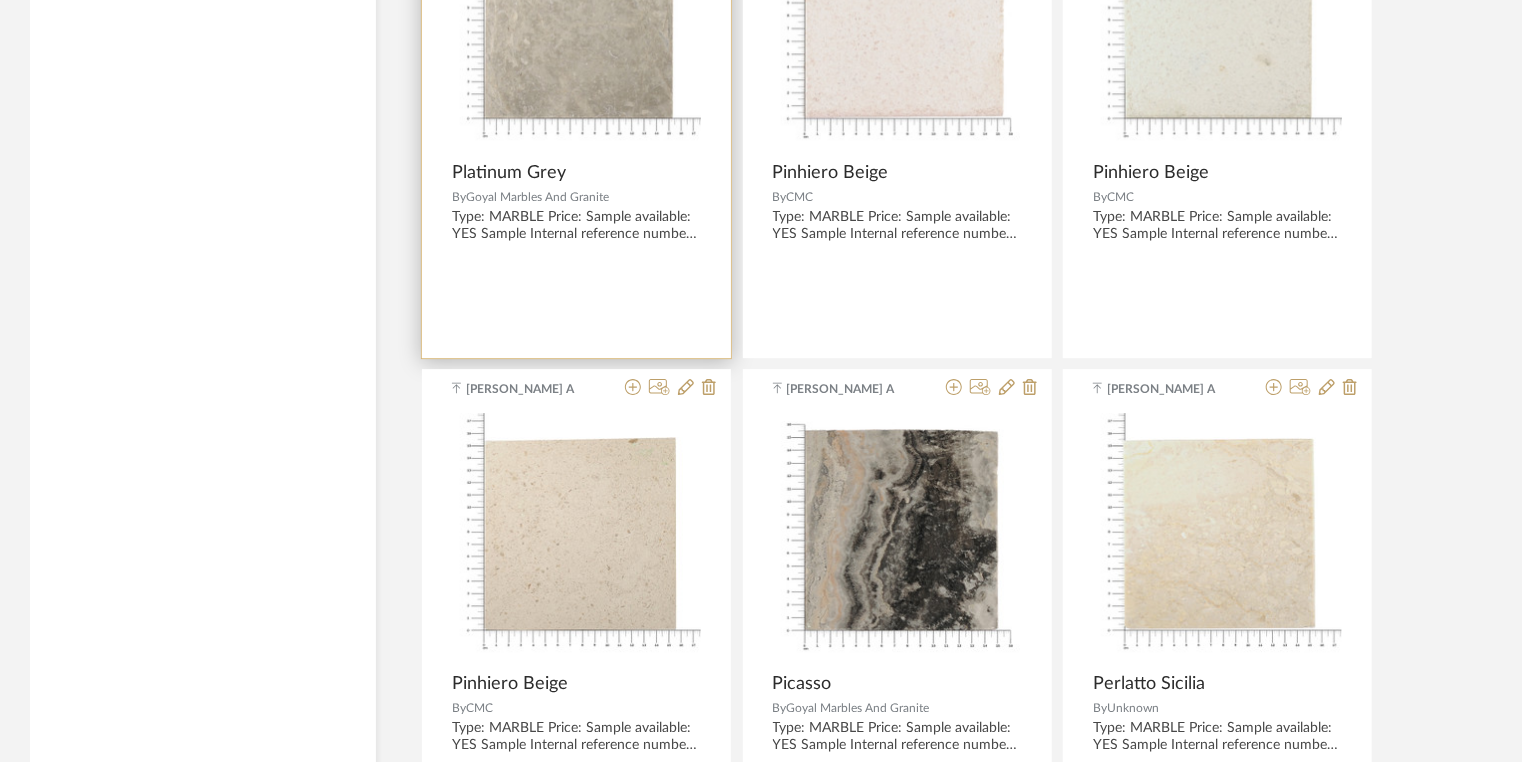scroll, scrollTop: 14496, scrollLeft: 0, axis: vertical 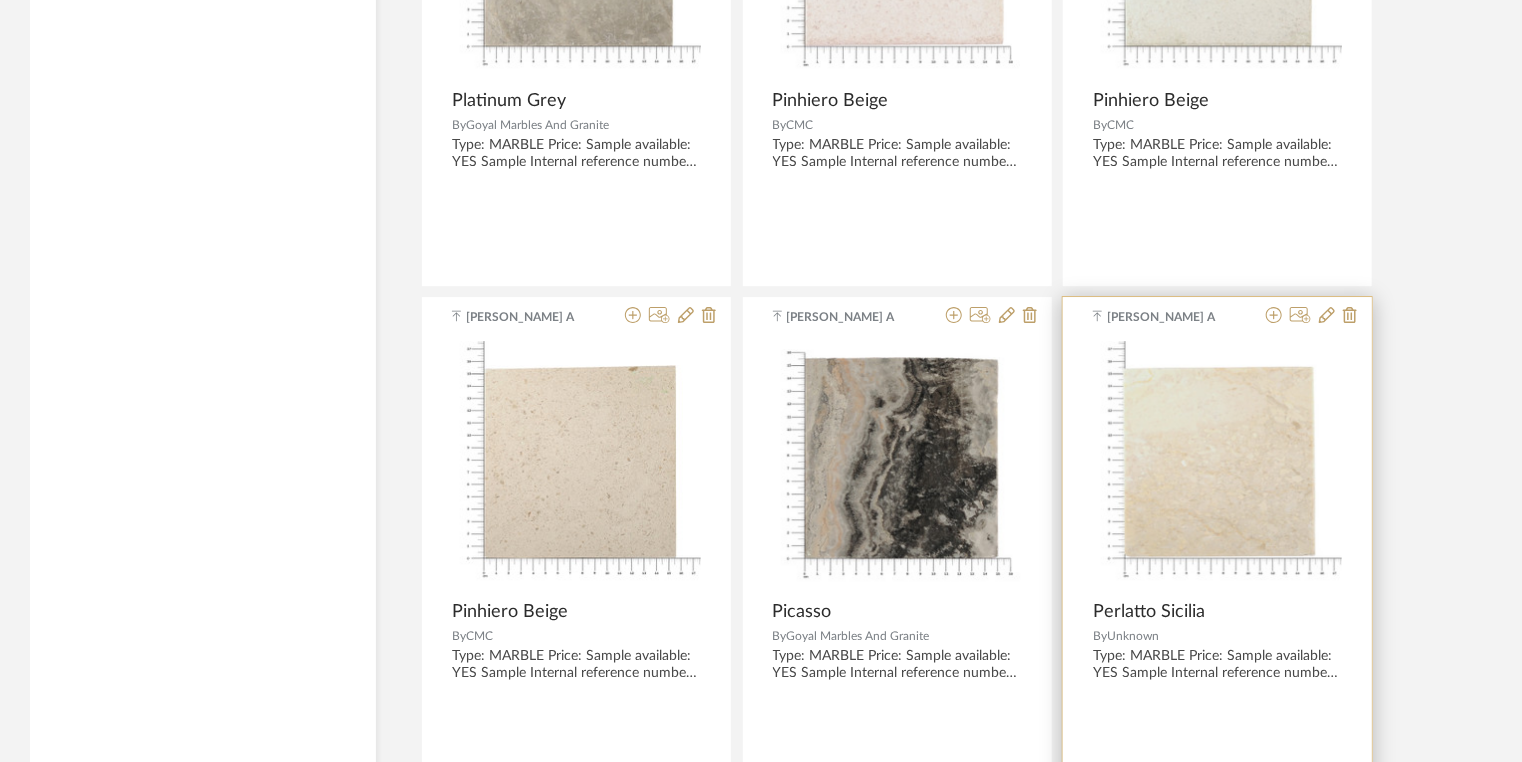 click at bounding box center [0, 0] 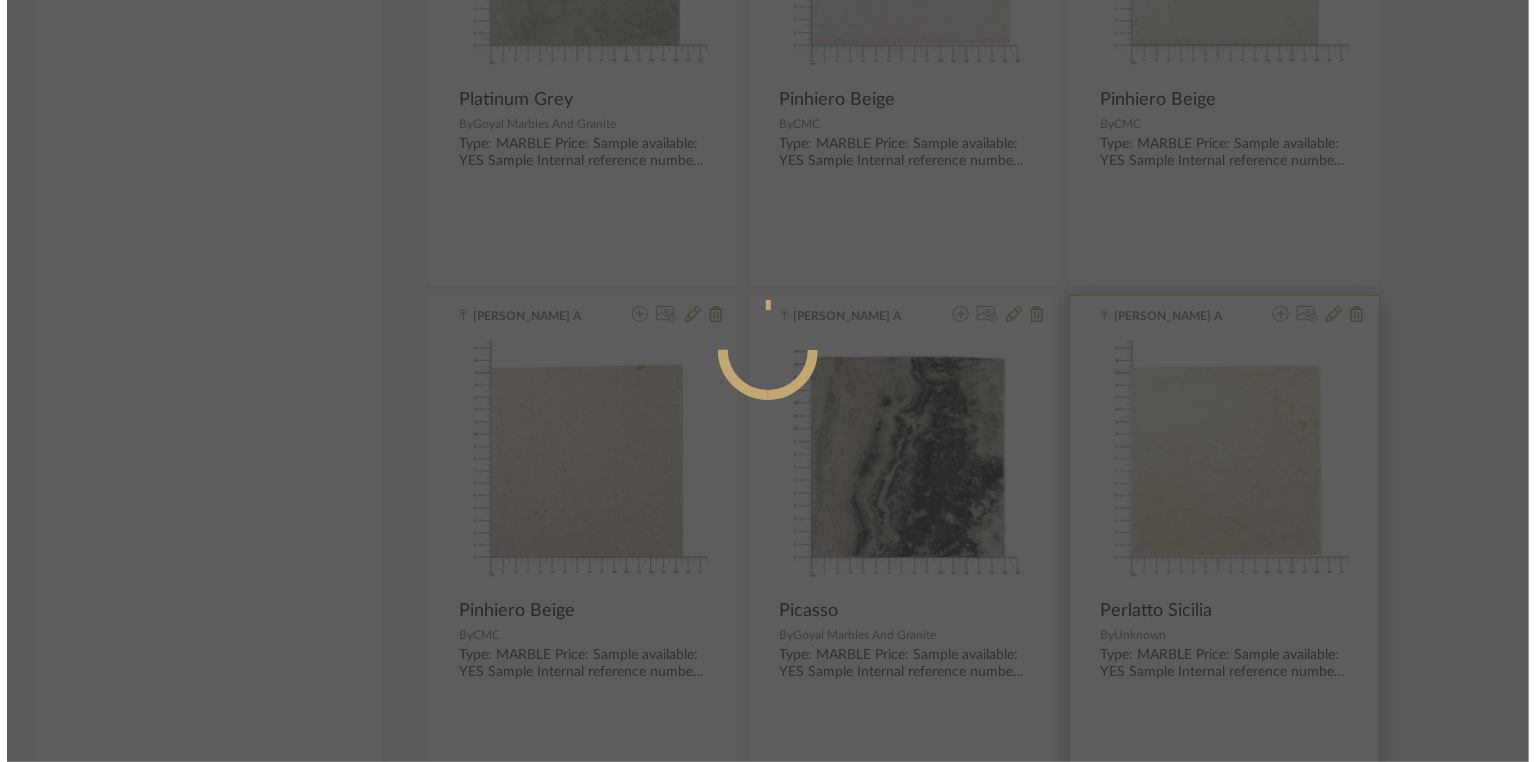 scroll, scrollTop: 0, scrollLeft: 0, axis: both 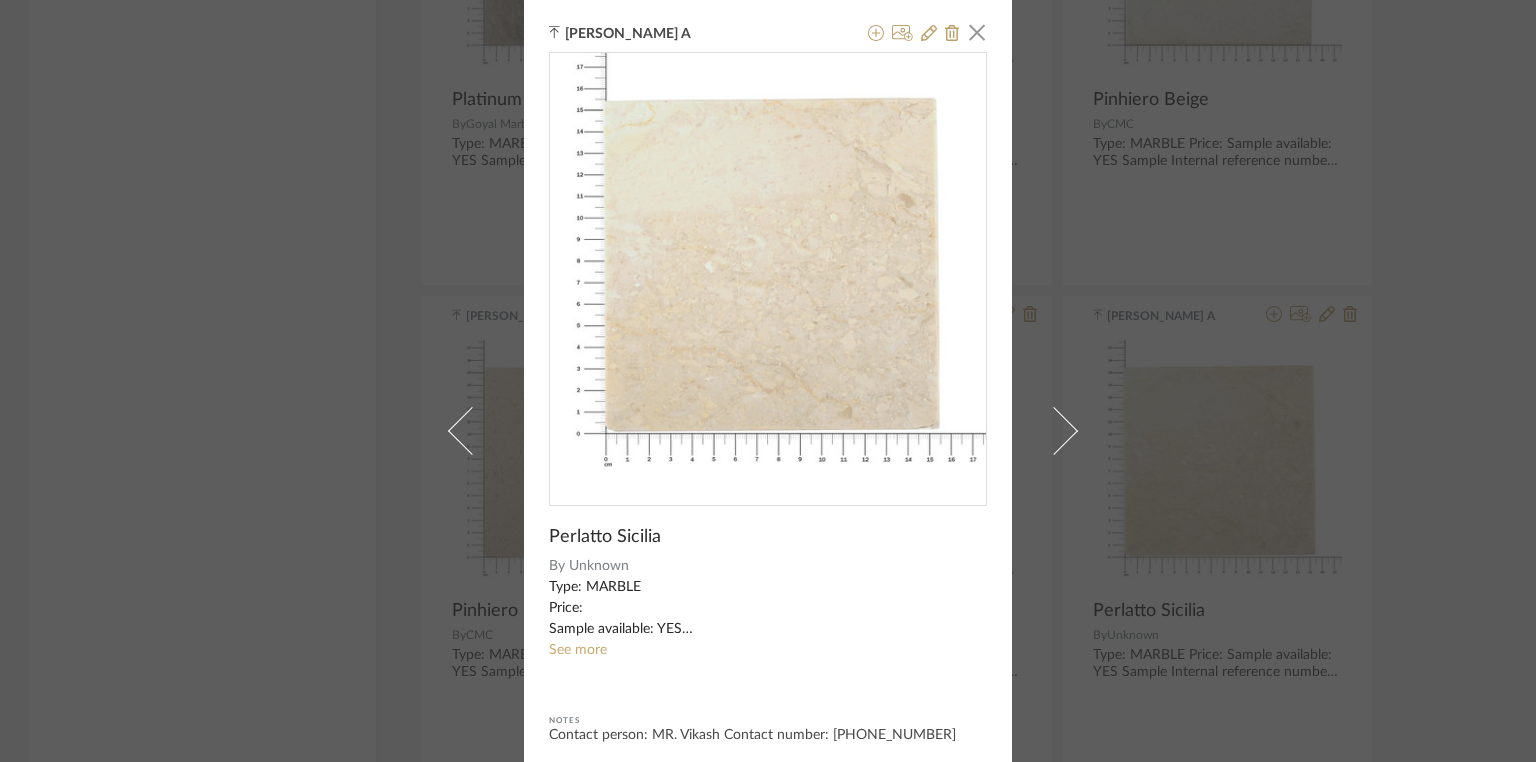 click on "[PERSON_NAME] A × Perlatto Sicilia By Unknown Type: MARBLE
Price:
Sample available: YES
Sample Internal reference number: TS-MR-091-PL
Stock availability: supplier stock
Maximum slab size:
Thickness: (as mentioned)
Other available thickness: (as mentioned)
Finish: Polished
Other finishes available: (as applicable)
Installation requirements: (as applicable)
Lead time: (as applicable)
3D available: No
Product description:
Any other details: See more Notes Contact person: MR. Vikash
Contact number:  [PHONE_NUMBER]" at bounding box center [768, 381] 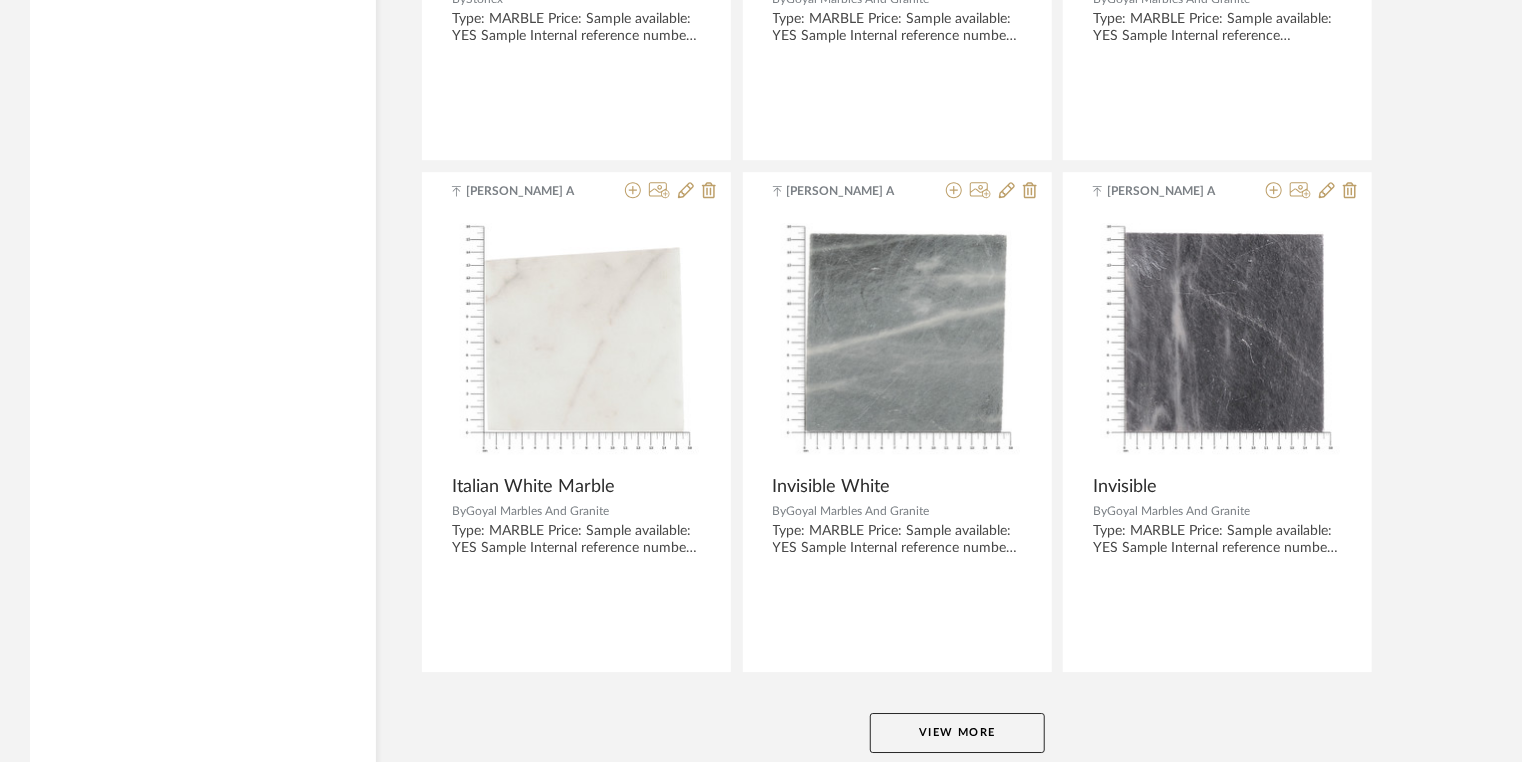 scroll, scrollTop: 18310, scrollLeft: 0, axis: vertical 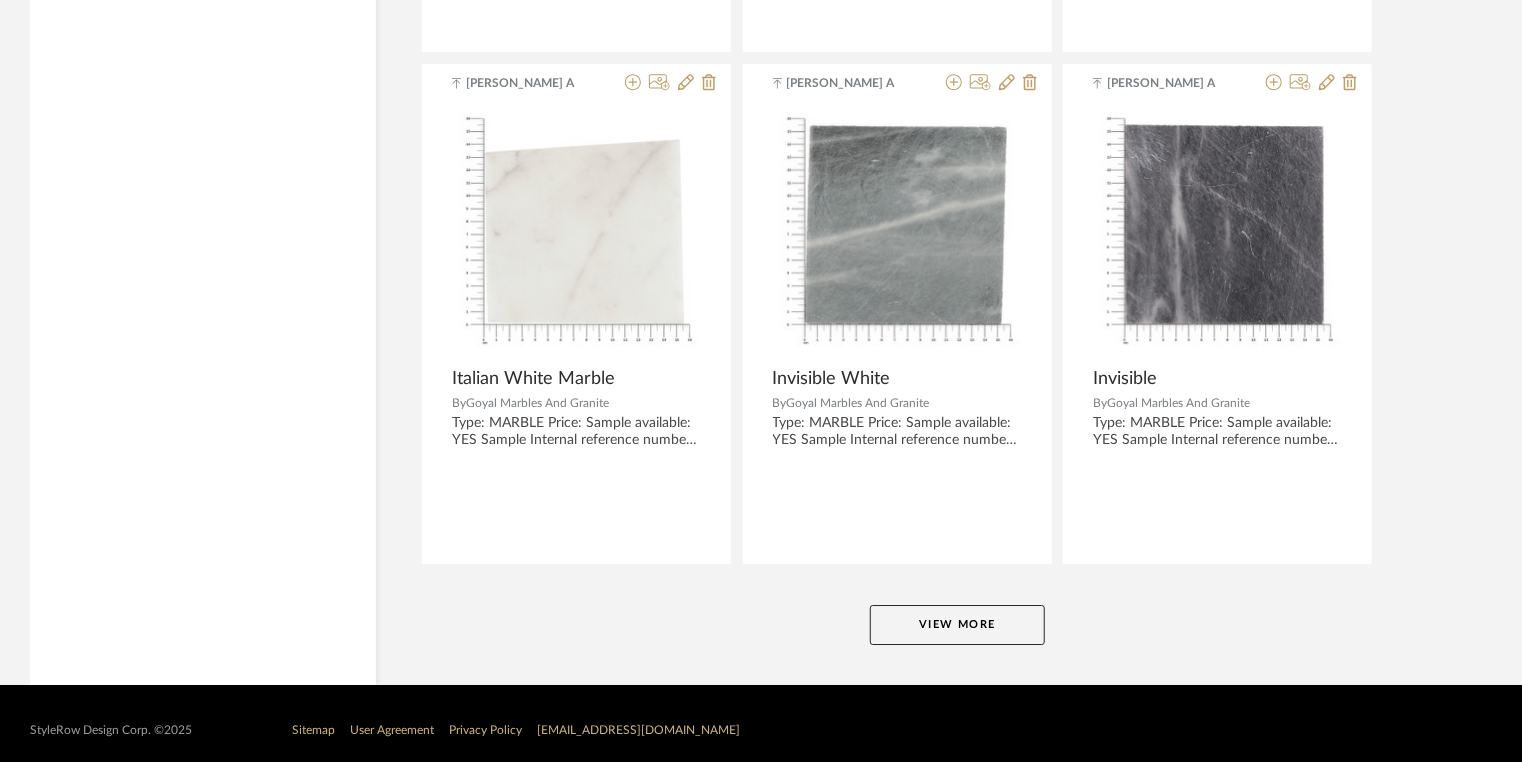drag, startPoint x: 884, startPoint y: 598, endPoint x: 902, endPoint y: 576, distance: 28.42534 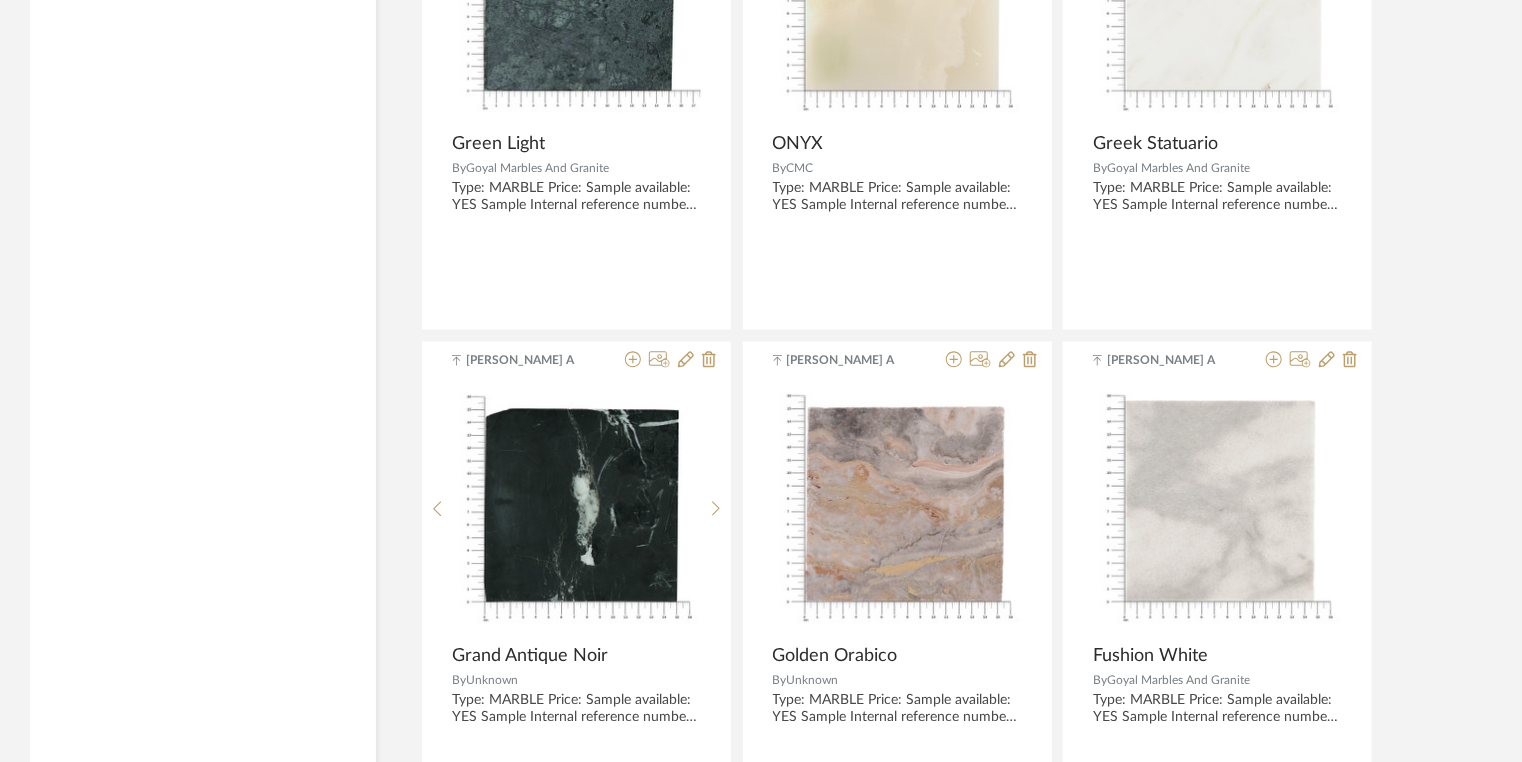 scroll, scrollTop: 21110, scrollLeft: 0, axis: vertical 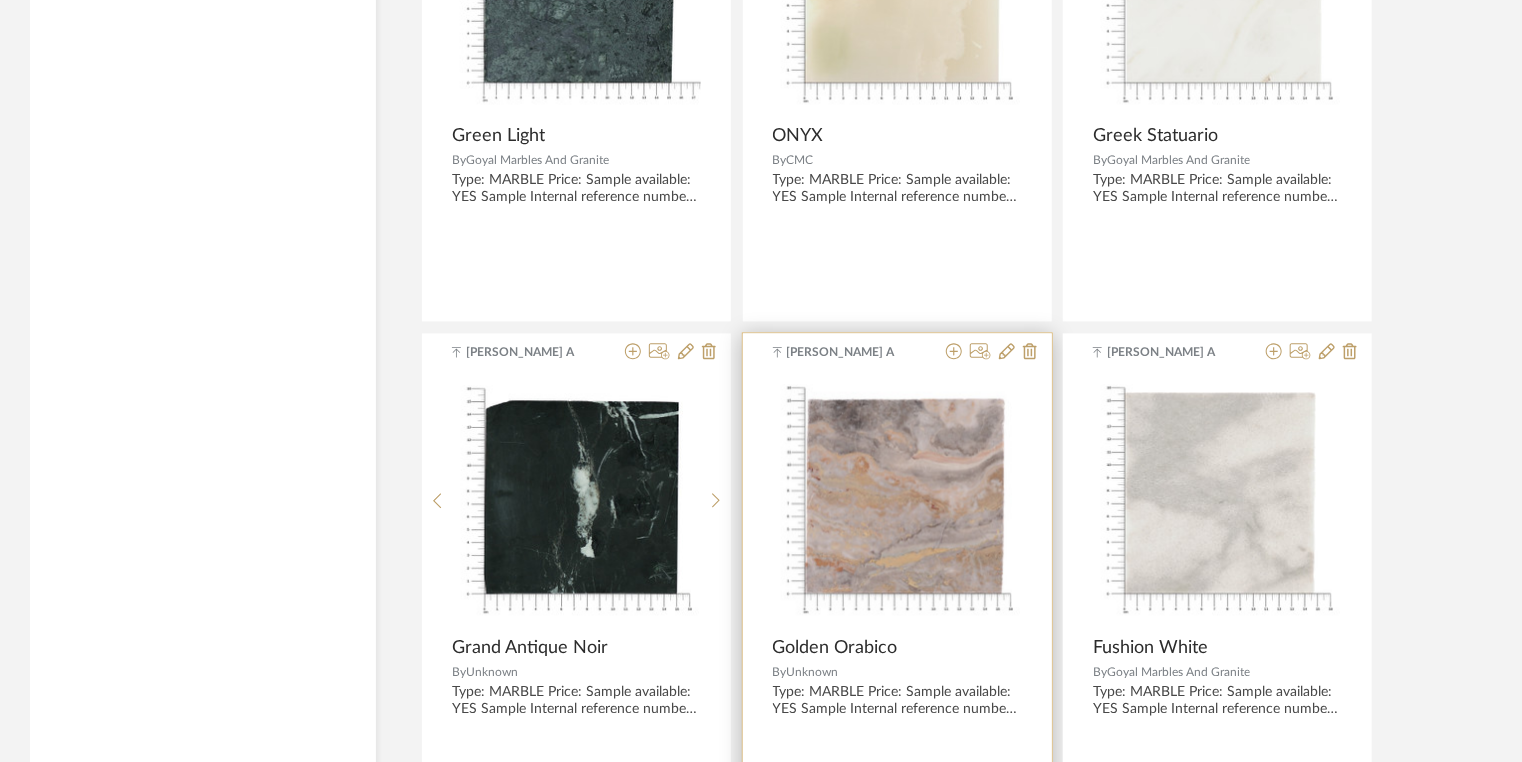 click at bounding box center [0, 0] 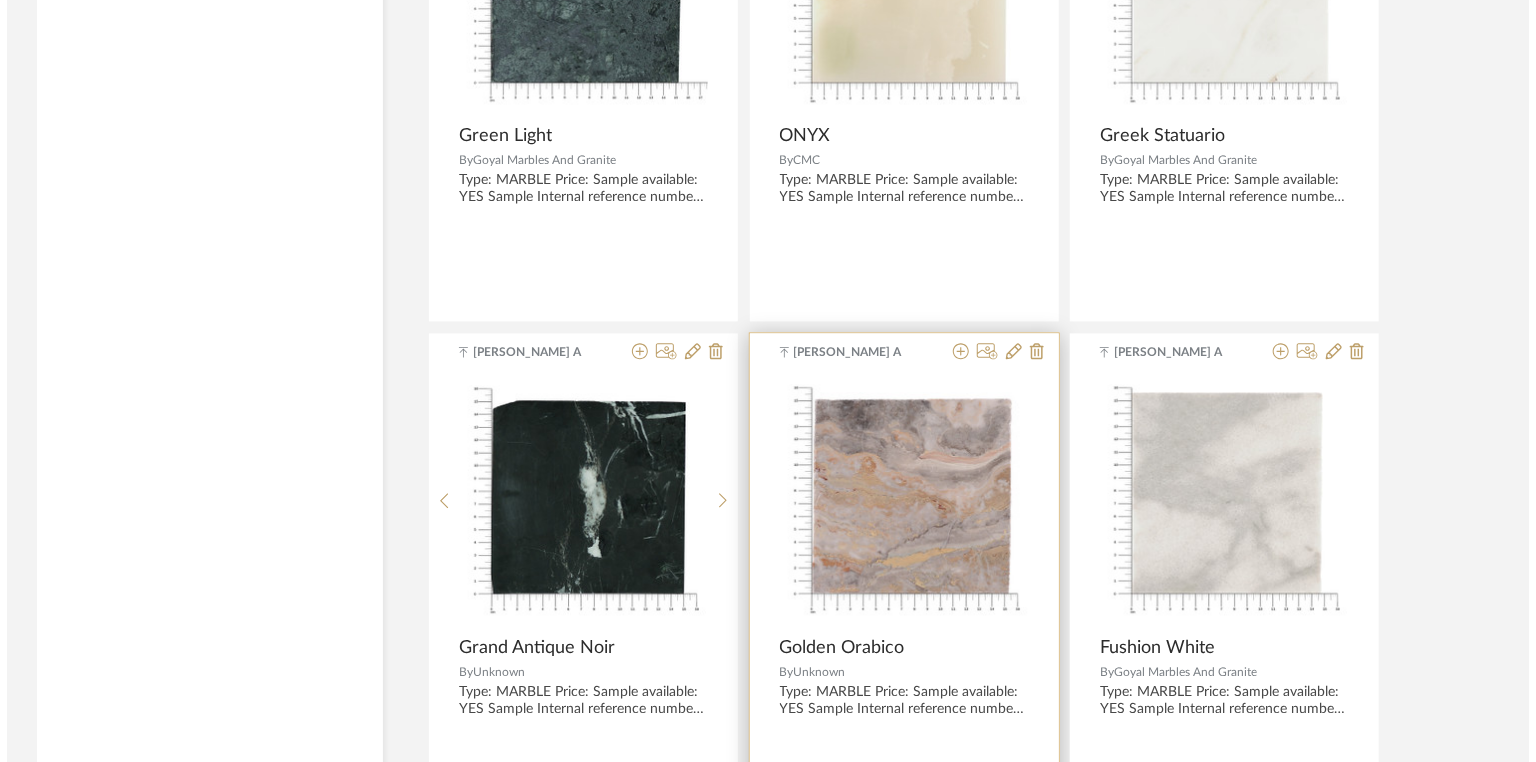 scroll, scrollTop: 0, scrollLeft: 0, axis: both 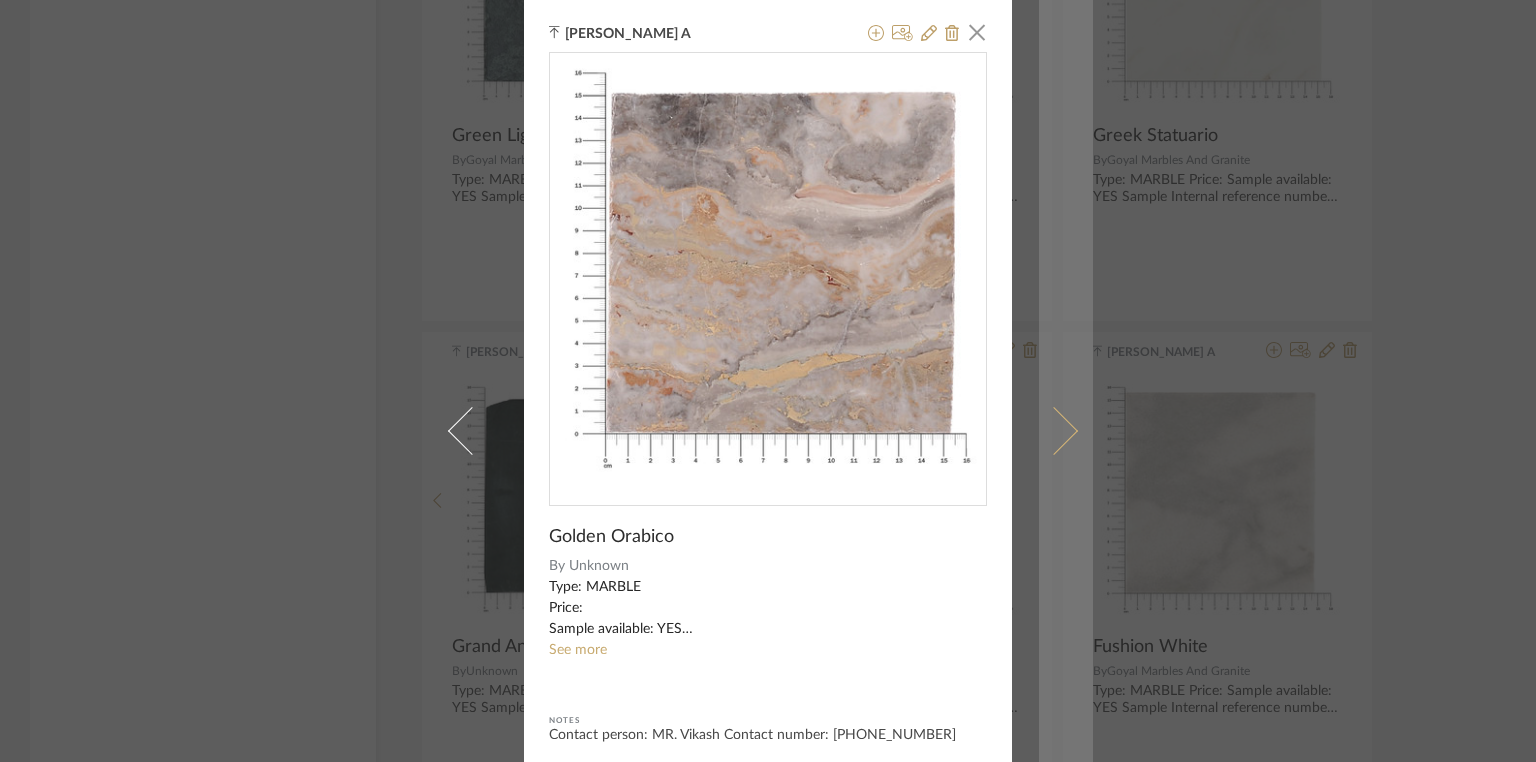 click at bounding box center [1054, 430] 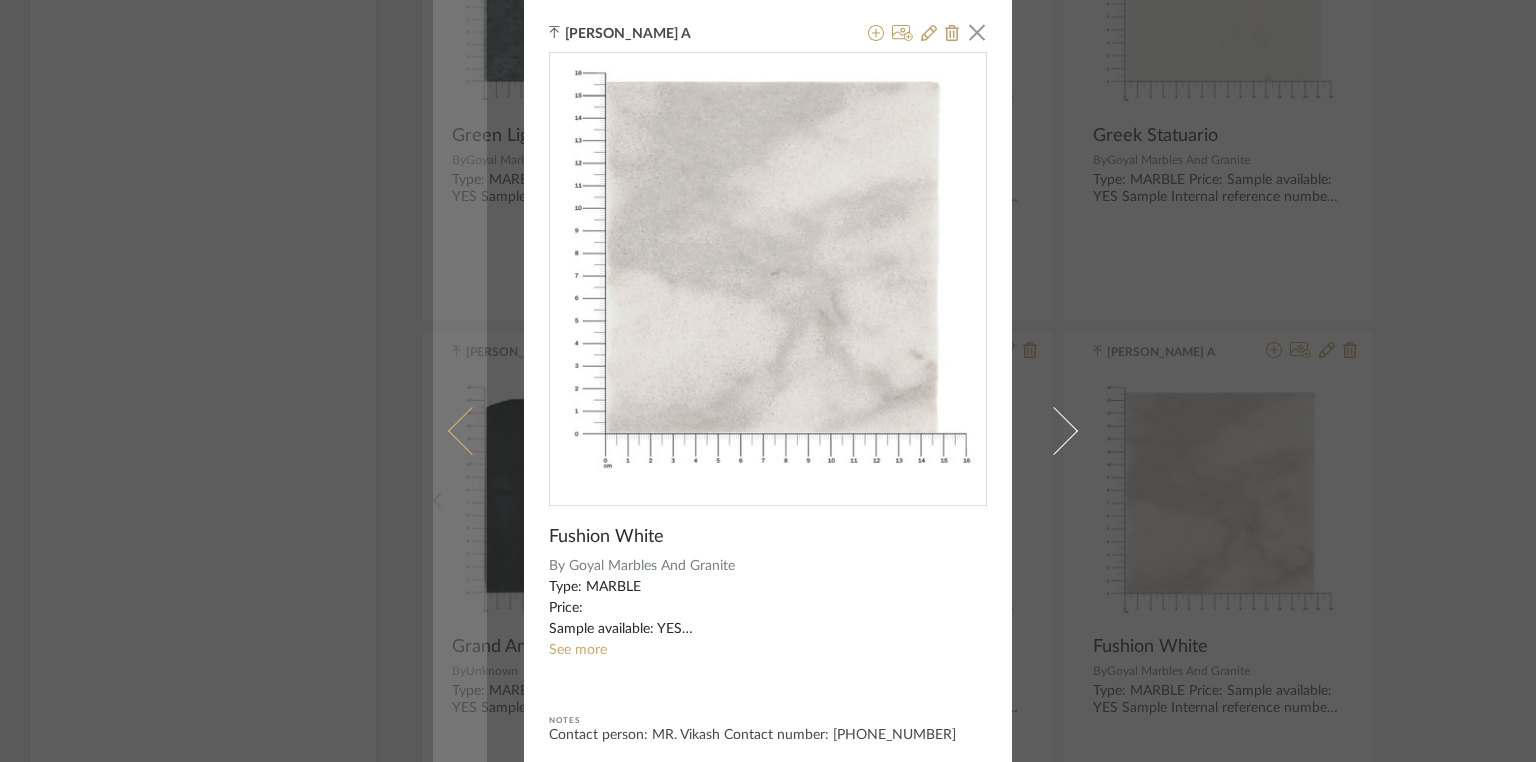 click at bounding box center (472, 430) 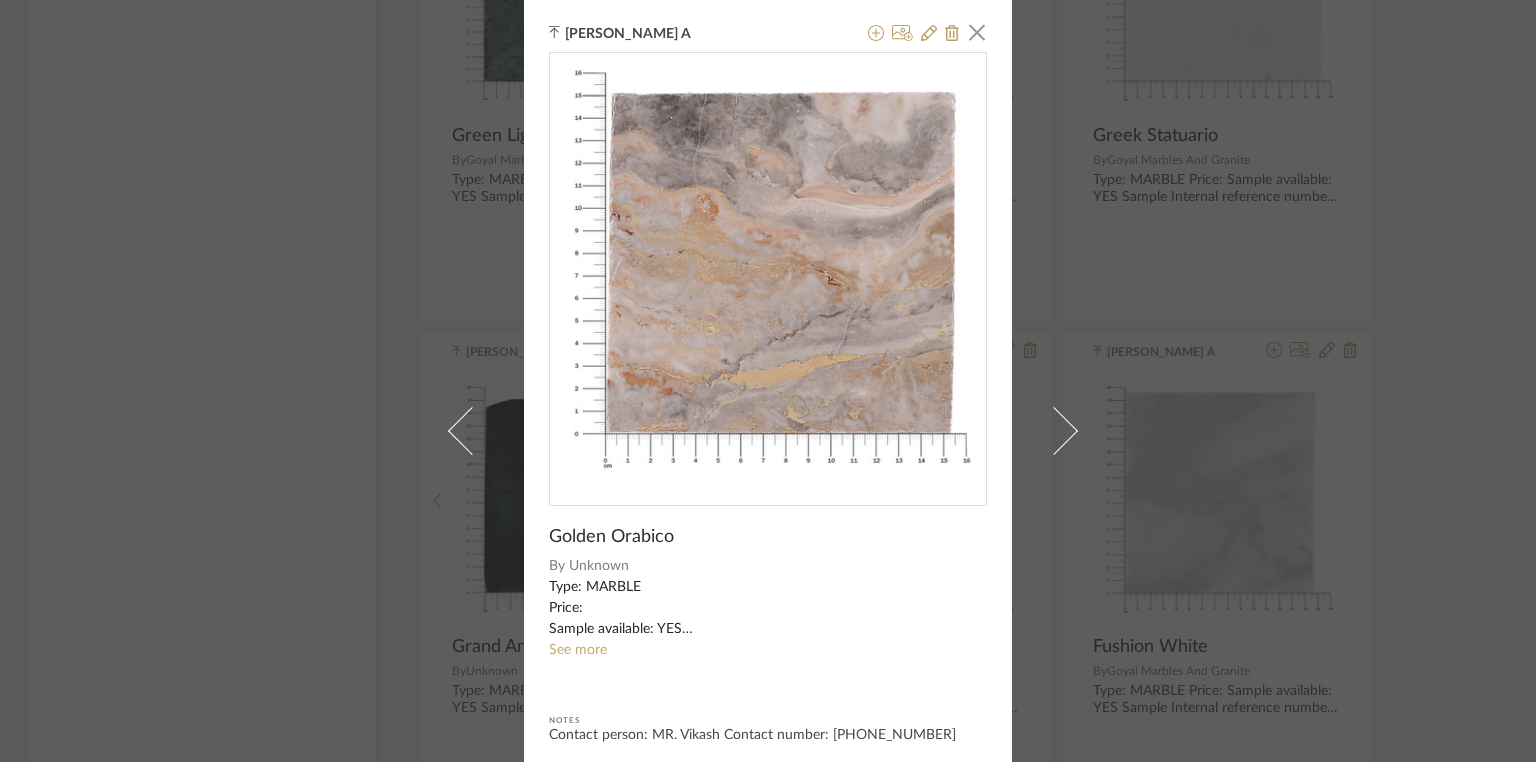 click on "[PERSON_NAME] A × Golden Orabico By Unknown Type: MARBLE
Price:
Sample available: YES
Sample Internal reference number: TS-MR-045-PL
Stock availability: supplier stock
Maximum slab size:
Thickness: (as mentioned)
Other available thickness: (as mentioned)
Finish: Polished
Other finishes available: (as applicable)
Installation requirements: (as applicable)
Lead time: (as applicable)
3D available: No
Product description:
Any other details: See more Notes Contact person: MR. Vikash
Contact number:  [PHONE_NUMBER]" at bounding box center (768, 381) 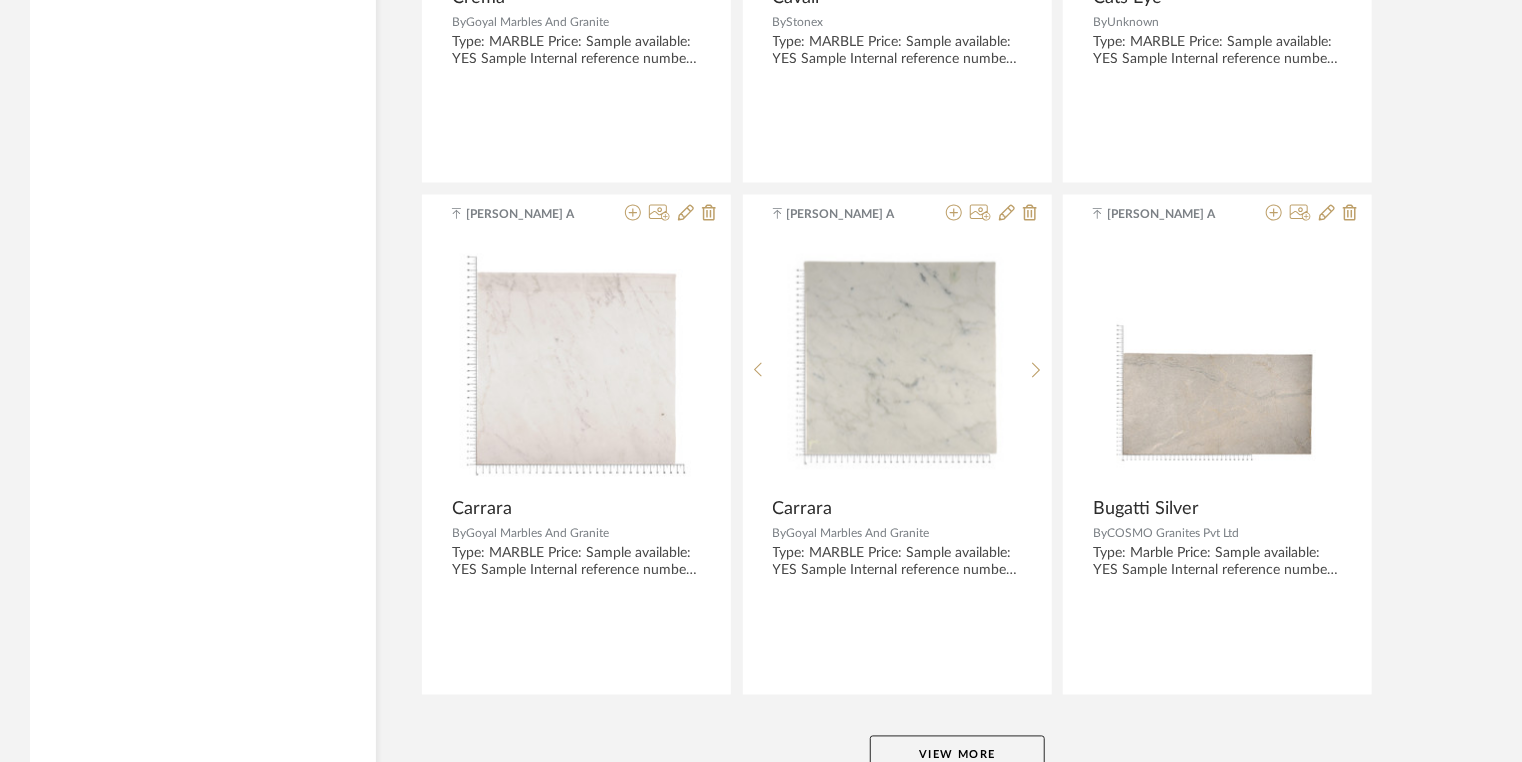 scroll, scrollTop: 24443, scrollLeft: 0, axis: vertical 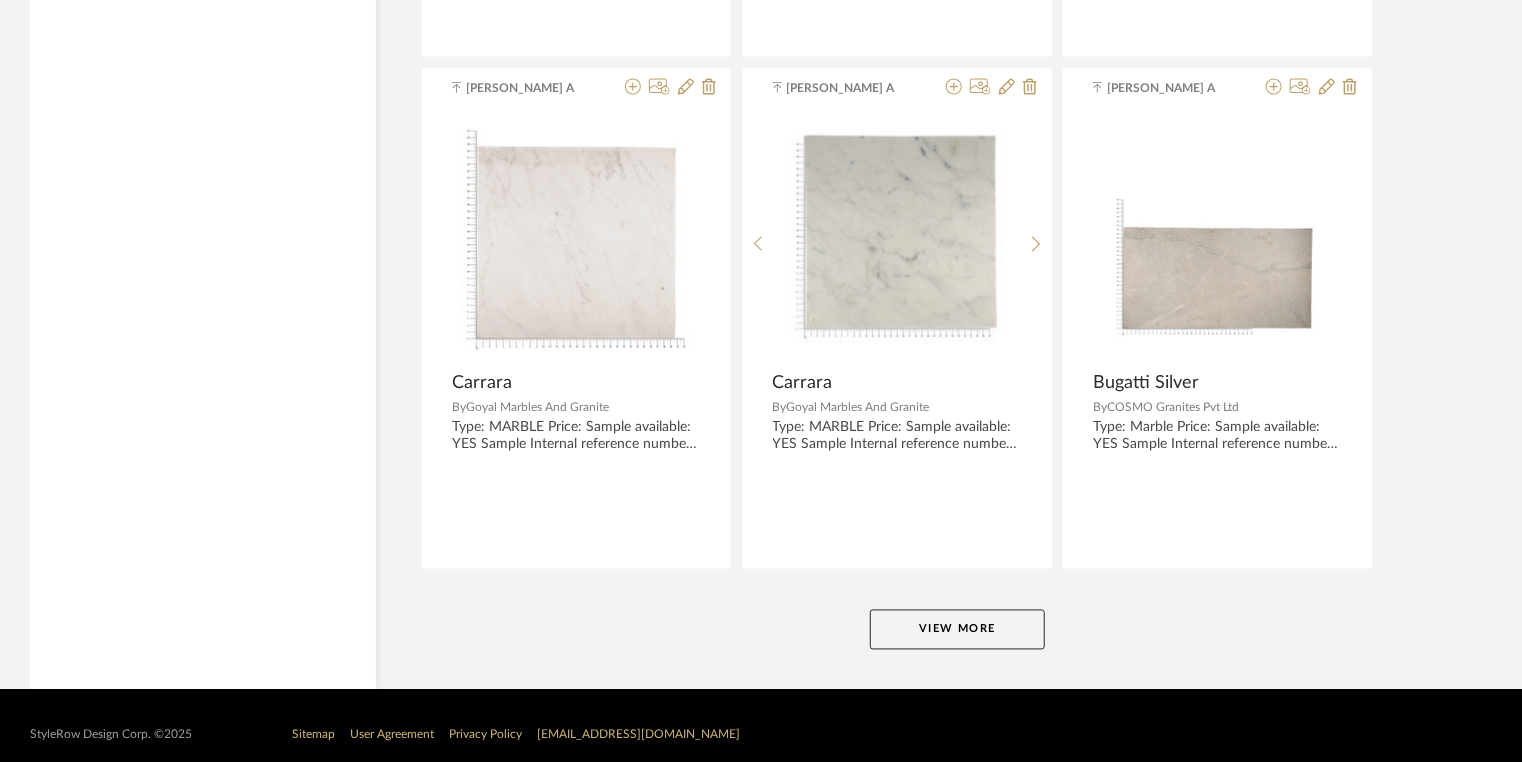 click on "View More" 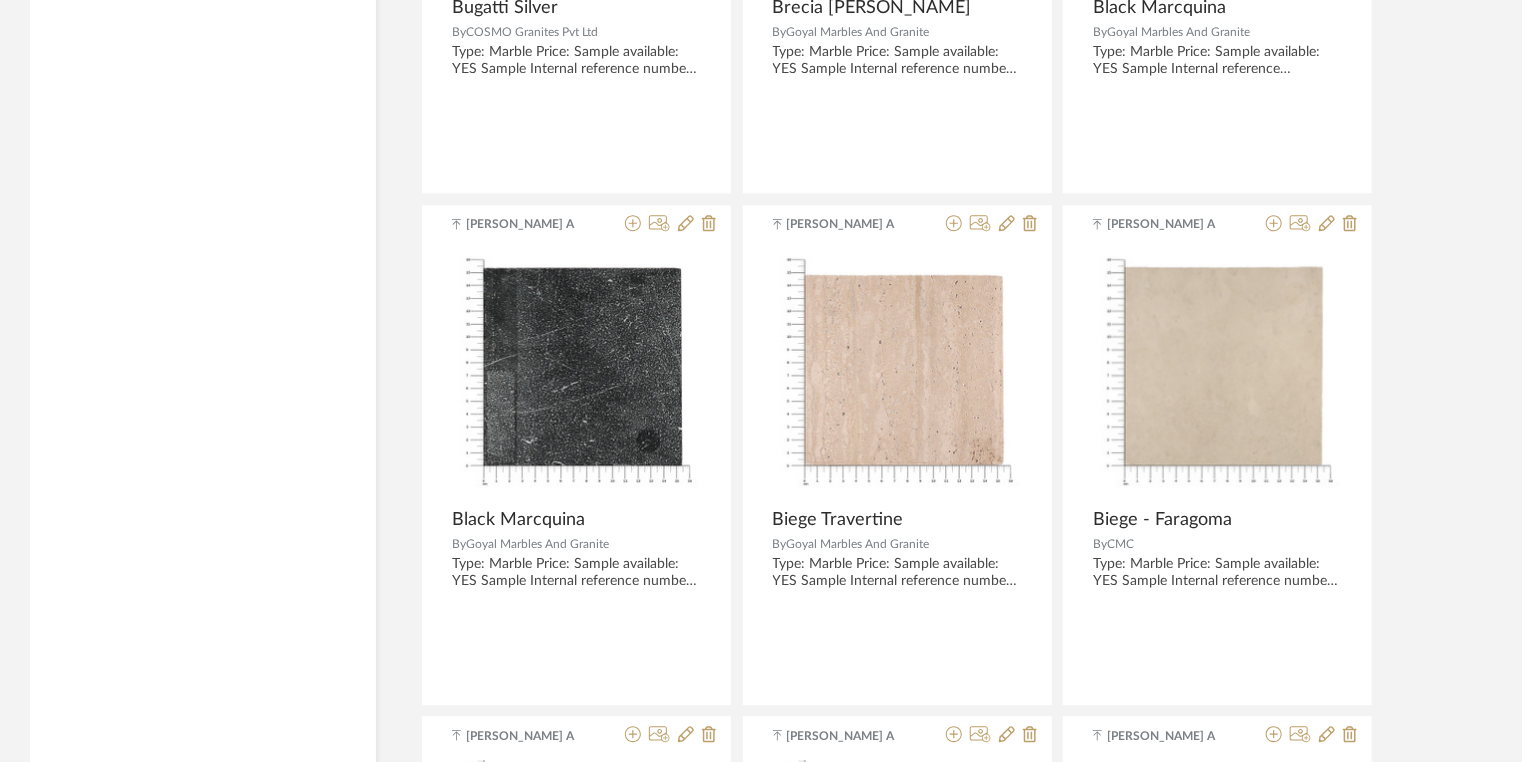 scroll, scrollTop: 25323, scrollLeft: 0, axis: vertical 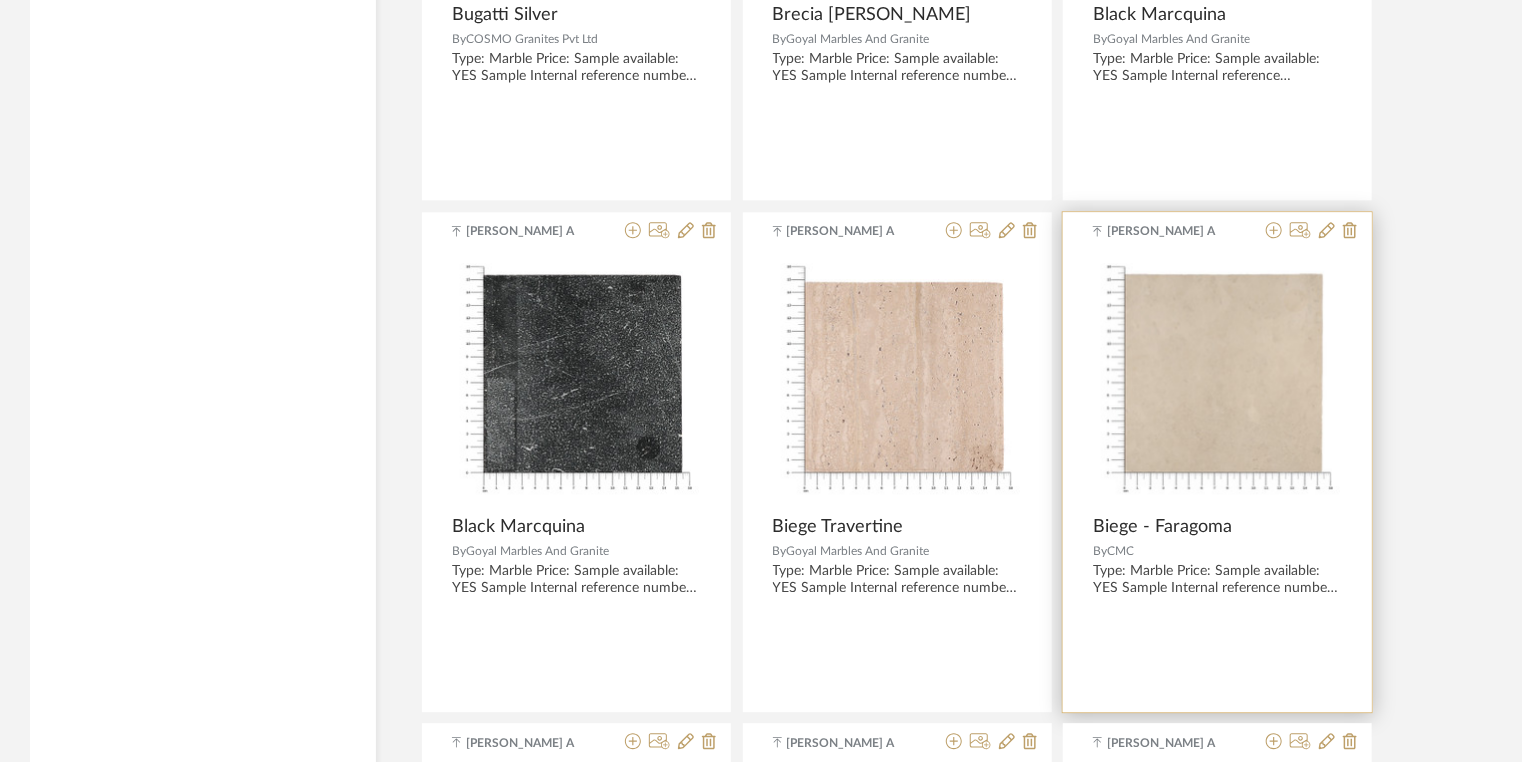click at bounding box center (1217, 379) 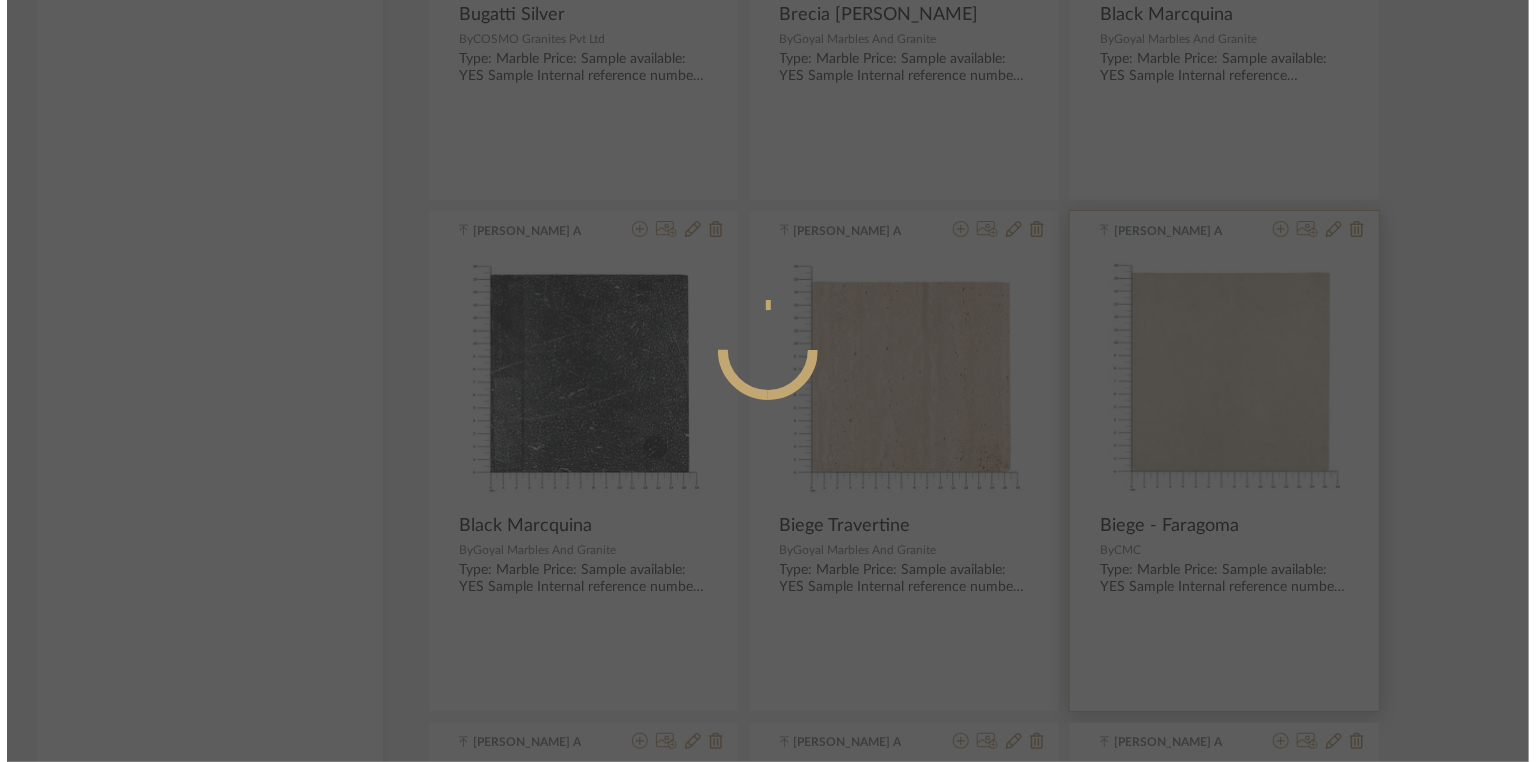 scroll, scrollTop: 0, scrollLeft: 0, axis: both 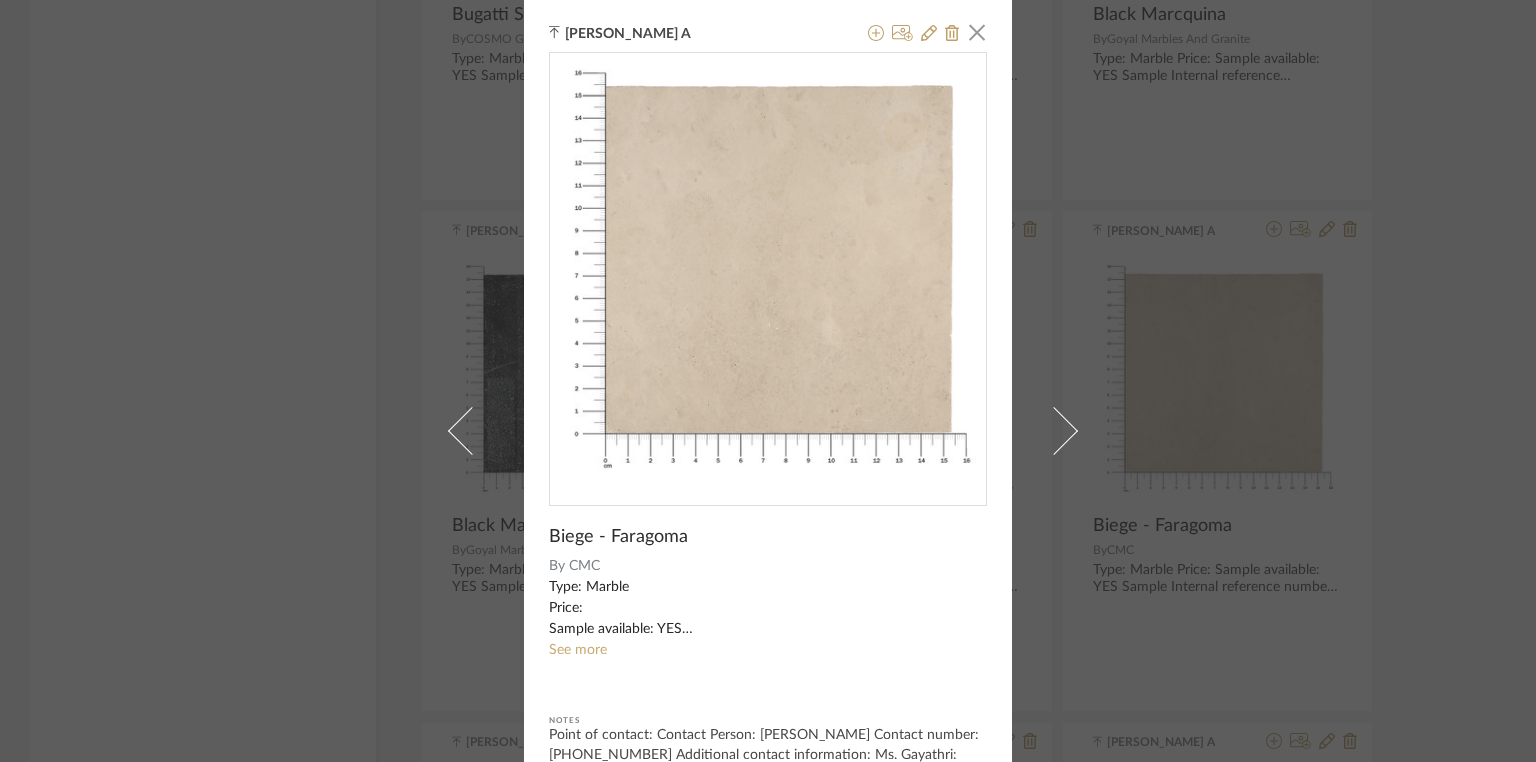 click on "[PERSON_NAME] A × Biege - Faragoma By CMC Type: Marble
Price:
Sample available: YES
Sample Internal reference number: TS-MR-016-PL
Stock availability: supplier stock
Maximum slab size:
Thickness: (as mentioned)
Other available thickness: (as mentioned)
Finish: Polished
Other finishes available: (as applicable)
Installation requirements: (as applicable)
Lead time: (as applicable)
3D available: No
Product description:
Any other details: See more Notes Point of contact: Contact Person: [PERSON_NAME] Contact number:[PHONE_NUMBER] Additional contact information: Ms. Gayathri: [PHONE_NUMBER]" at bounding box center (768, 381) 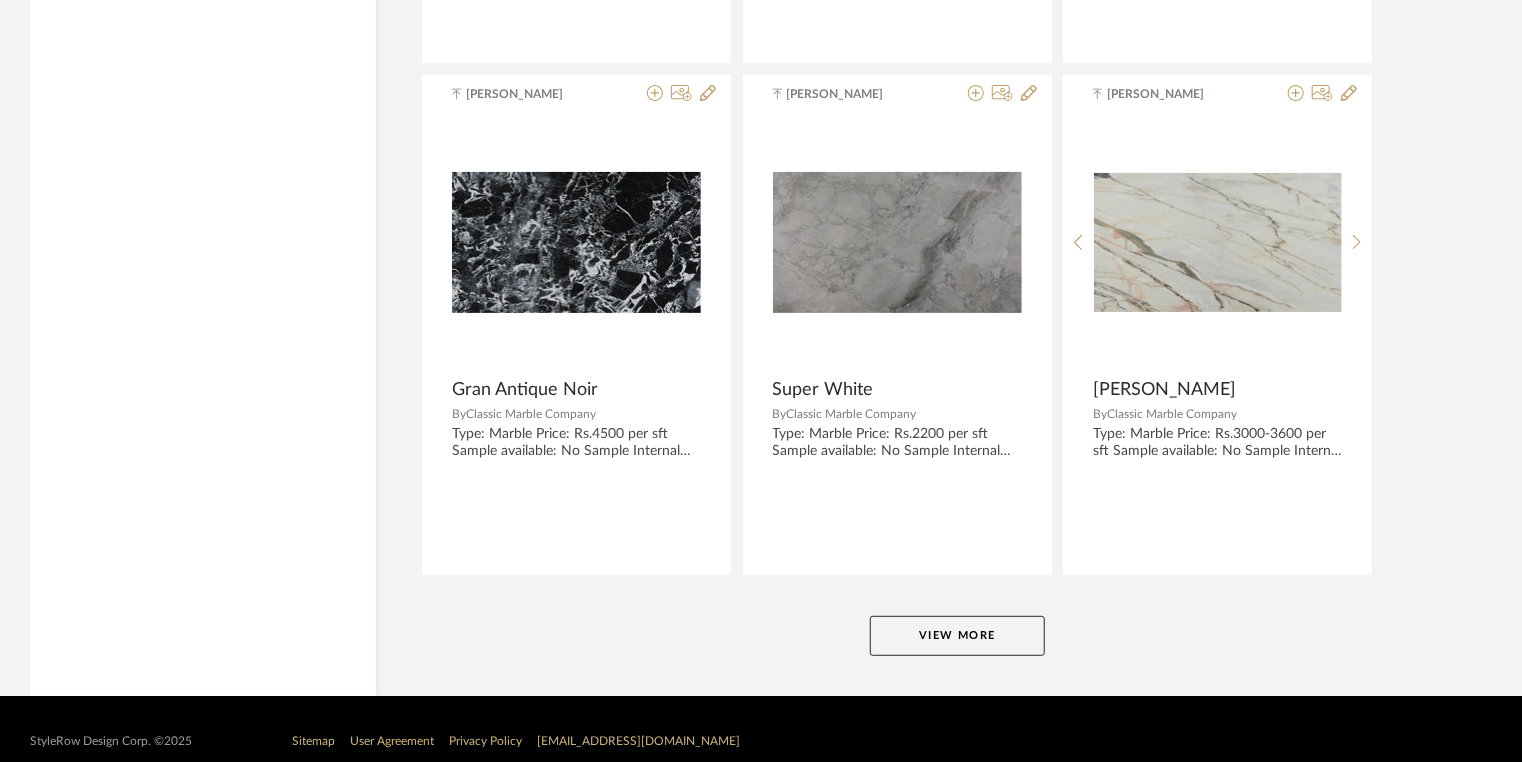 scroll, scrollTop: 30576, scrollLeft: 0, axis: vertical 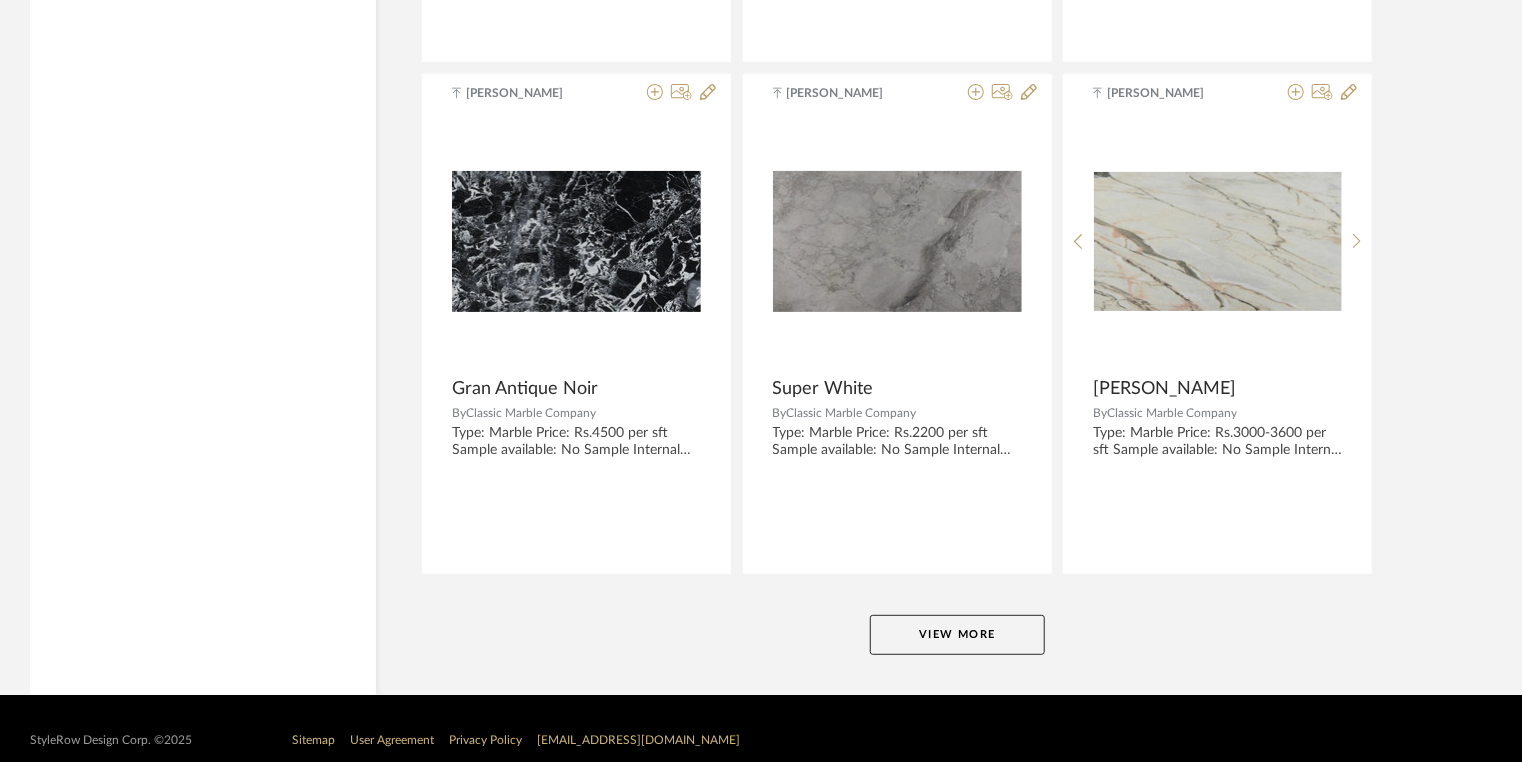 click on "Displaying 227 products  Sort By  Newest Filtered by Tile & Stone Marble  Clear All  [PERSON_NAME] A Silver Travertine By   Goyal Marbles And Granite  Type: Marble
Price:
Sample available: YES
Sample Internal reference number: TS-MR-109-LT
Stock availability: supplier stock
Maximum slab size:
Thickness: (as mentioned)
Other available thickness: (as mentioned)
Finish: Leather
Other finishes available: (as applicable)
Installation requirements: (as applicable)
Lead time: (as applicable)
3D available: No
Product description:
Any other details: [PERSON_NAME] A Mocha Cream By   CMC  Type: Marble
Price:
Sample available: YES
Sample Internal reference number:TS-MR-076-LT
Stock availability: supplier stock [PERSON_NAME] A Thunder Blue By   Goyal Marbles And Granite  [PERSON_NAME] By   [PERSON_NAME] Marbles And Granite  [PERSON_NAME] Natural By   Goyal Marbles And Granite  [PERSON_NAME] A [GEOGRAPHIC_DATA] Grey By   COSMO Granites Pvt Ltd  [PERSON_NAME] Marble By   Goyal Marbles And Granite  [PERSON_NAME] Beige By  [PERSON_NAME] A By  By  By" 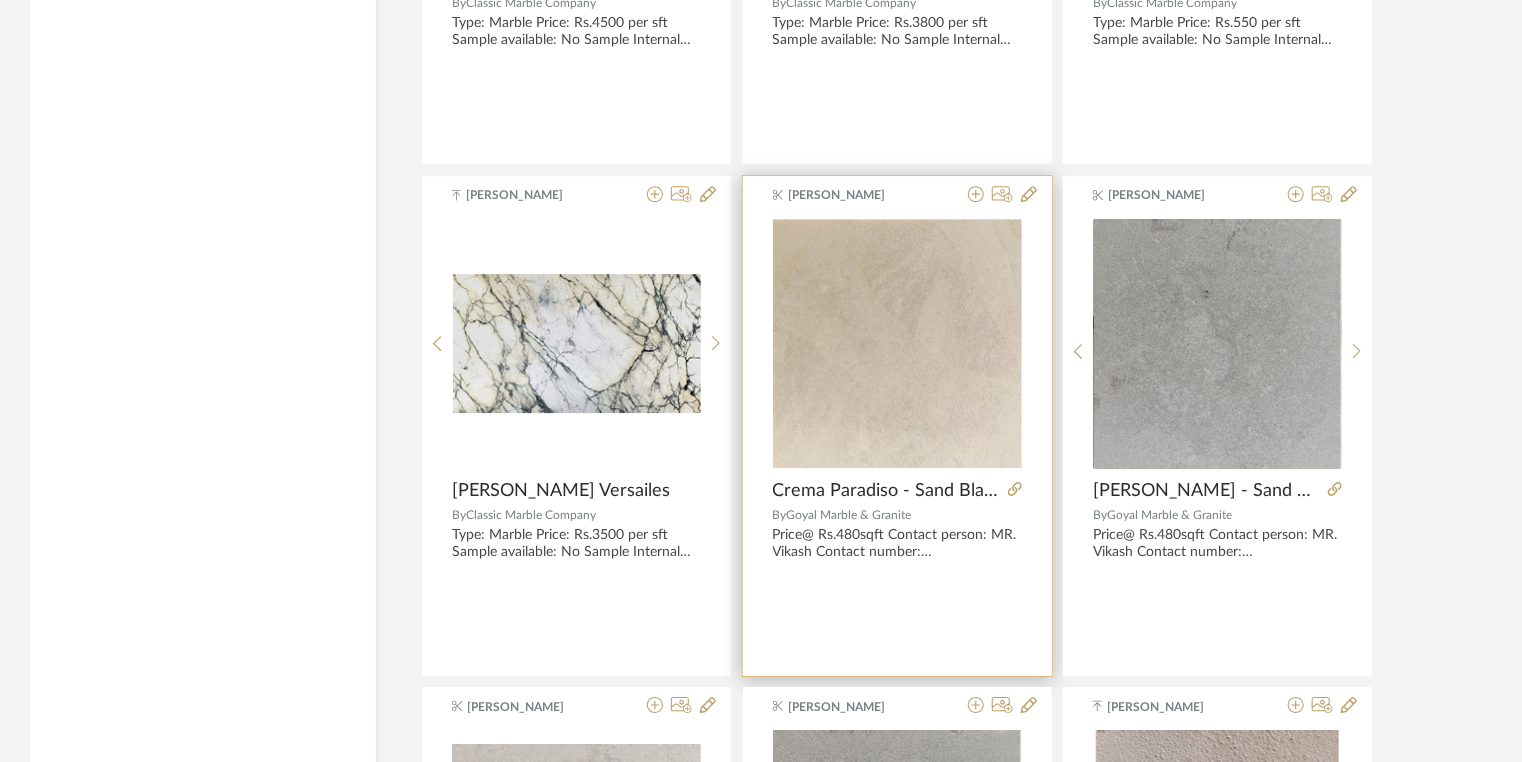scroll, scrollTop: 33536, scrollLeft: 0, axis: vertical 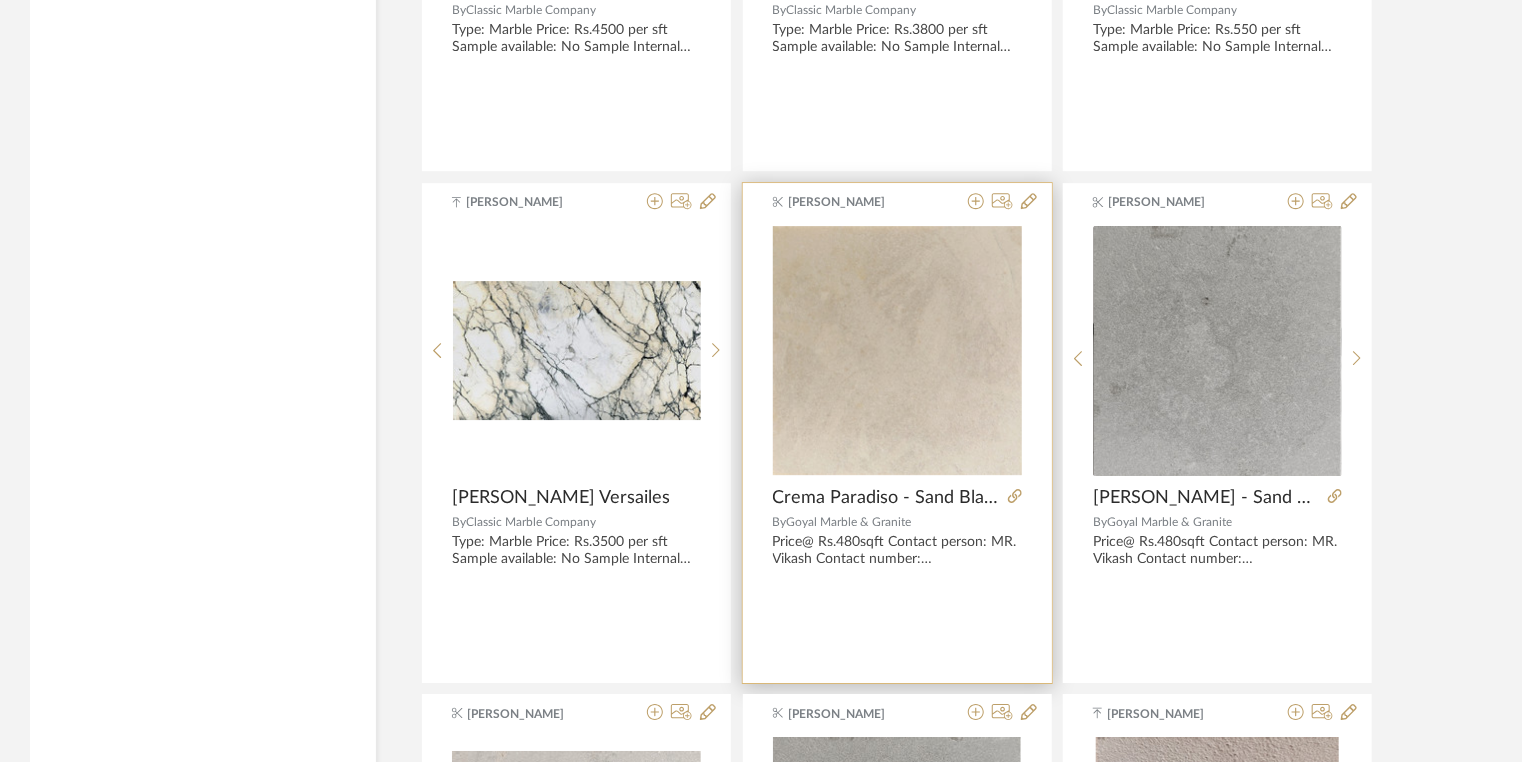 click at bounding box center [0, 0] 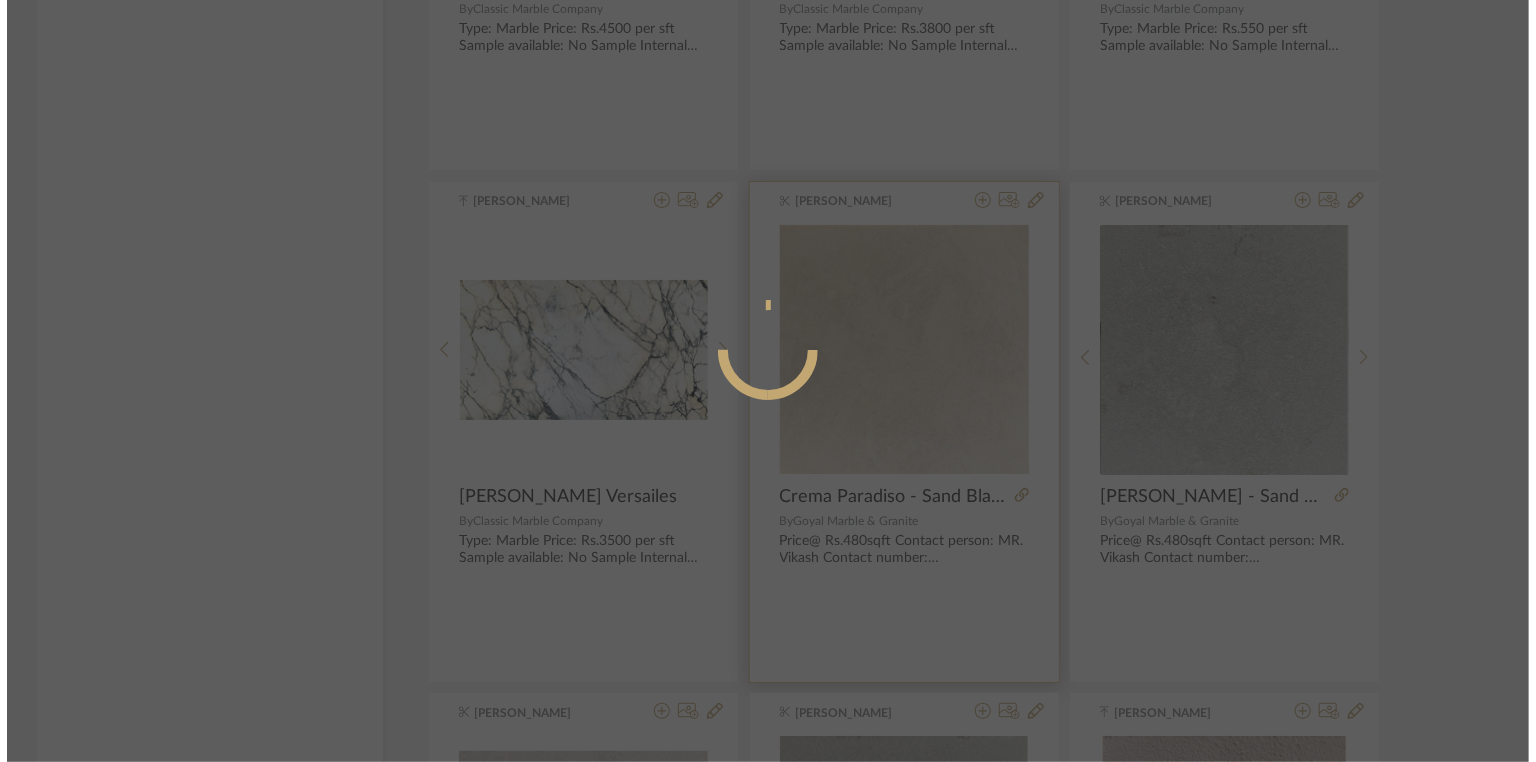 scroll, scrollTop: 0, scrollLeft: 0, axis: both 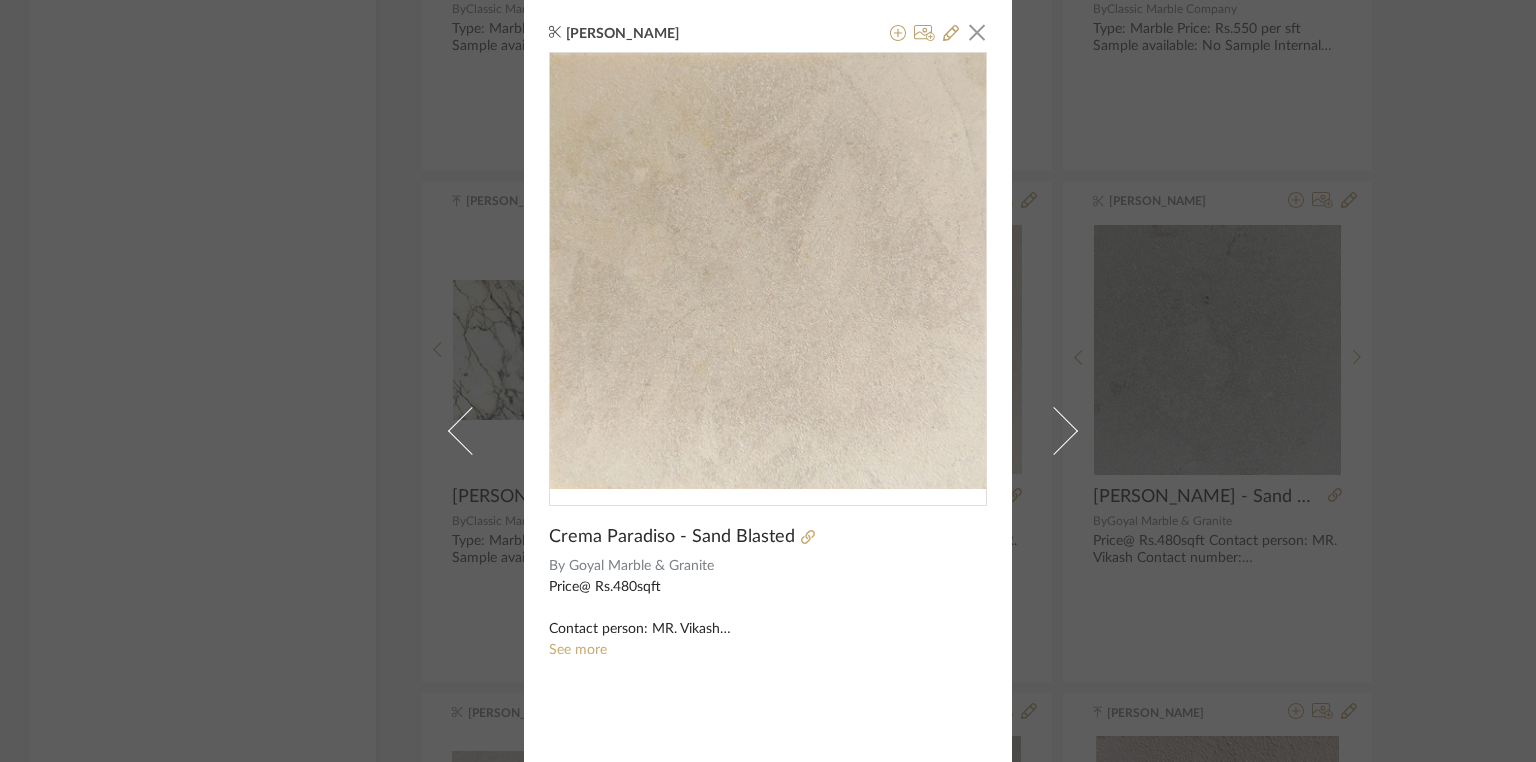 click on "[PERSON_NAME] × Crema Paradiso - Sand Blasted By Goyal Marble & Granite Price@ Rs.480sqft
Contact person: MR. Vikash
Contact number:  [PHONE_NUMBER] See more" at bounding box center (768, 381) 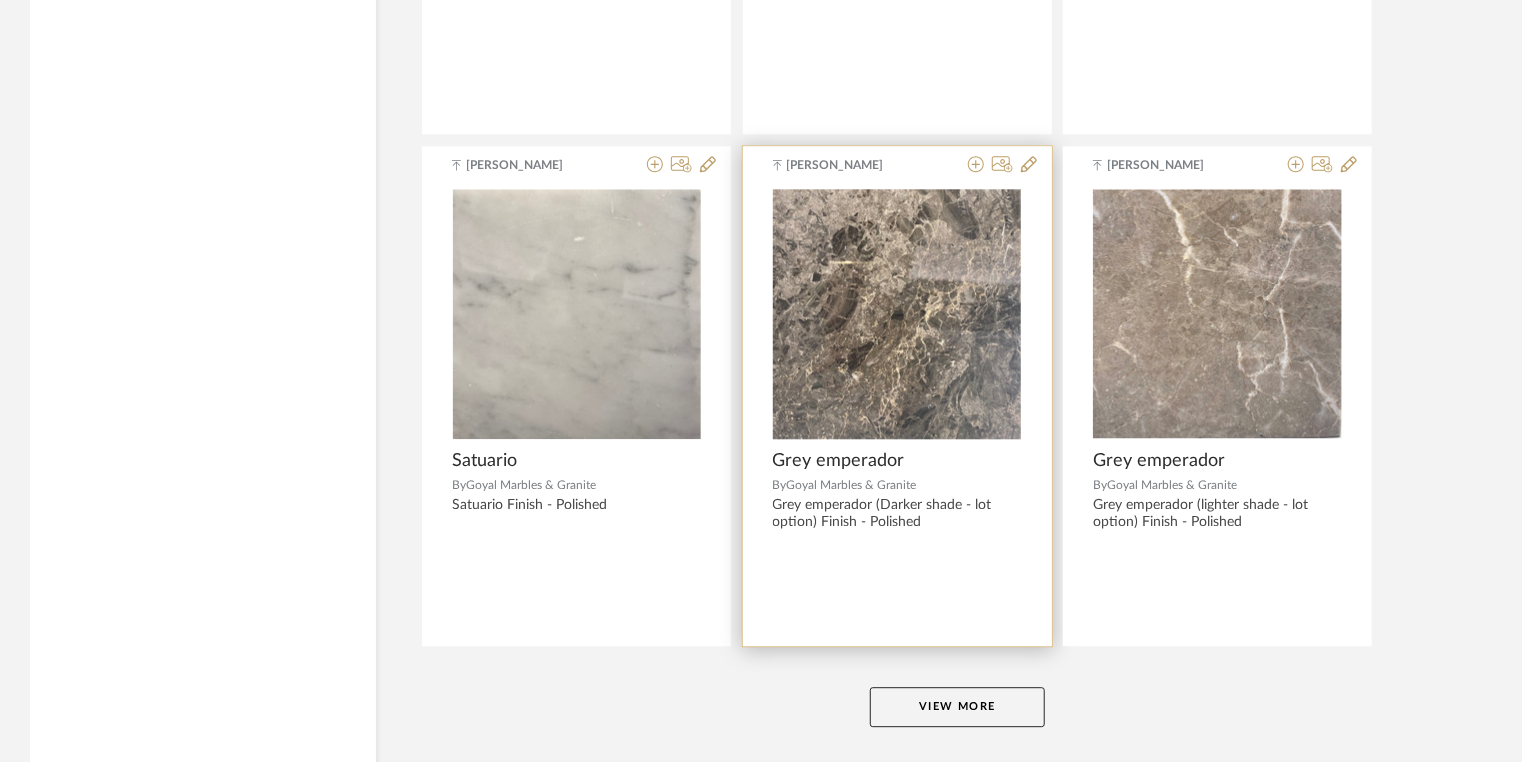 scroll, scrollTop: 36709, scrollLeft: 0, axis: vertical 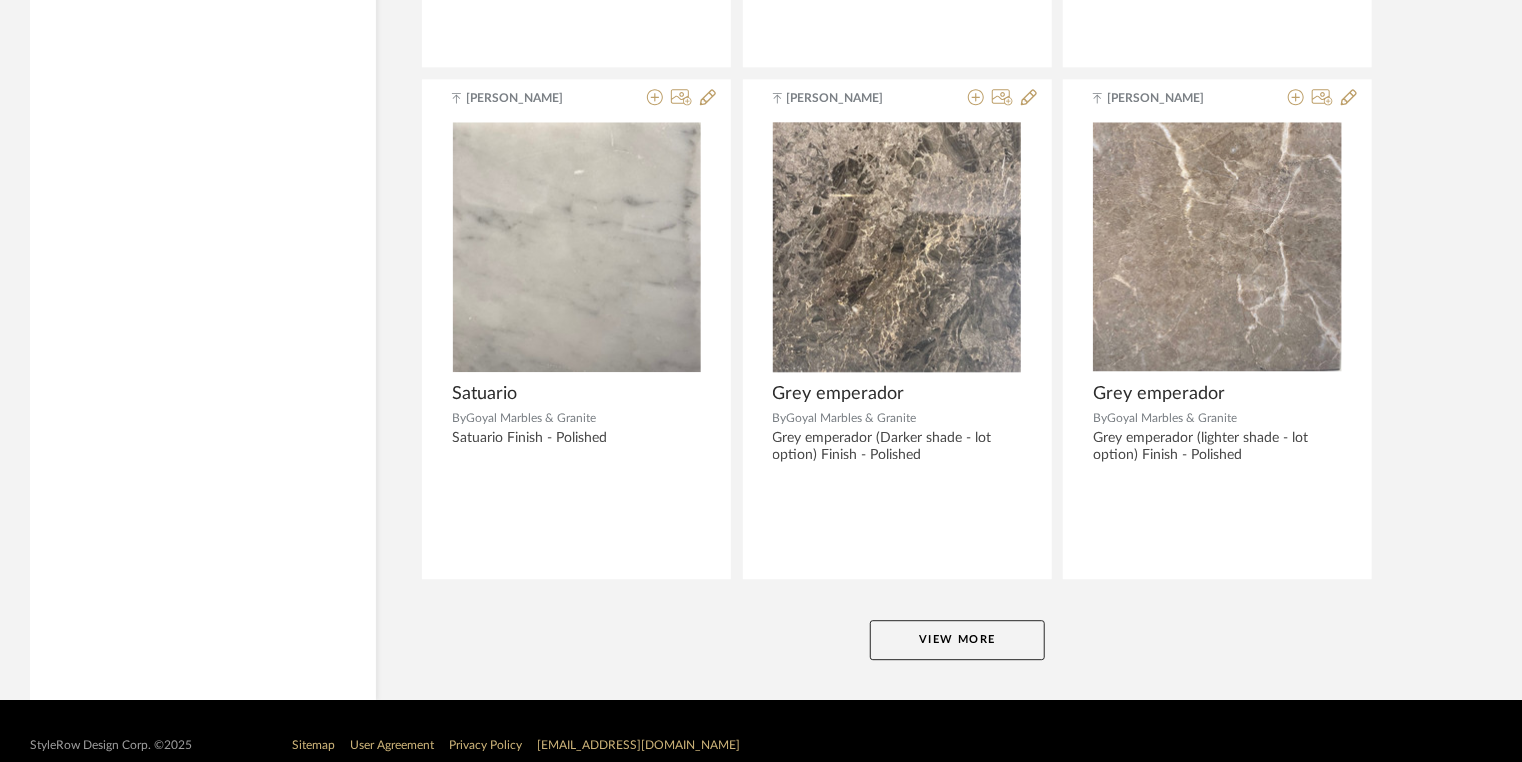click on "View More" 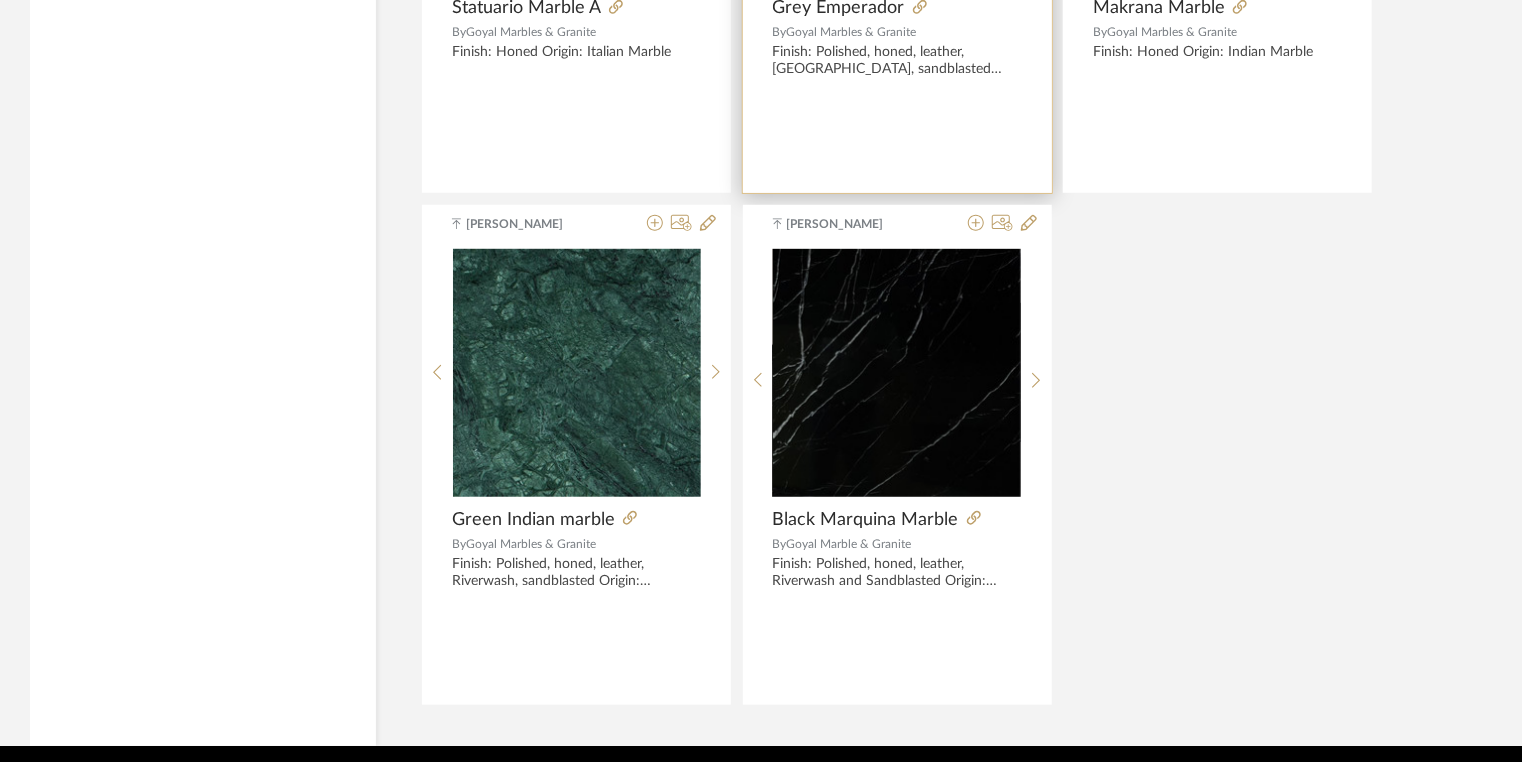 scroll, scrollTop: 38674, scrollLeft: 0, axis: vertical 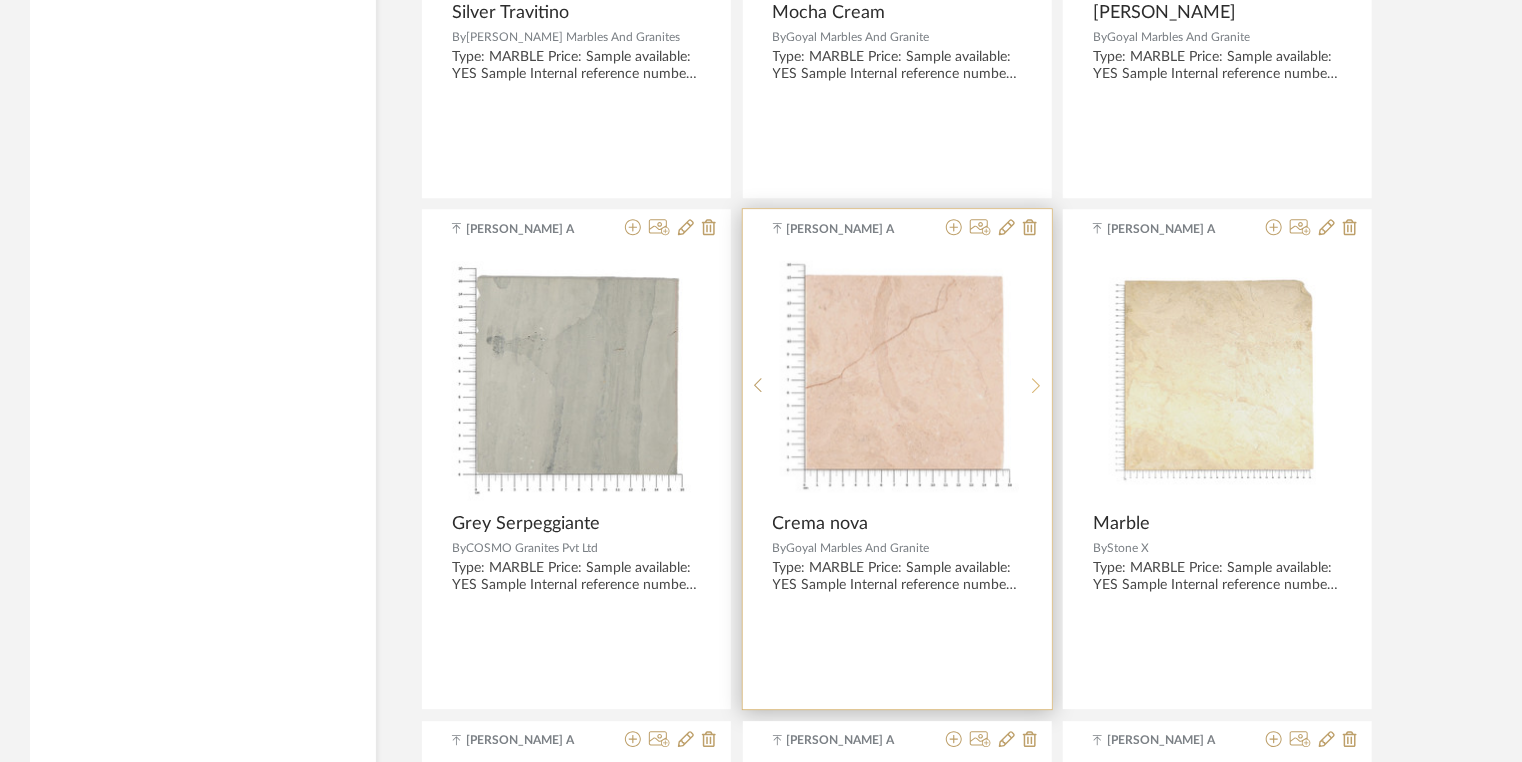 click 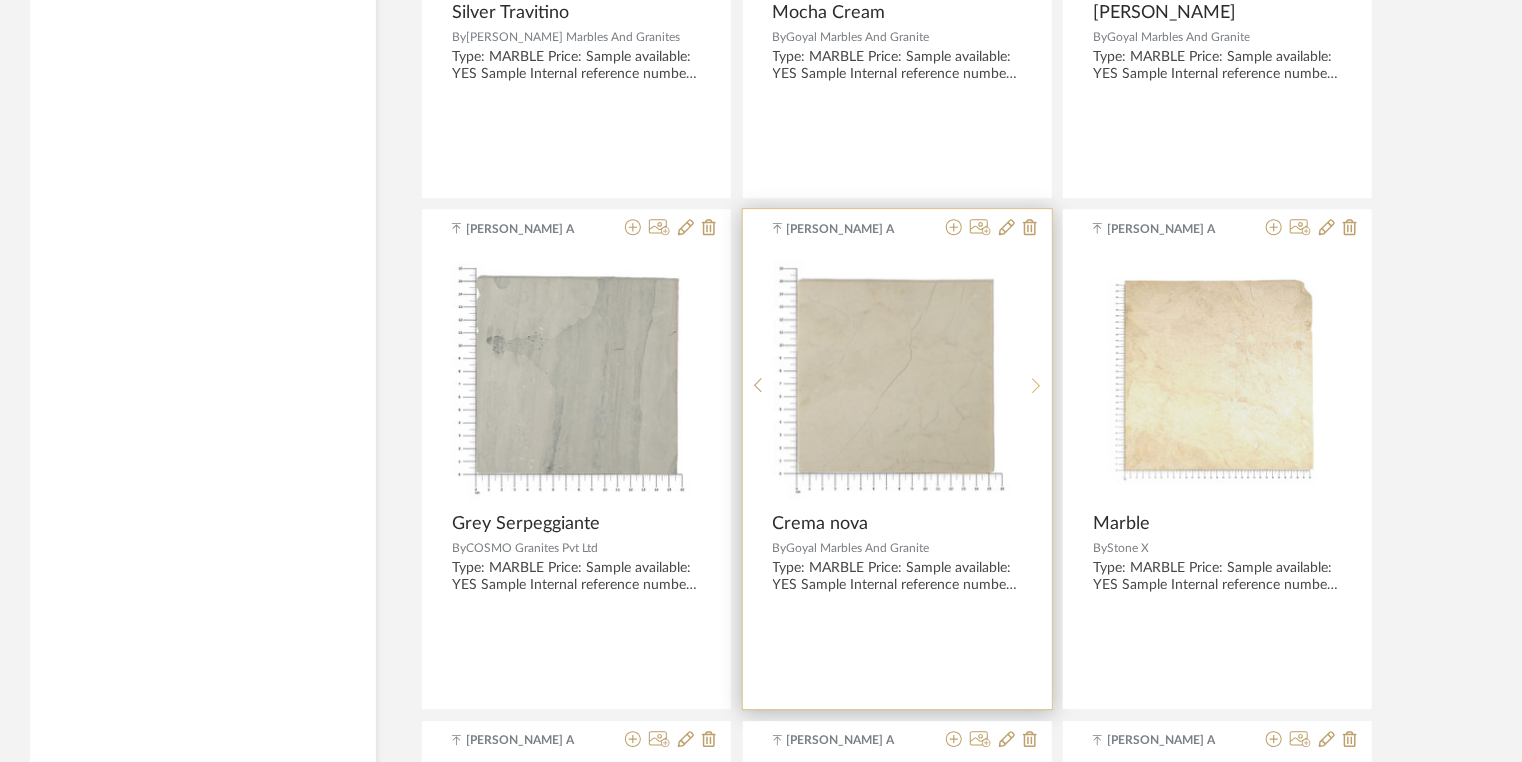 click 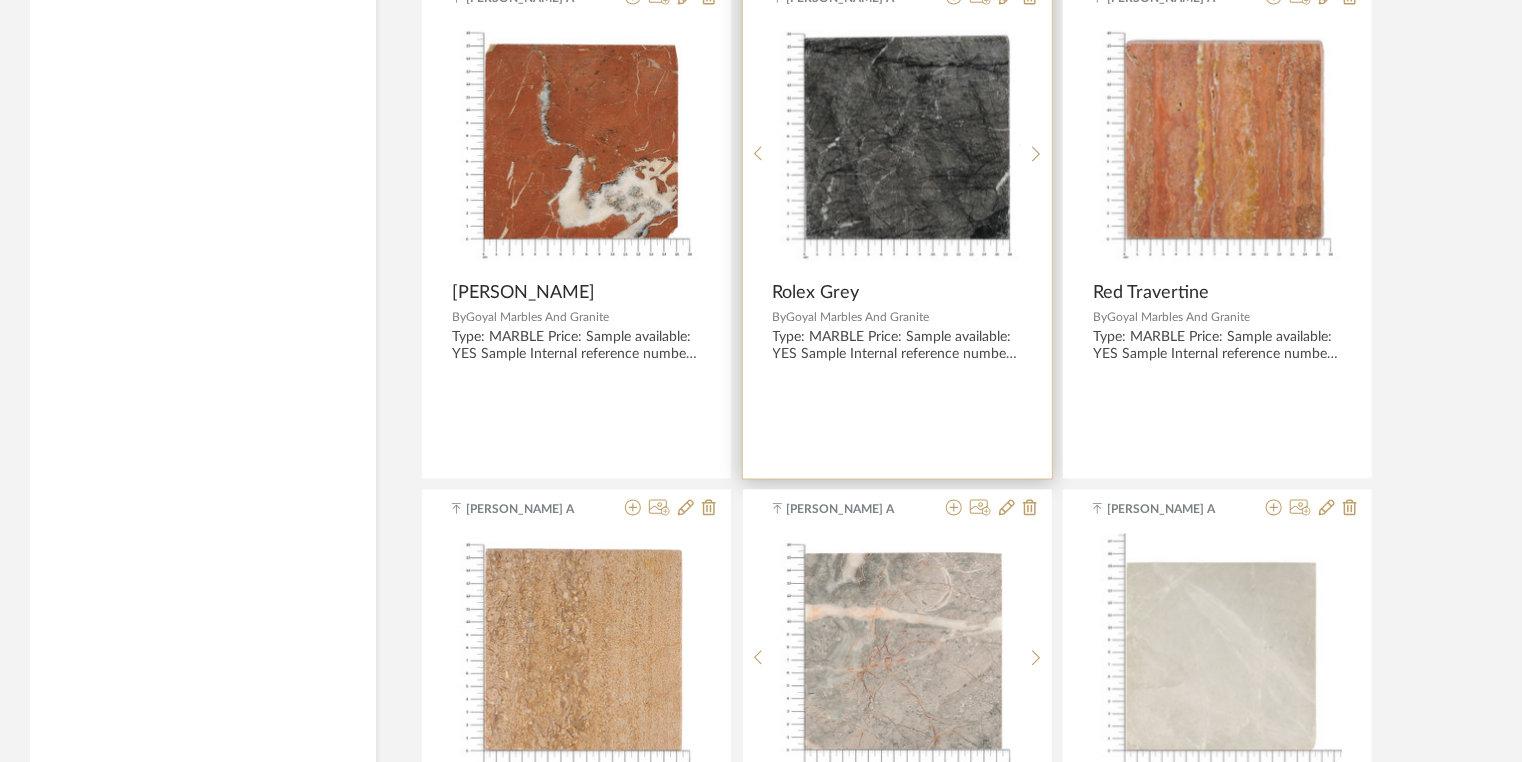 scroll, scrollTop: 13360, scrollLeft: 0, axis: vertical 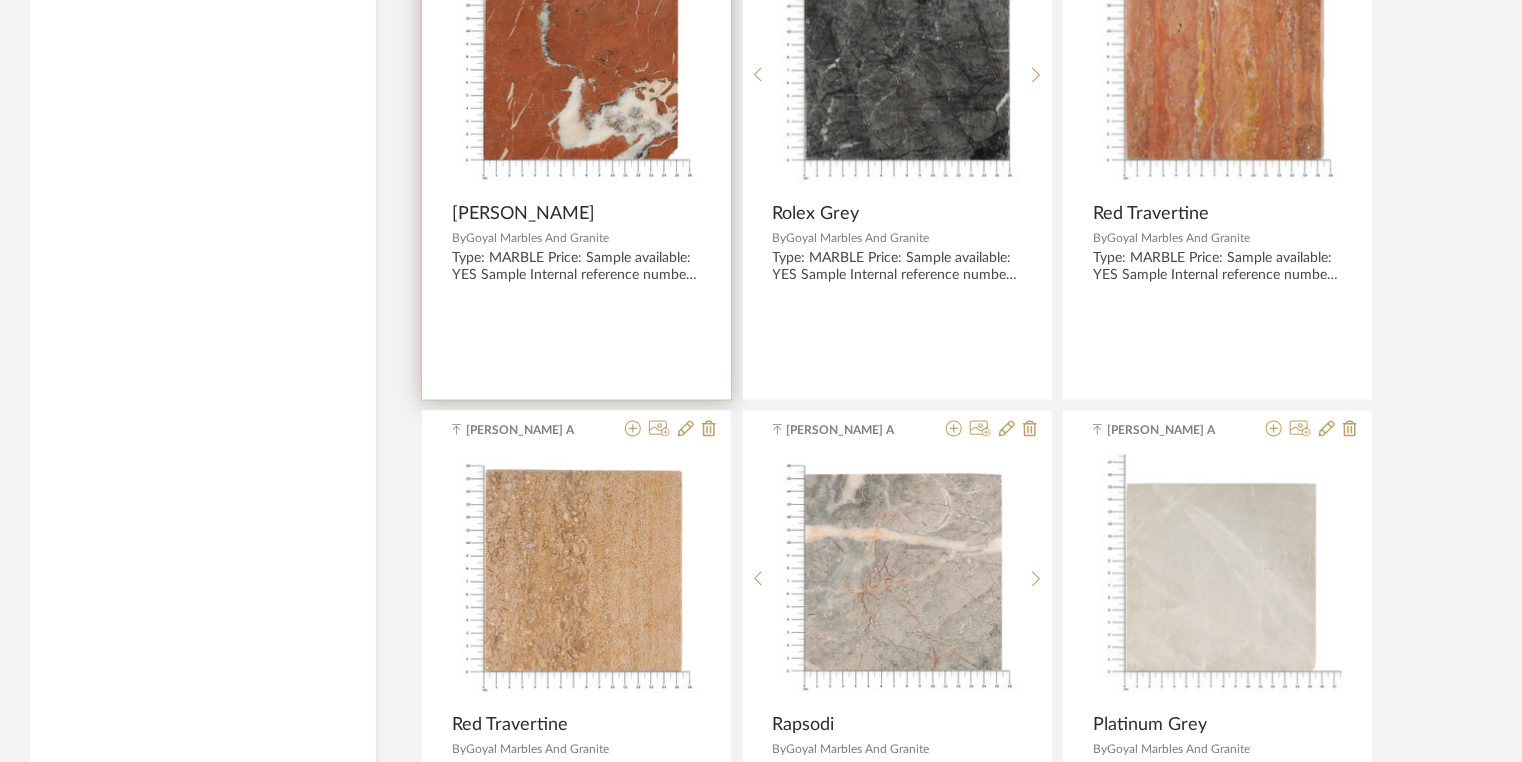 click at bounding box center [576, 67] 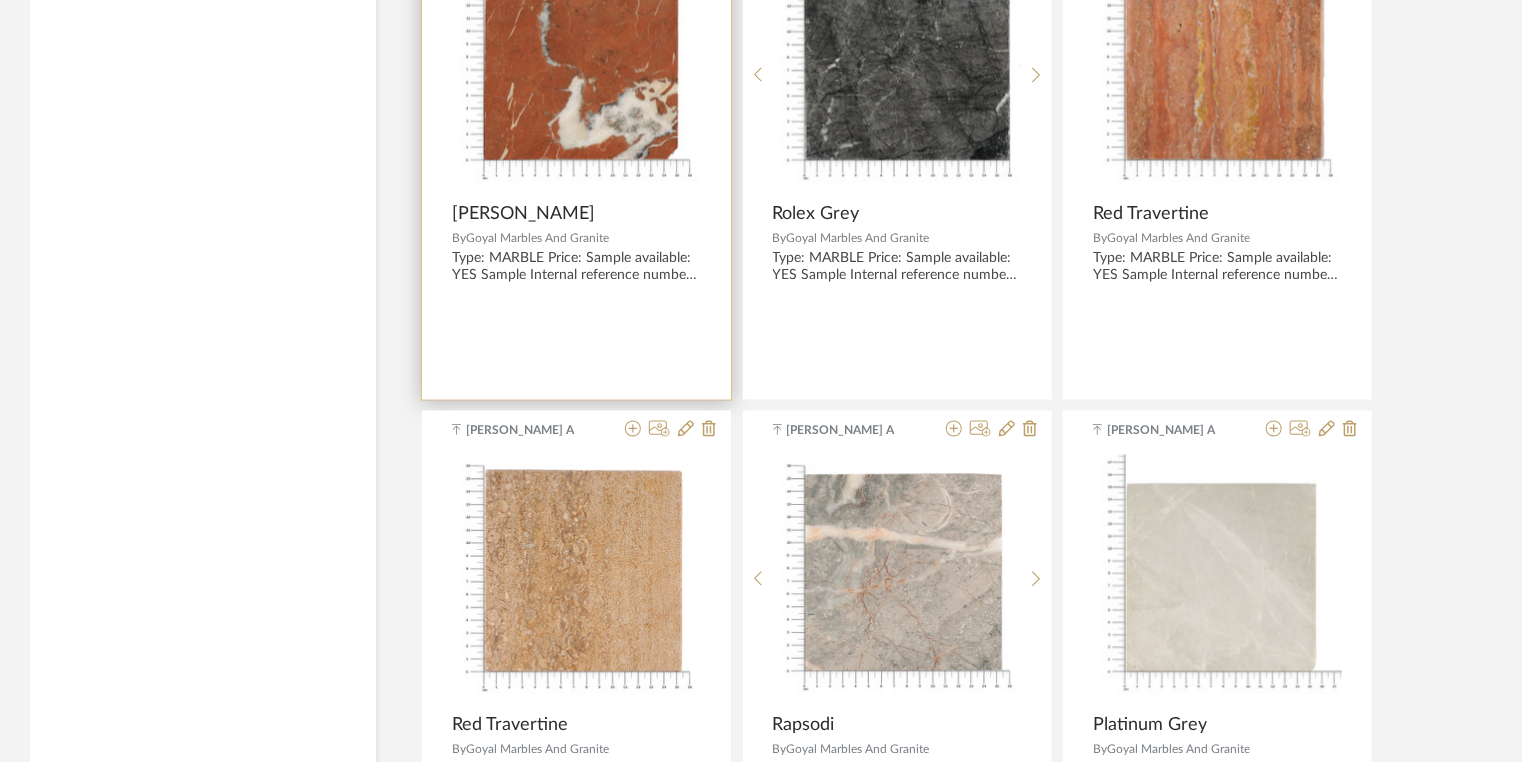 click at bounding box center (576, 66) 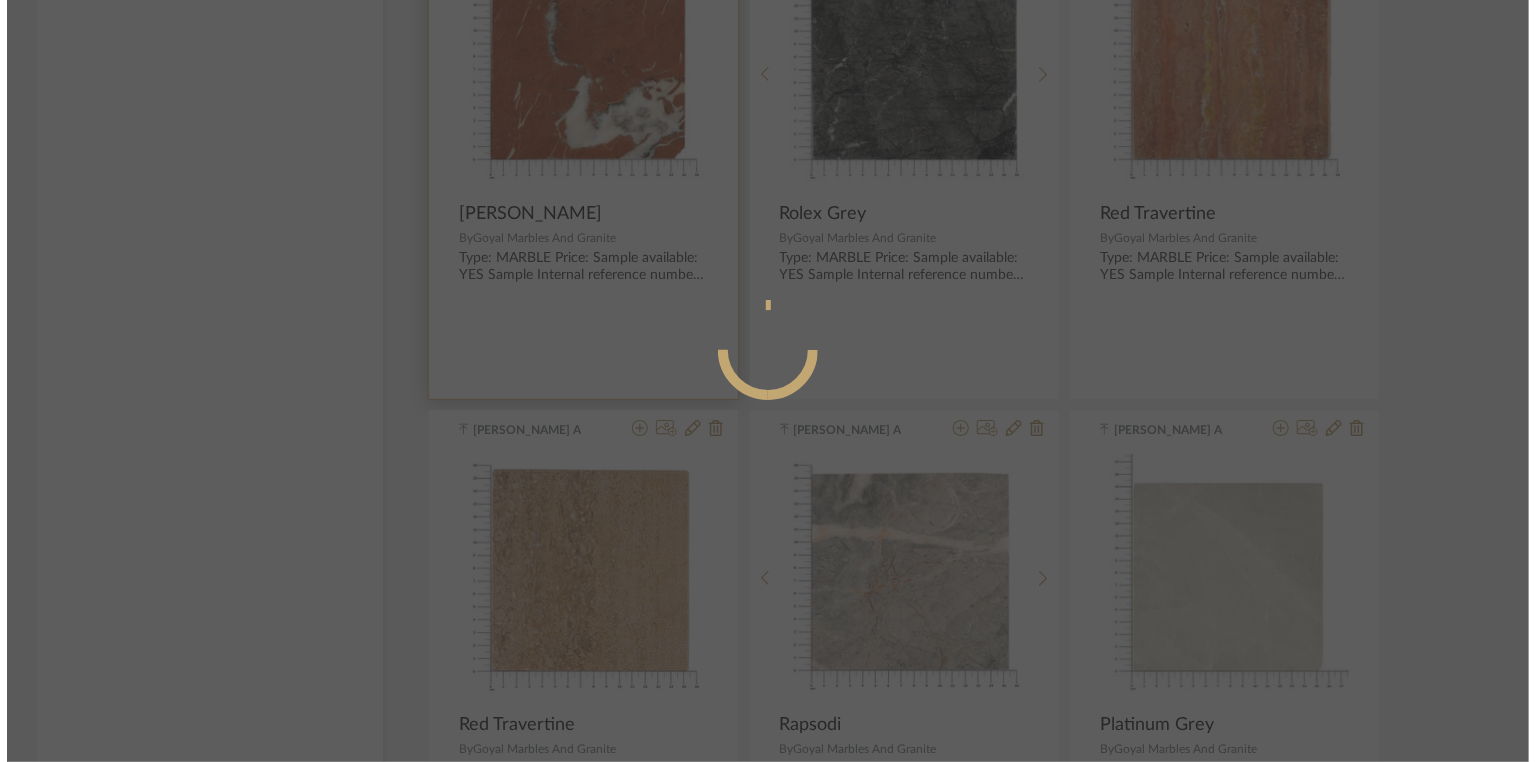 scroll, scrollTop: 0, scrollLeft: 0, axis: both 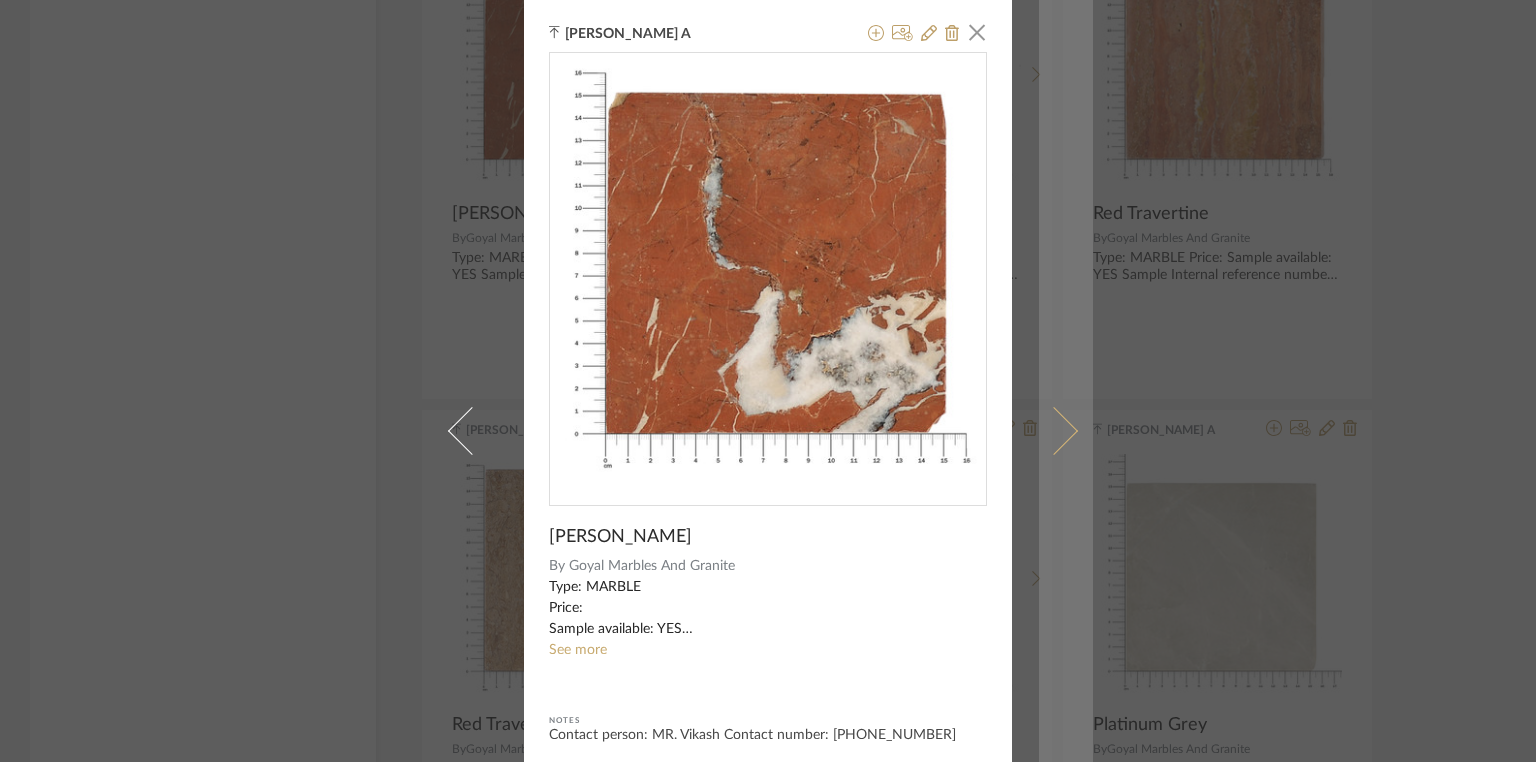 click at bounding box center [1054, 430] 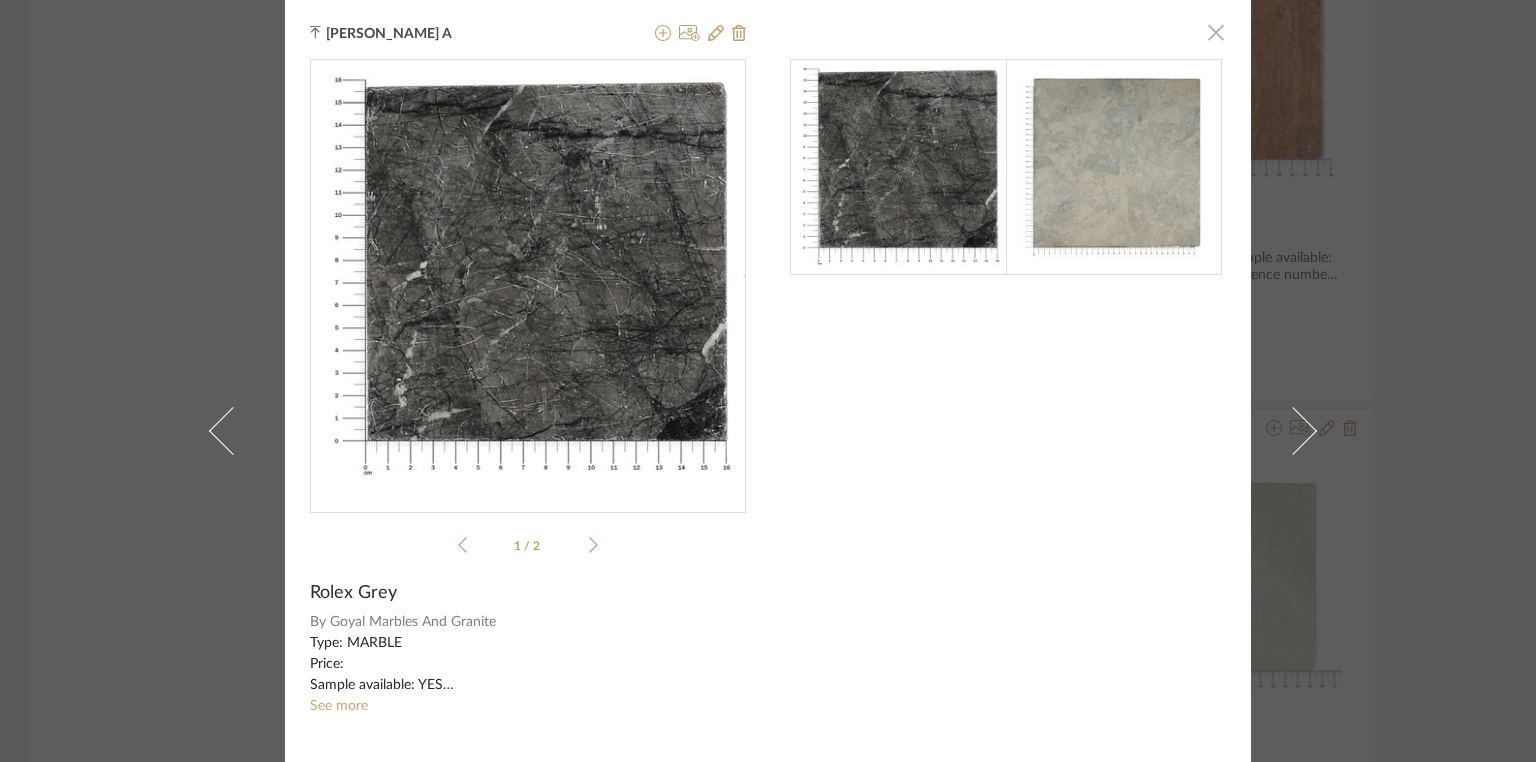 click 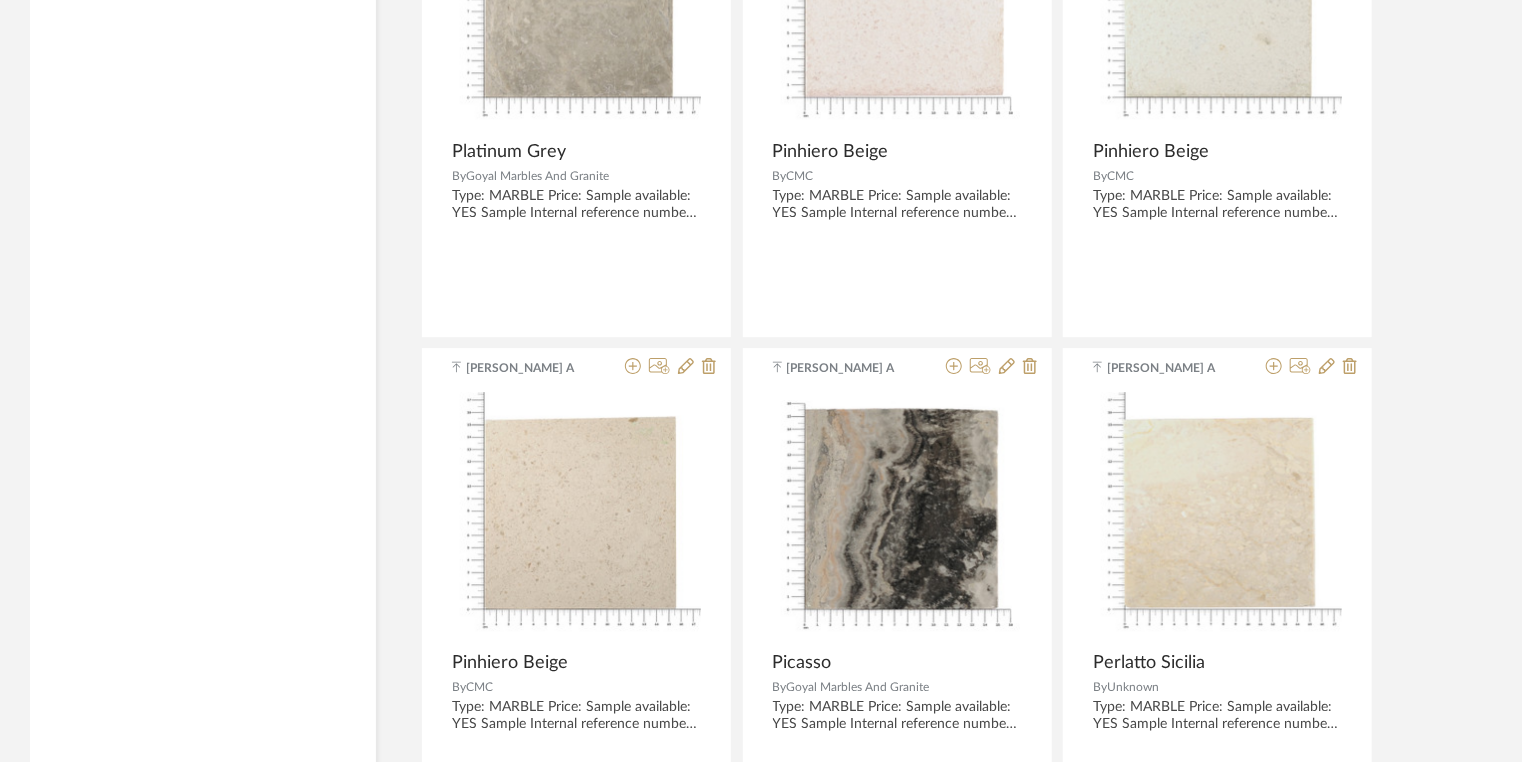 scroll, scrollTop: 14480, scrollLeft: 0, axis: vertical 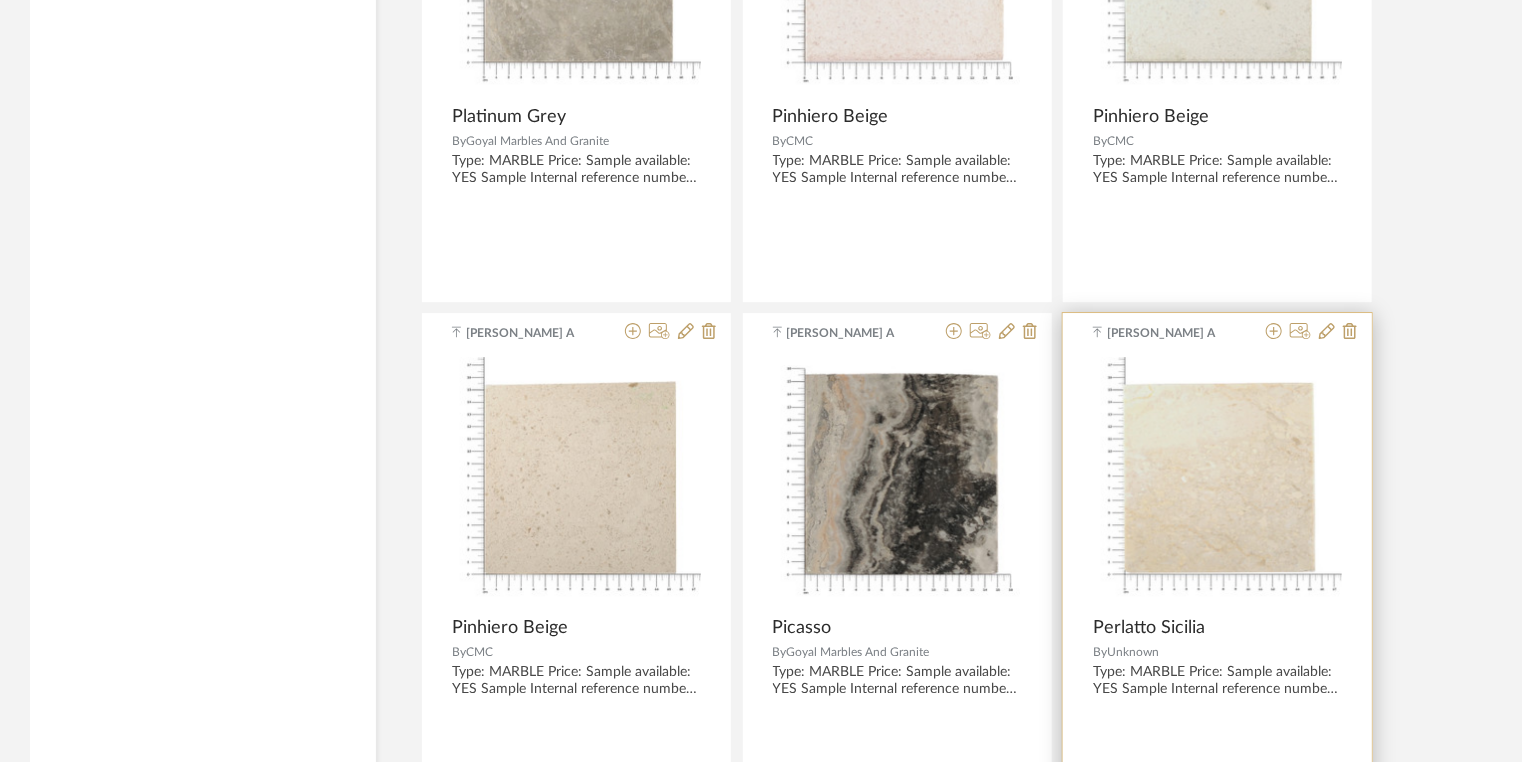 click at bounding box center [1217, 481] 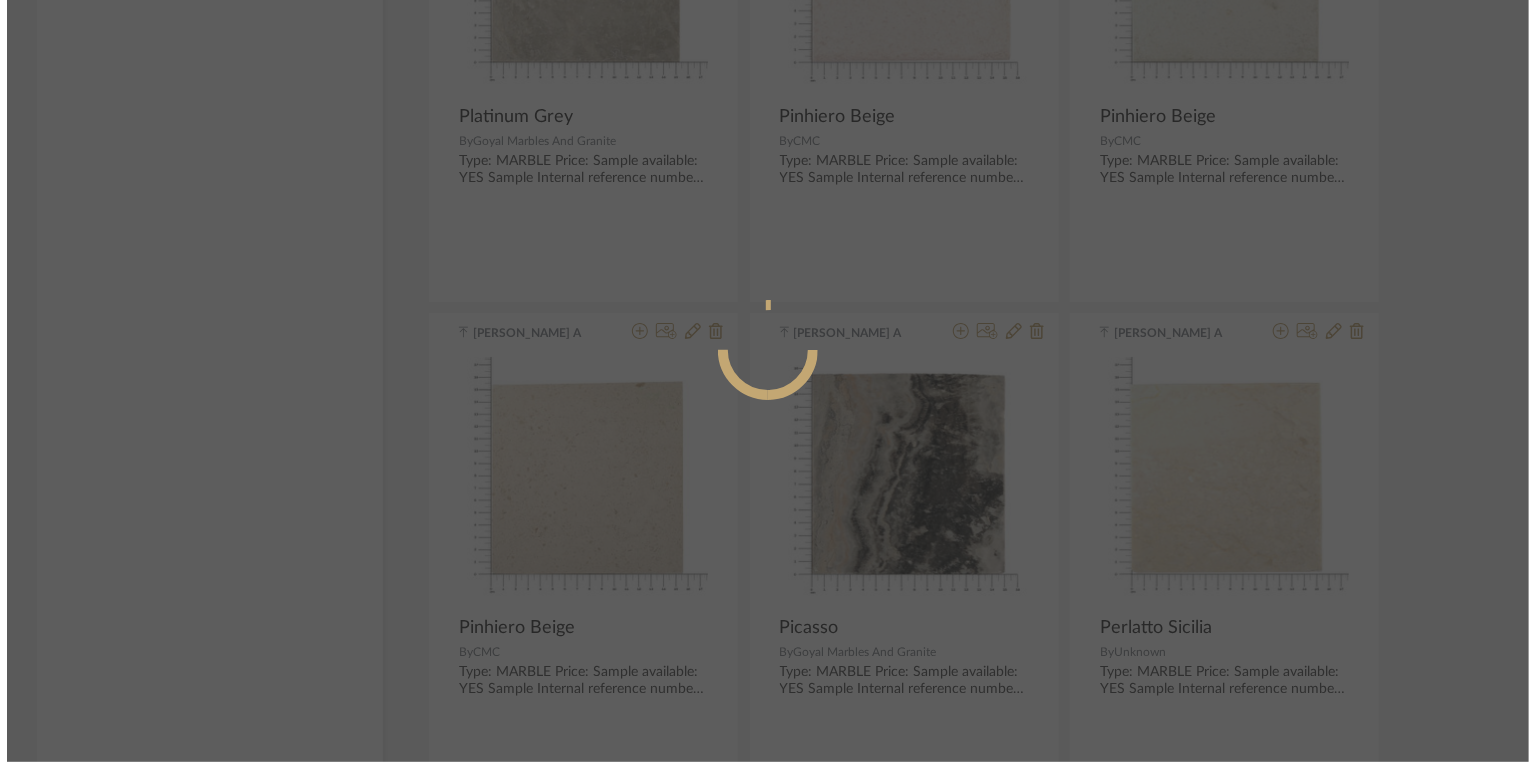 scroll, scrollTop: 0, scrollLeft: 0, axis: both 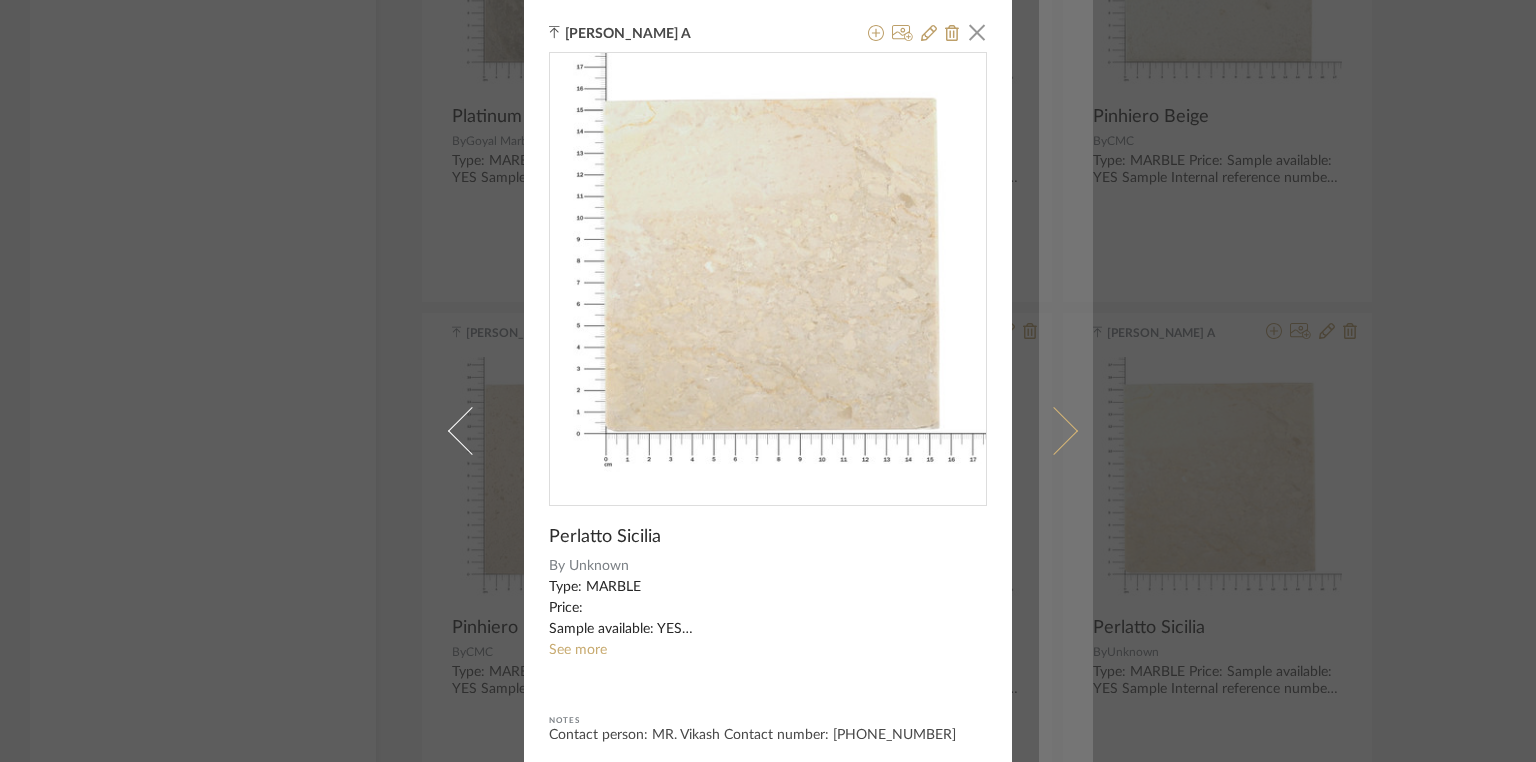 click at bounding box center [1054, 430] 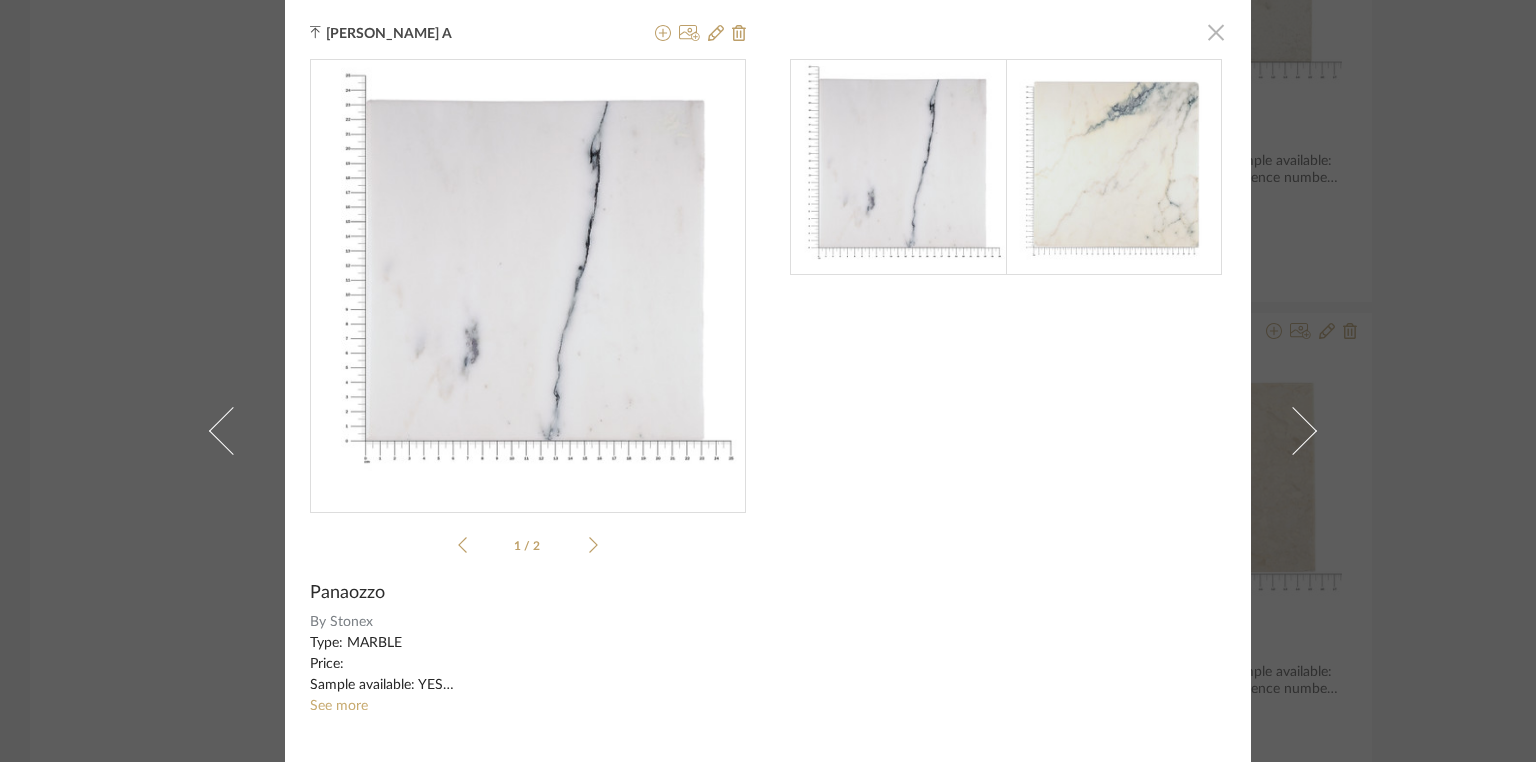 click 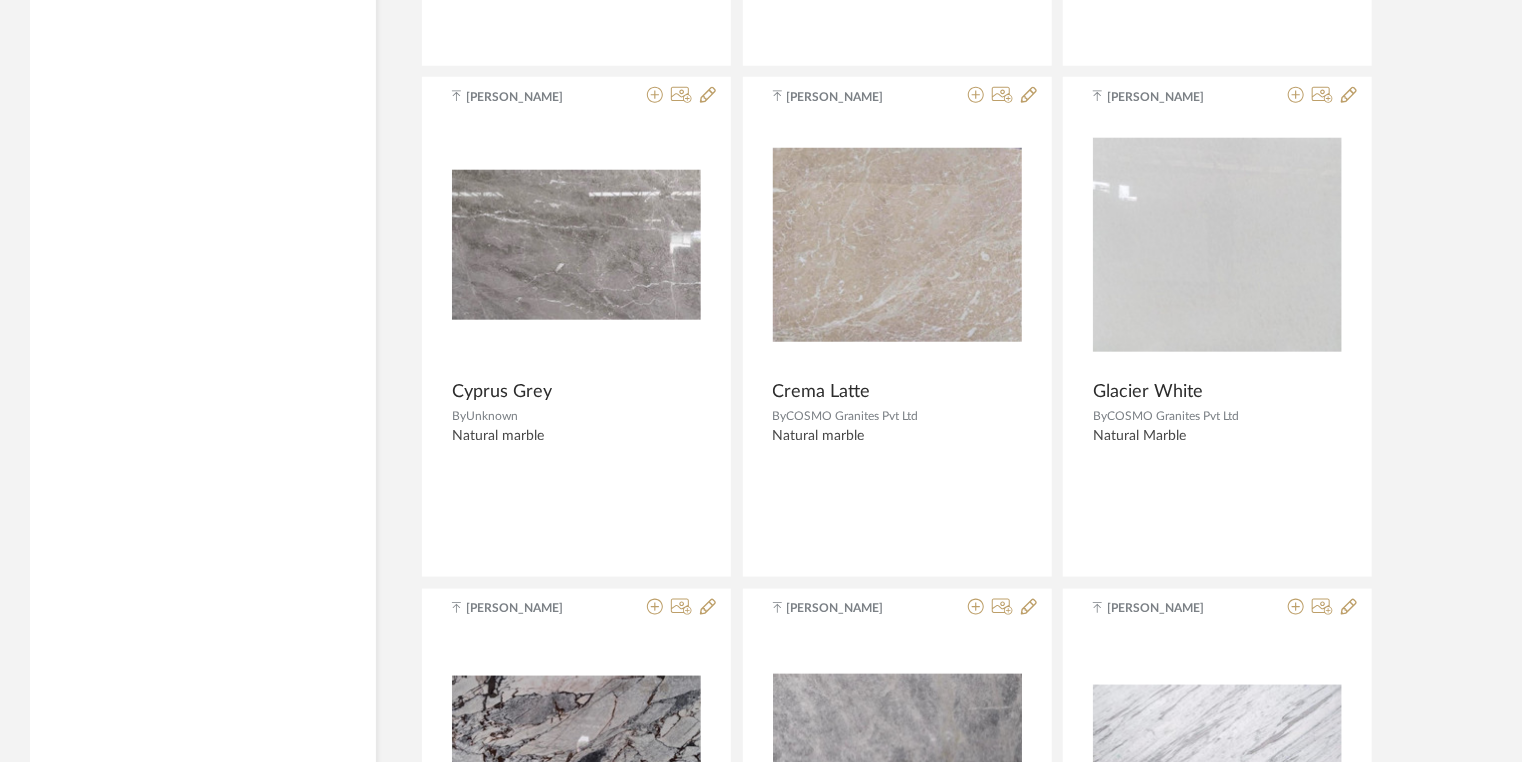 scroll, scrollTop: 35200, scrollLeft: 0, axis: vertical 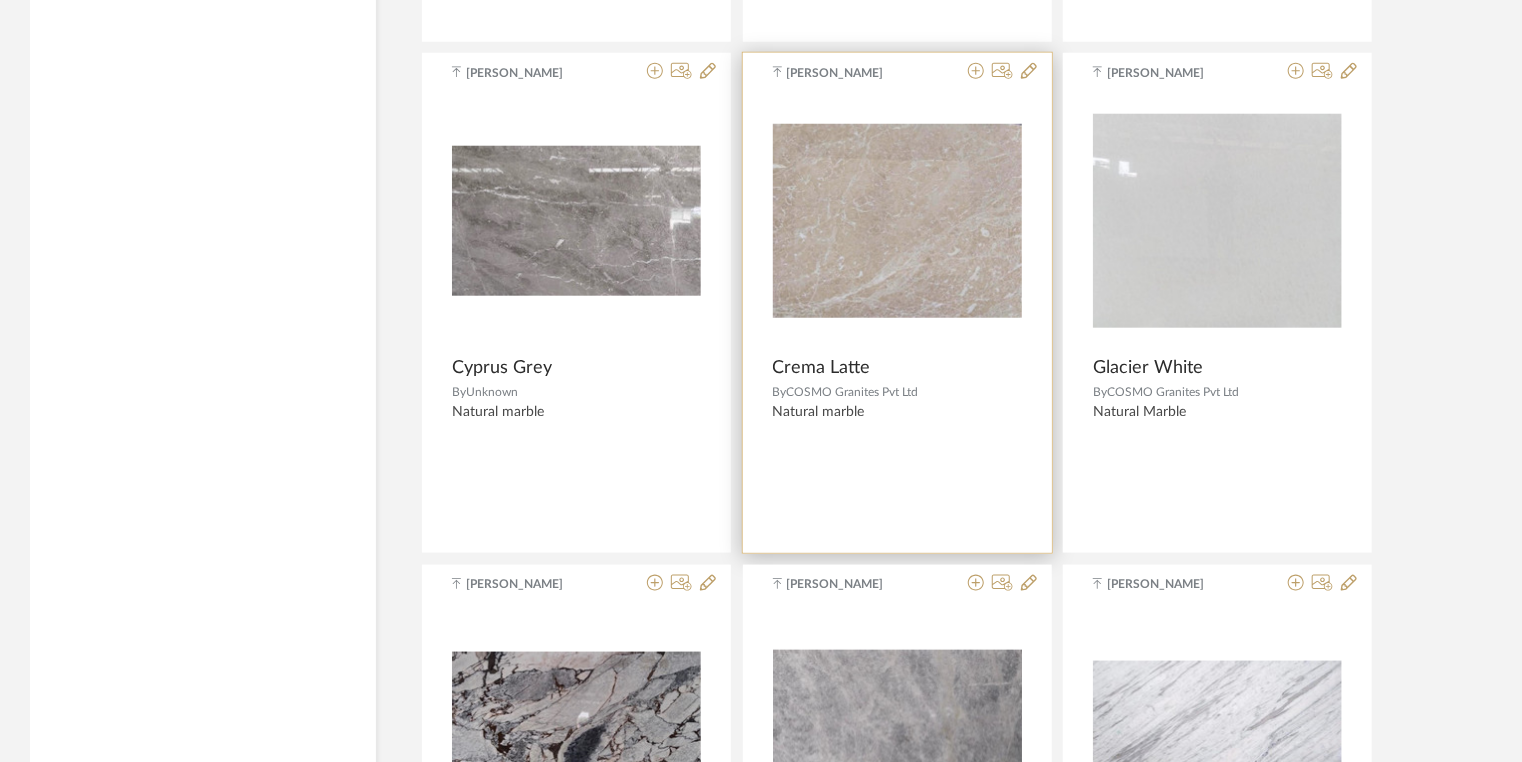 click at bounding box center (897, 220) 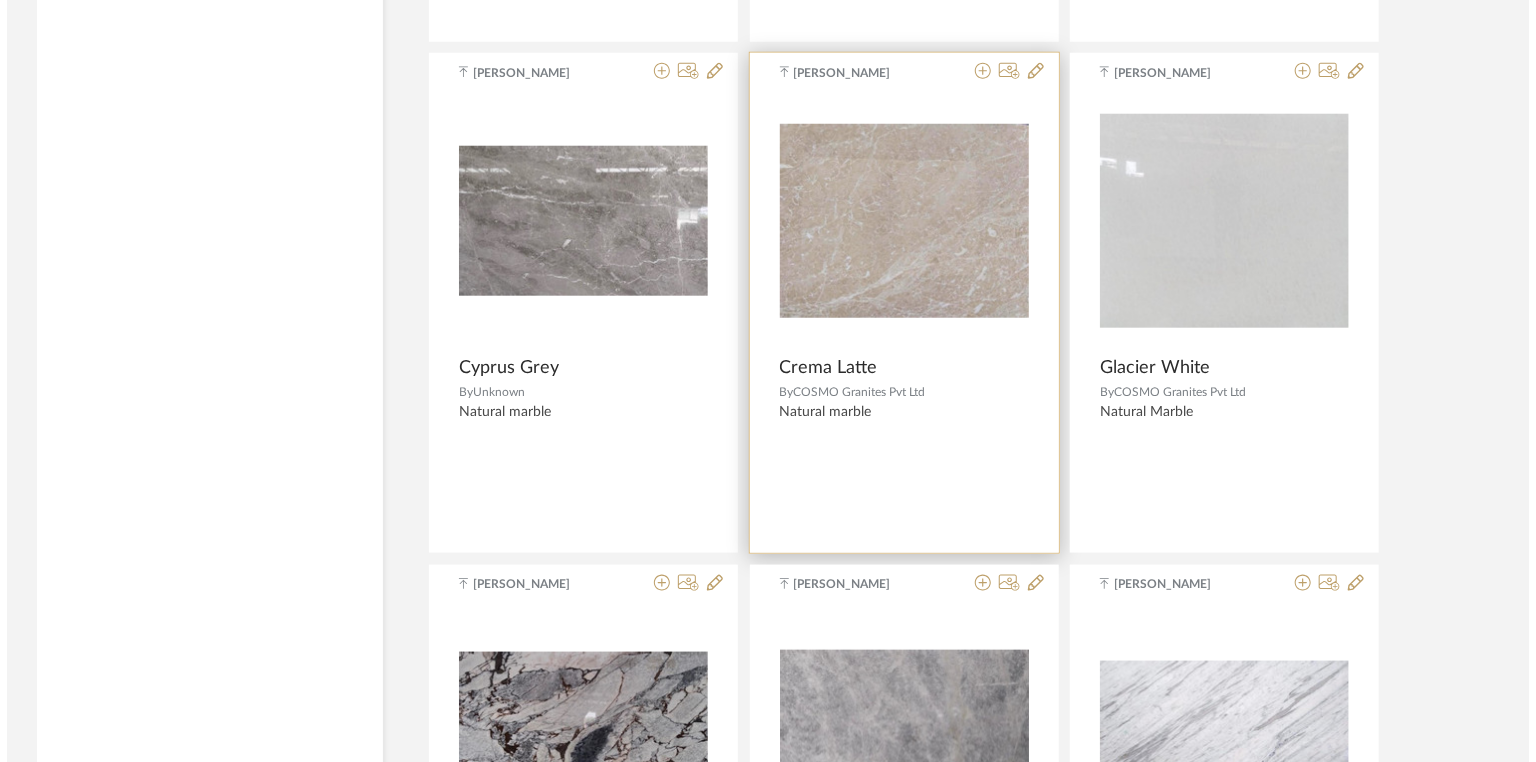scroll, scrollTop: 0, scrollLeft: 0, axis: both 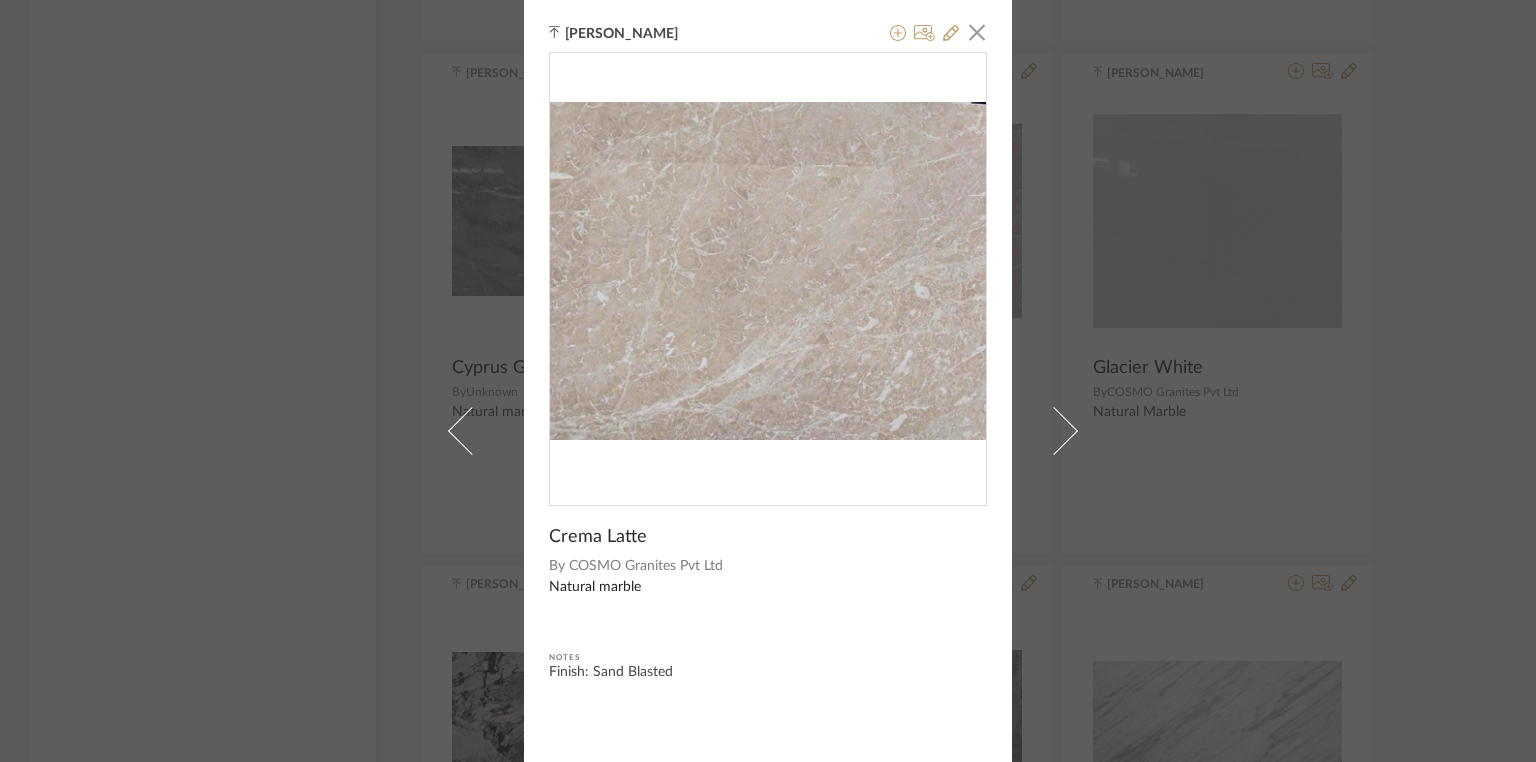 click on "[PERSON_NAME] Vasant × Crema Latte By COSMO Granites Pvt Ltd Natural marble Notes Finish: Sand Blasted" at bounding box center (768, 381) 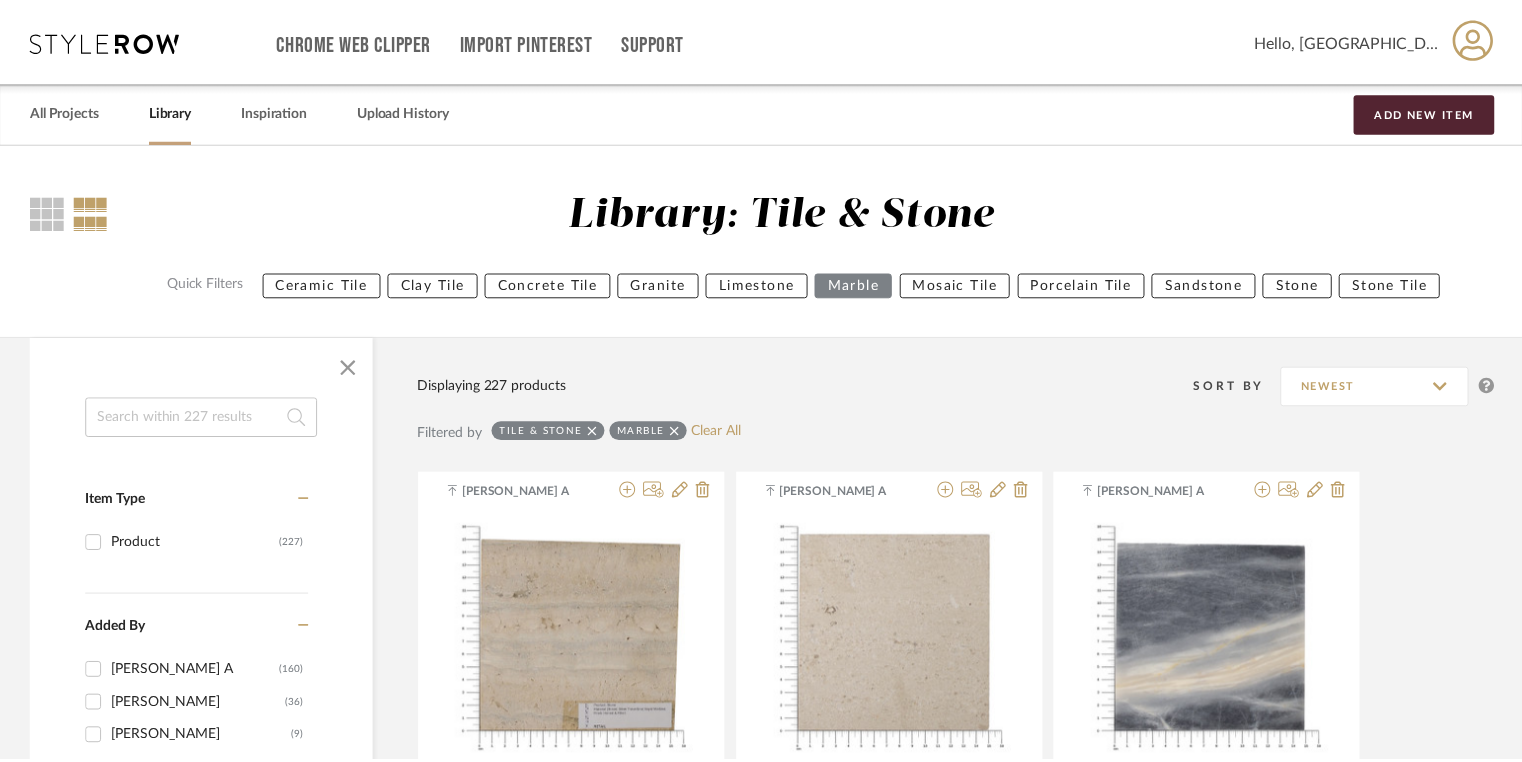 scroll, scrollTop: 35200, scrollLeft: 0, axis: vertical 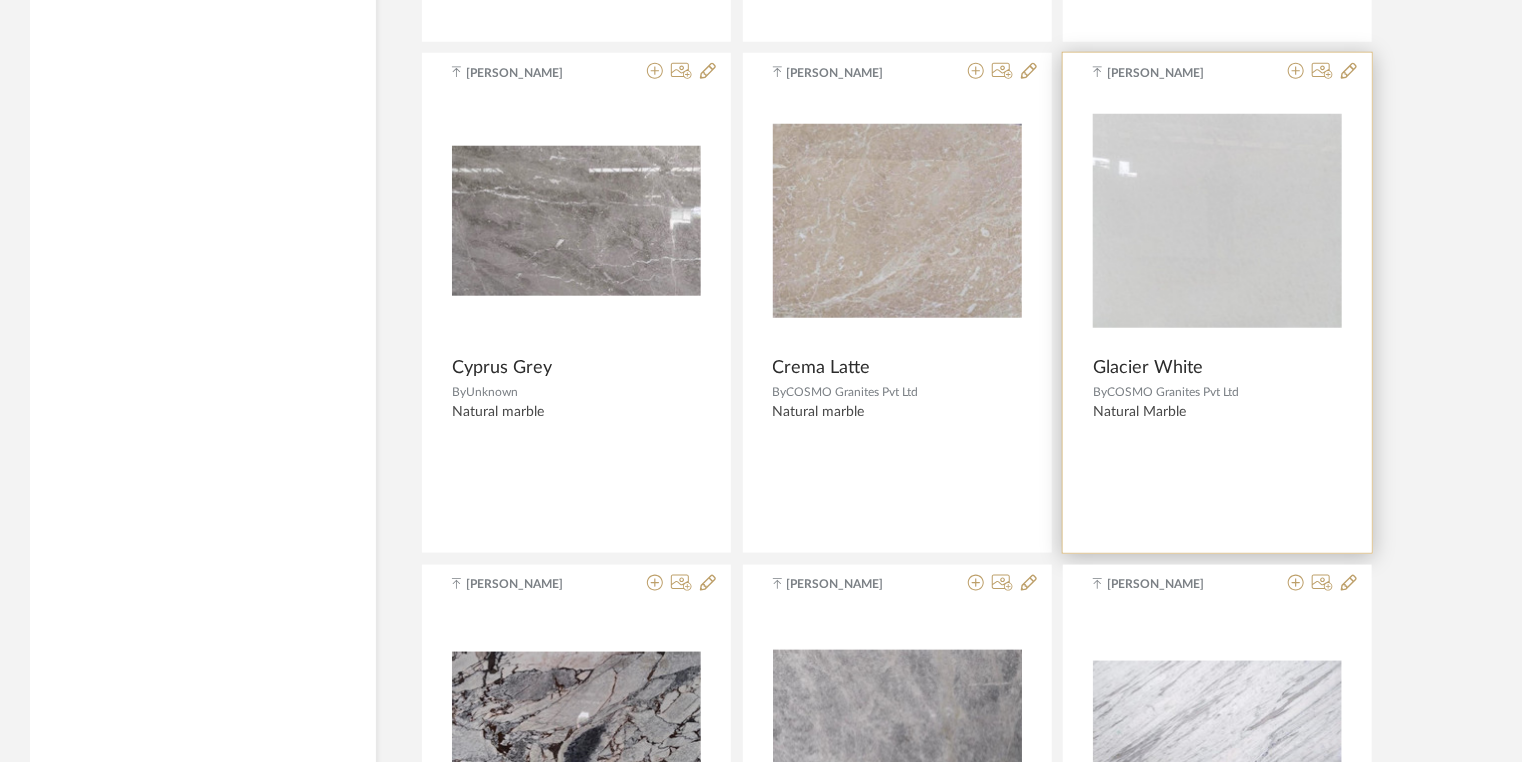 click at bounding box center [0, 0] 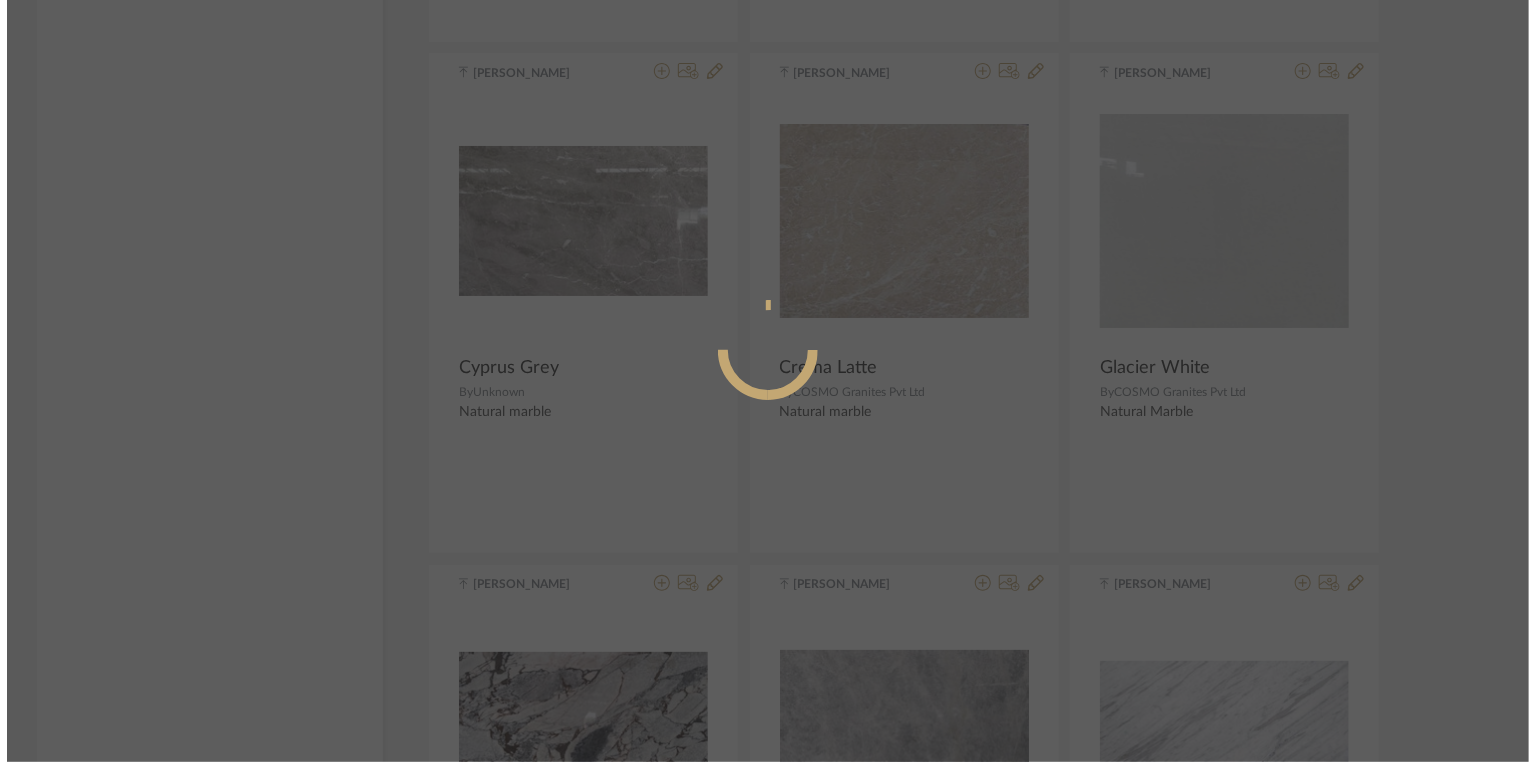 scroll, scrollTop: 0, scrollLeft: 0, axis: both 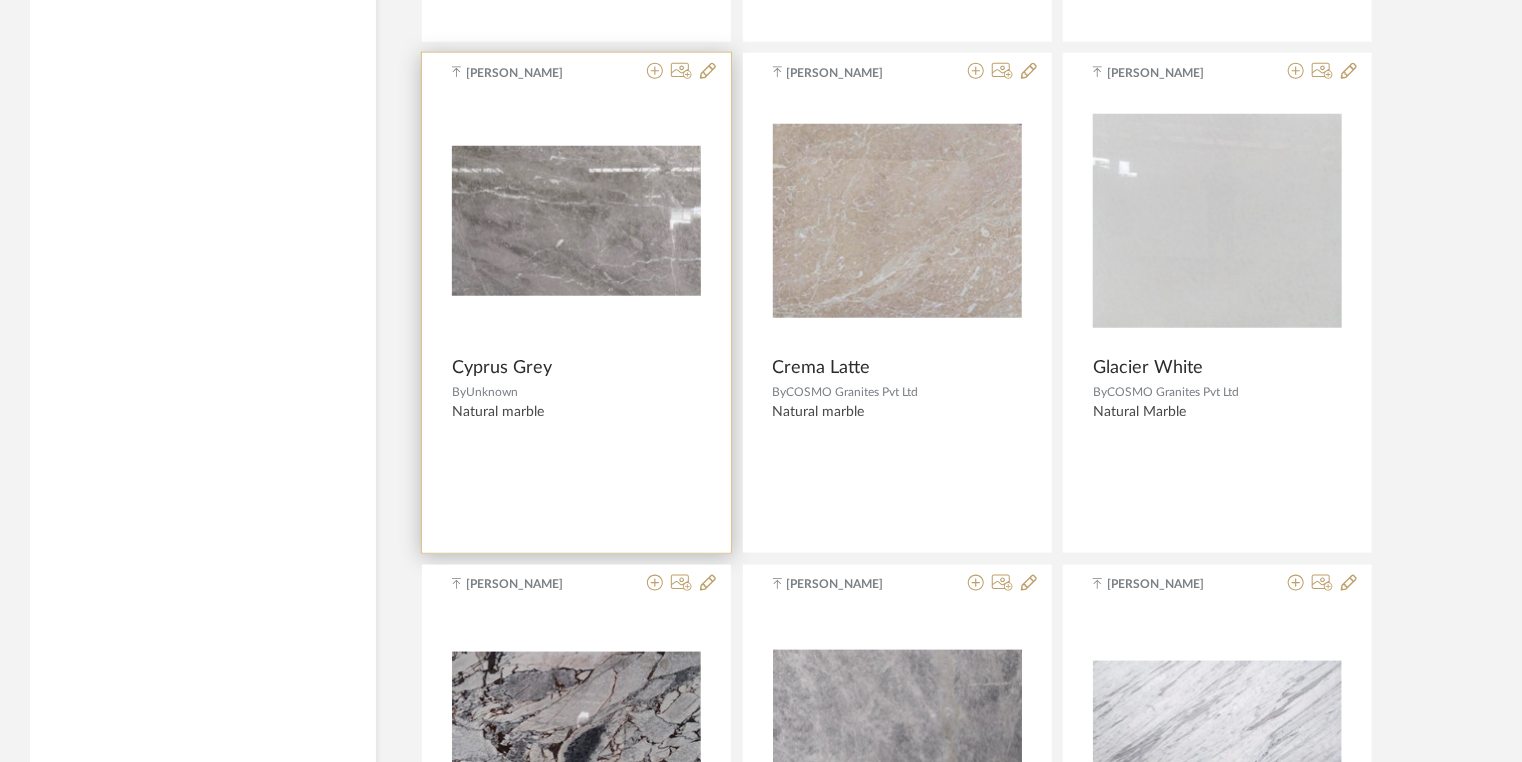 click at bounding box center (0, 0) 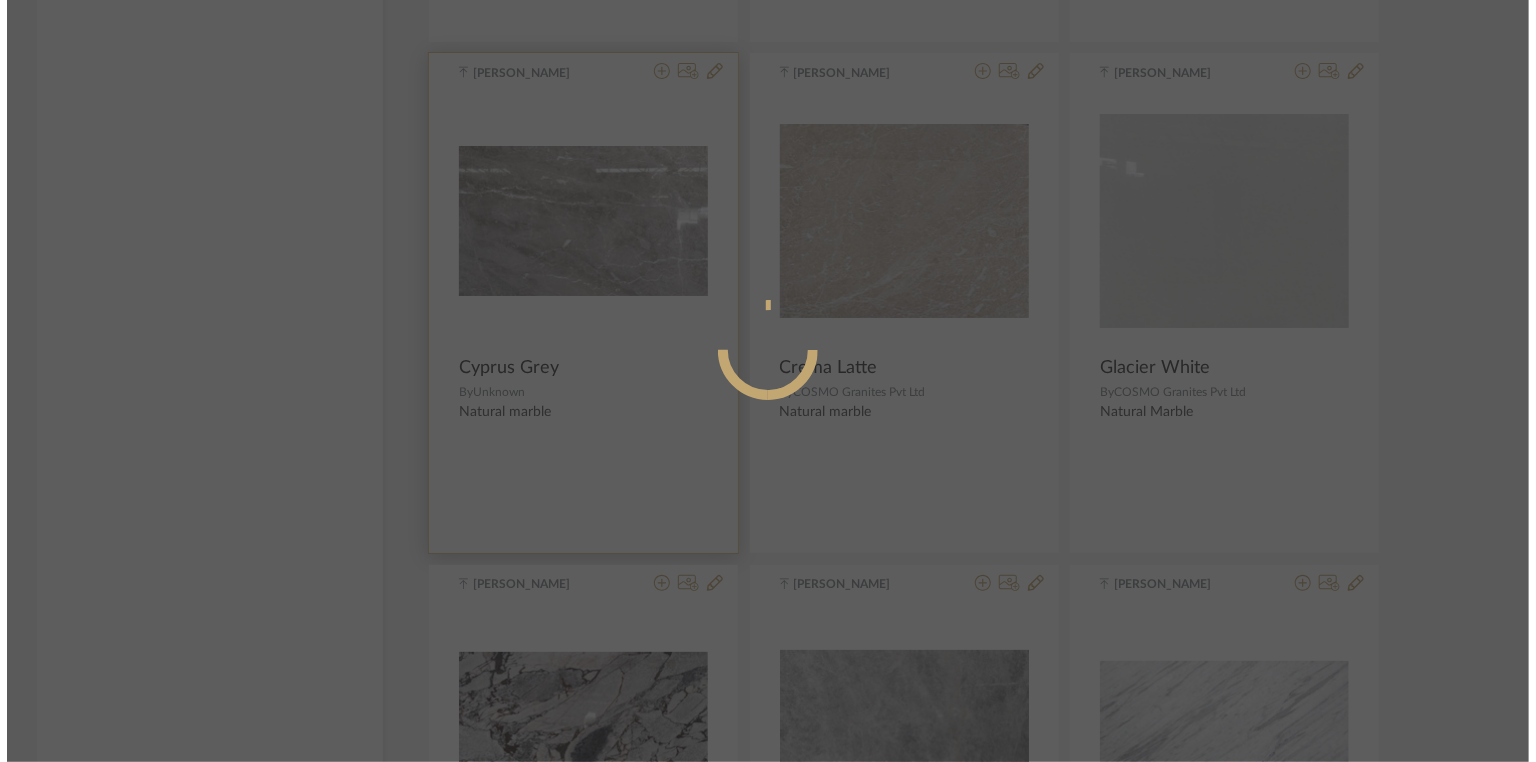 scroll, scrollTop: 0, scrollLeft: 0, axis: both 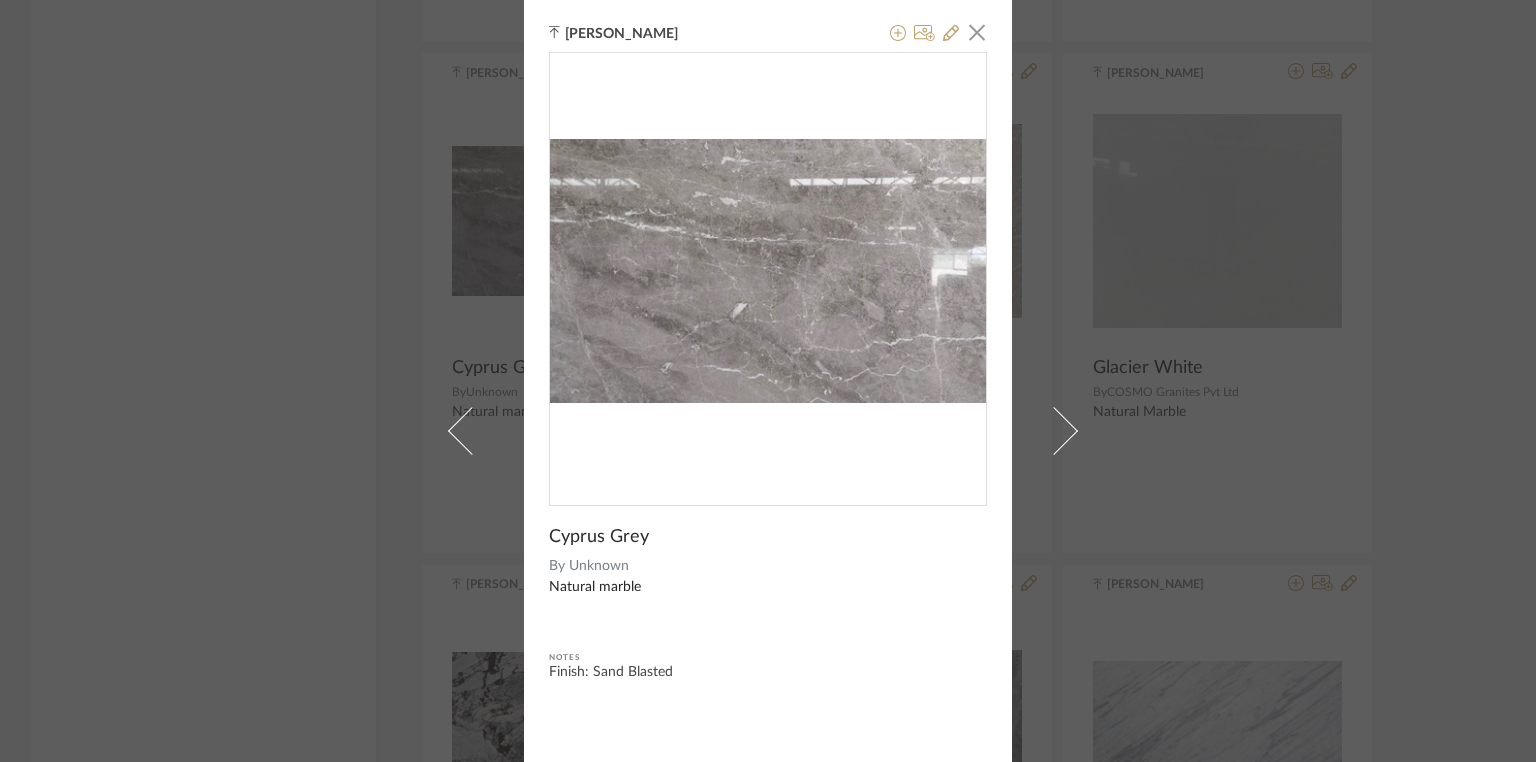 click on "[PERSON_NAME] × [GEOGRAPHIC_DATA] Grey By Unknown Natural marble Notes Finish: Sand Blasted" at bounding box center (768, 381) 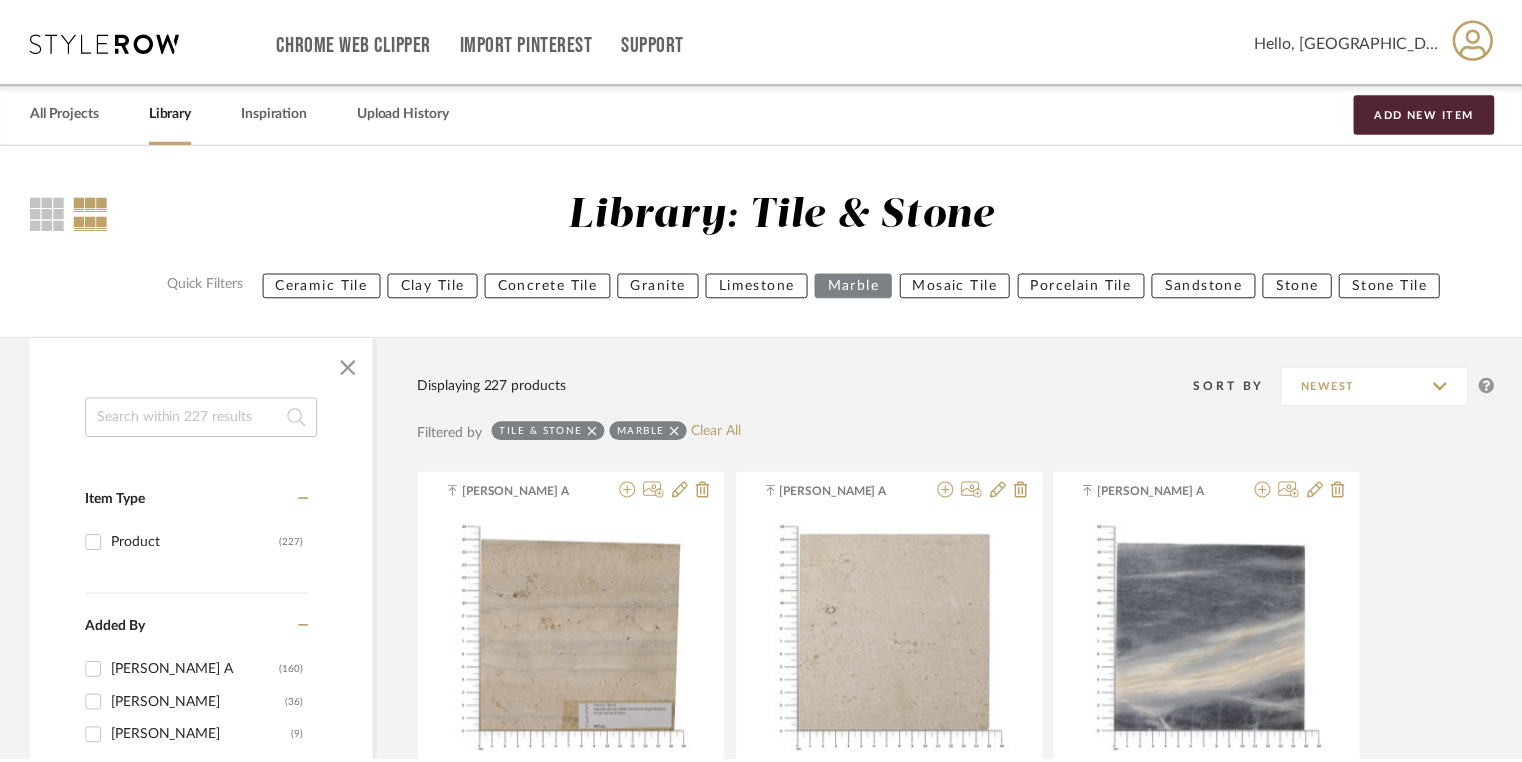 scroll, scrollTop: 35200, scrollLeft: 0, axis: vertical 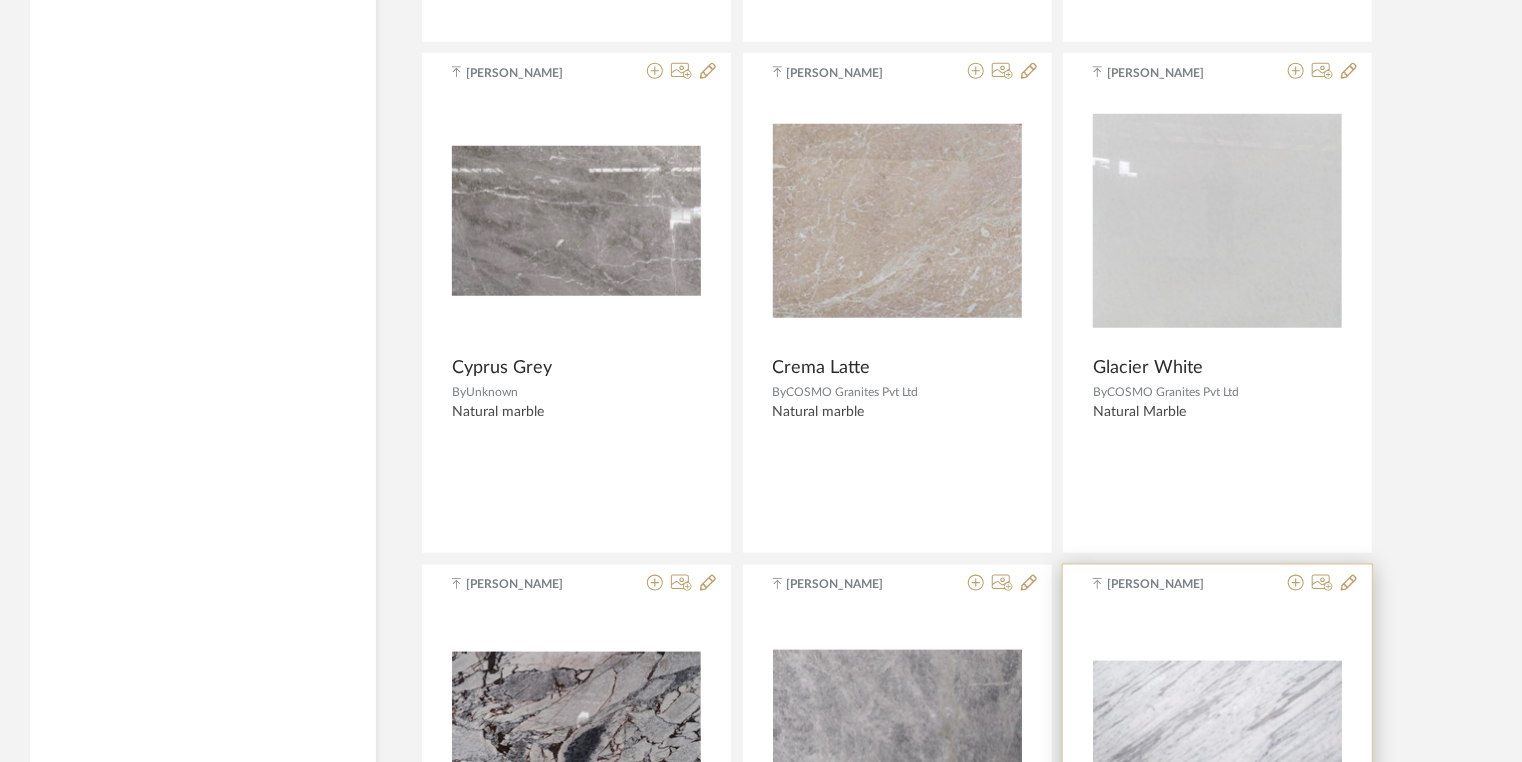 click at bounding box center [0, 0] 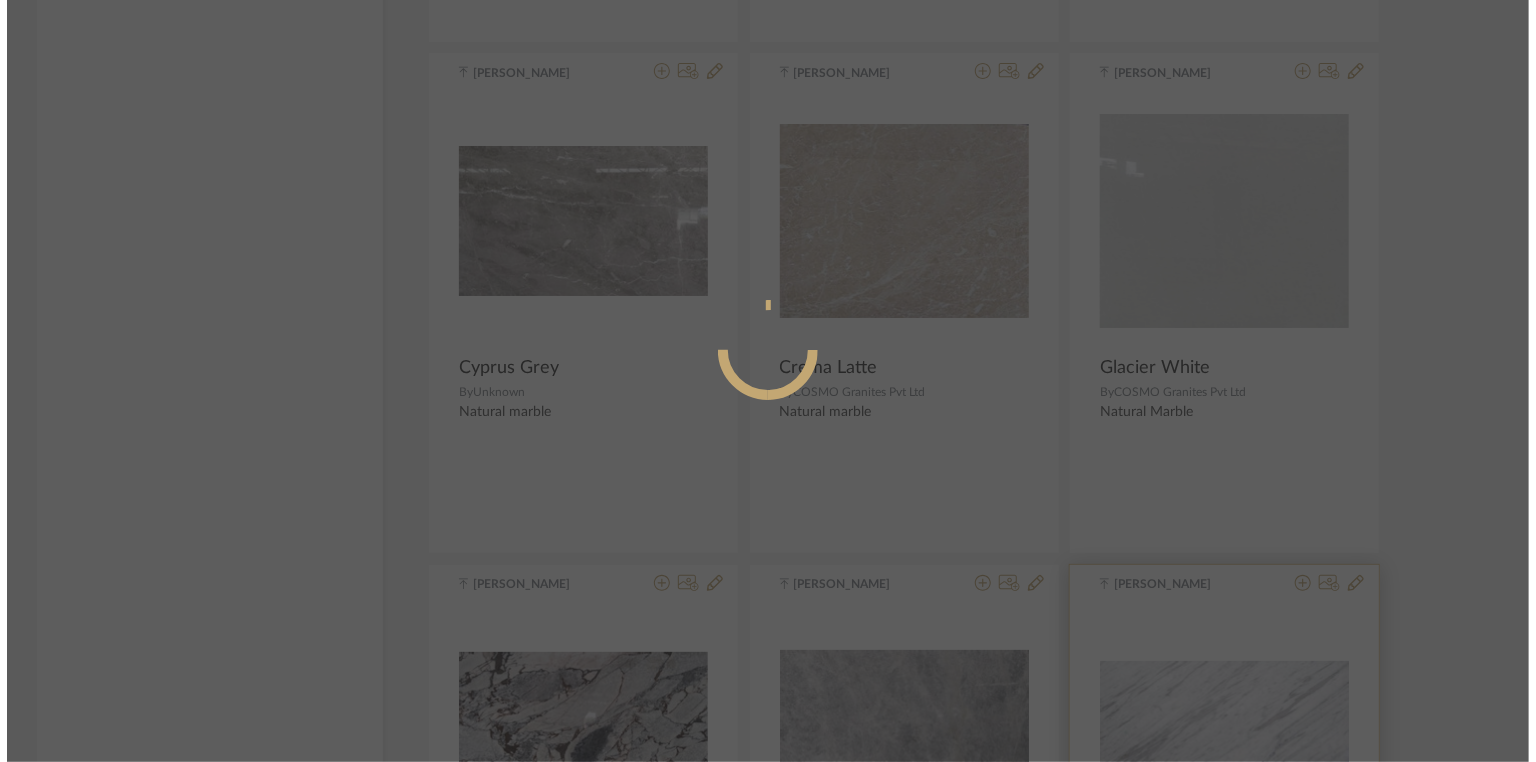 scroll, scrollTop: 0, scrollLeft: 0, axis: both 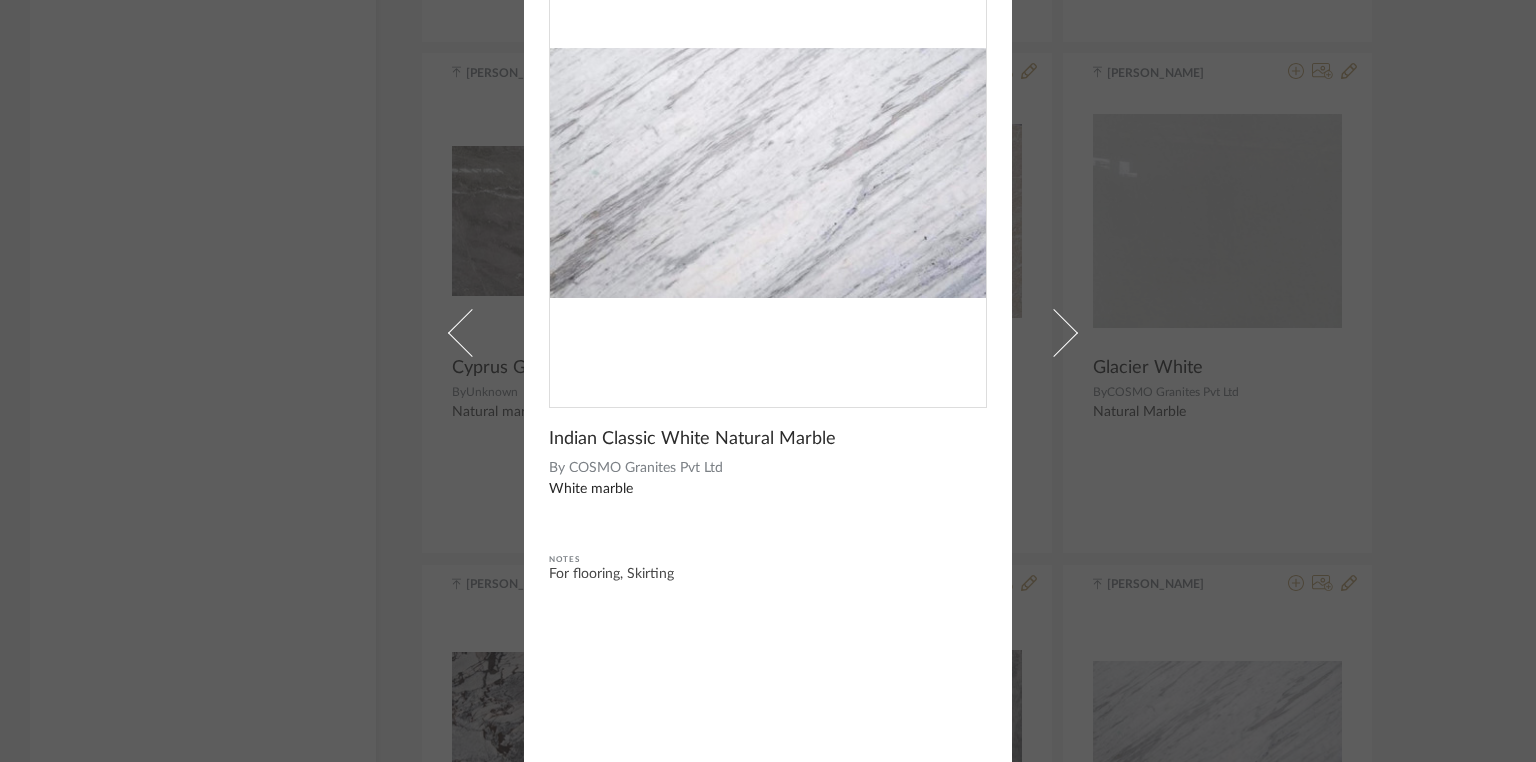 click on "[PERSON_NAME] Vasant × Indian Classic White Natural  Marble By COSMO Granites Pvt Ltd White marble Notes For flooring, Skirting" at bounding box center (768, 381) 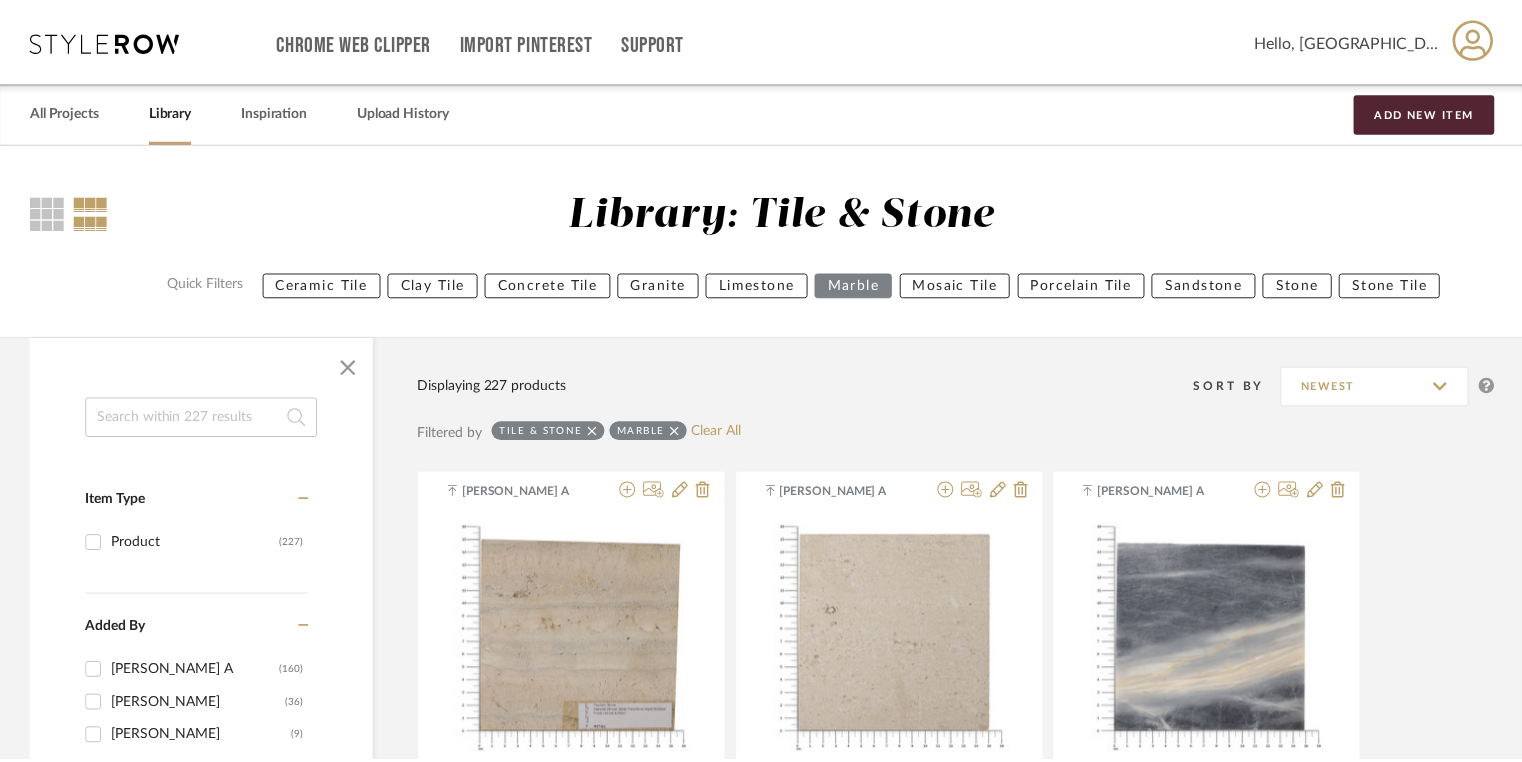 scroll, scrollTop: 35200, scrollLeft: 0, axis: vertical 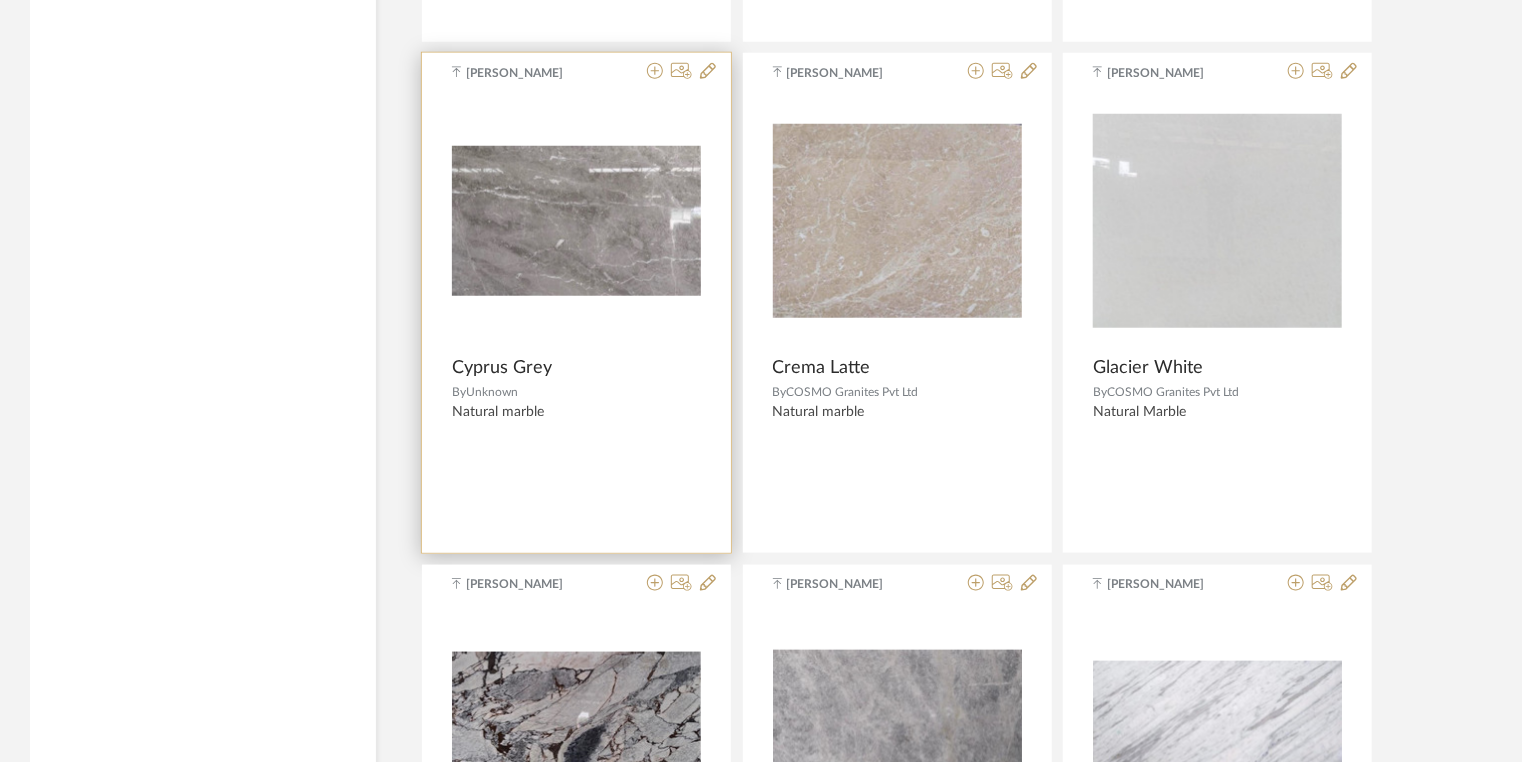 click at bounding box center [576, 221] 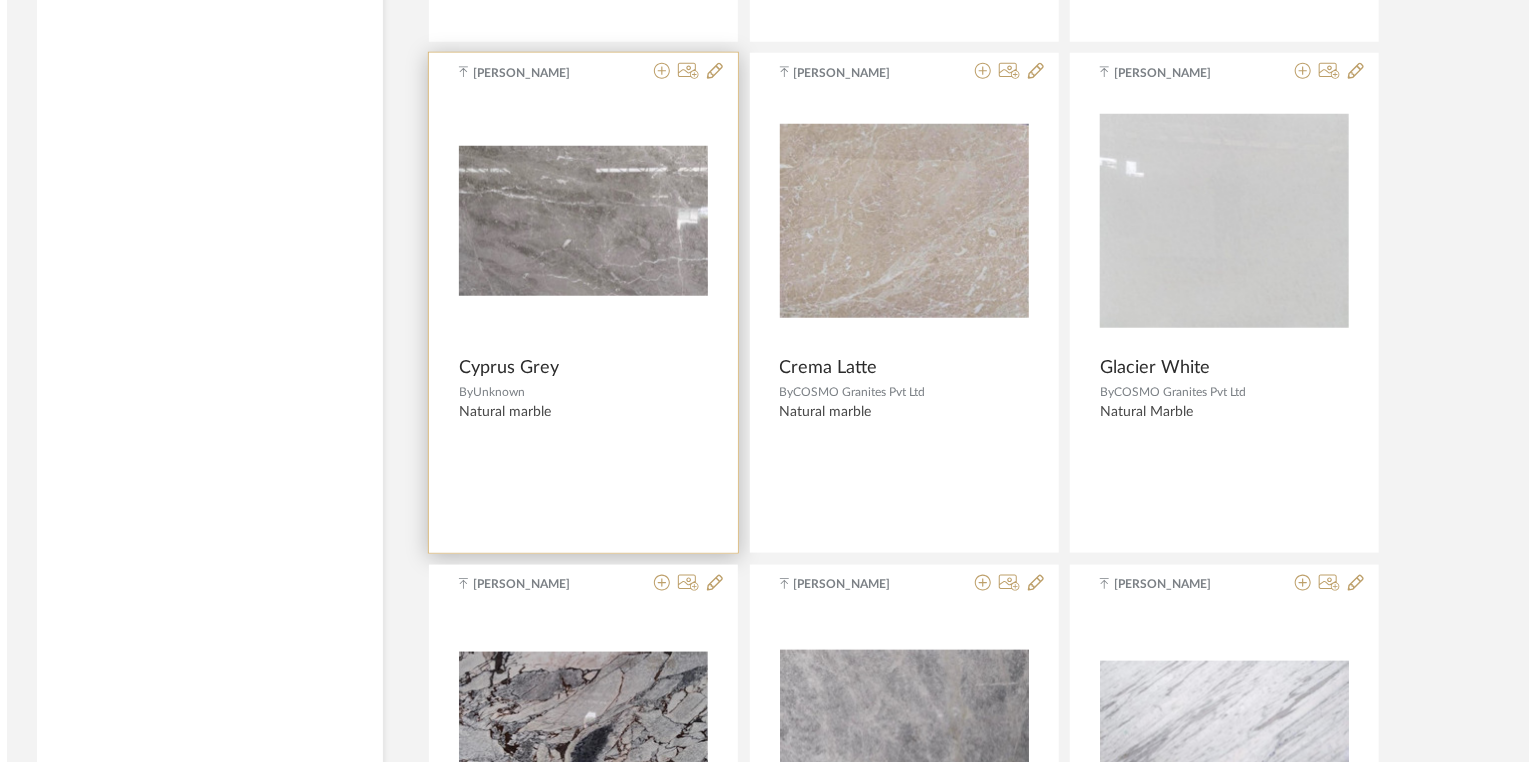 scroll, scrollTop: 0, scrollLeft: 0, axis: both 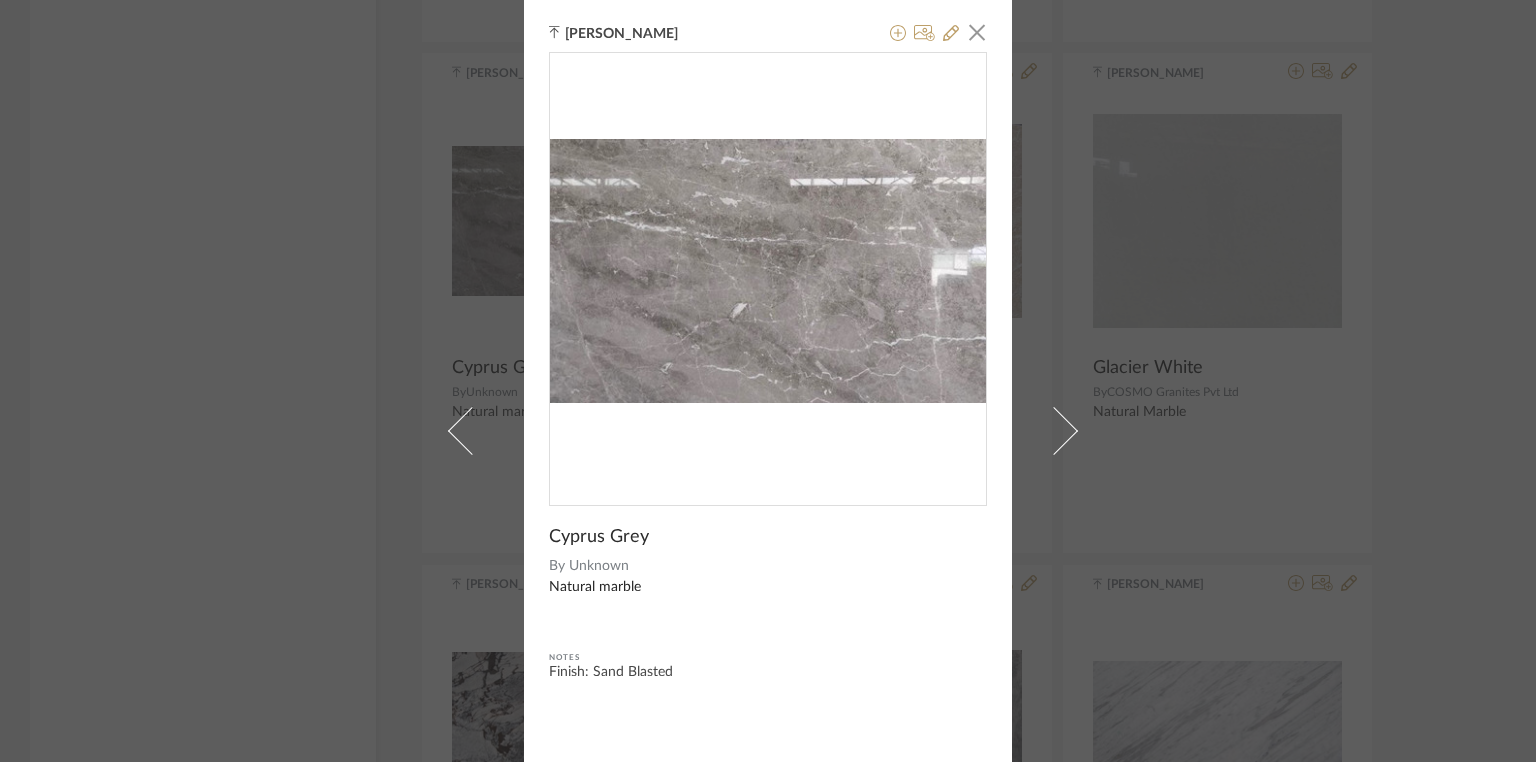click on "[PERSON_NAME] × [GEOGRAPHIC_DATA] Grey By Unknown Natural marble Notes Finish: Sand Blasted" at bounding box center [768, 381] 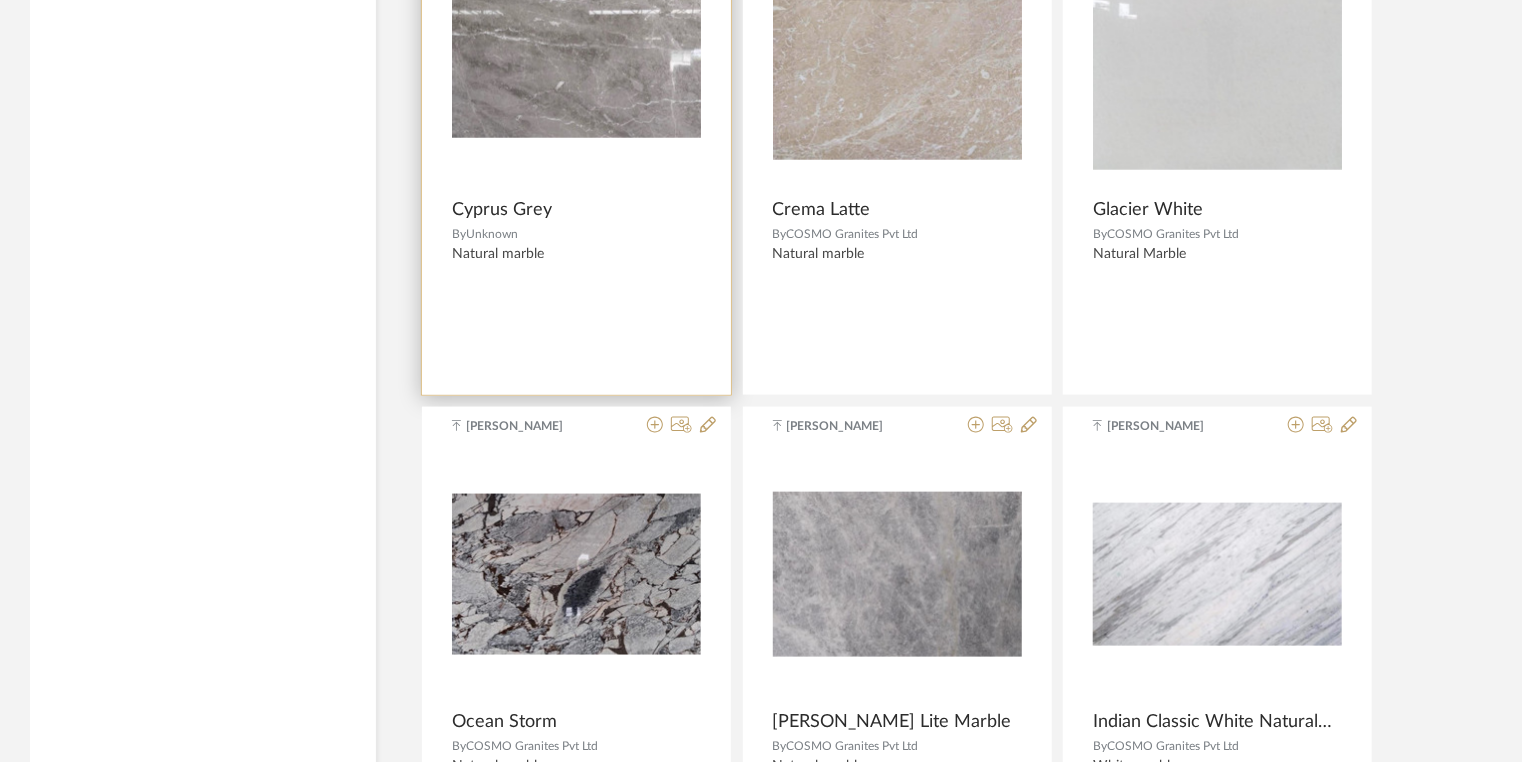 scroll, scrollTop: 35520, scrollLeft: 0, axis: vertical 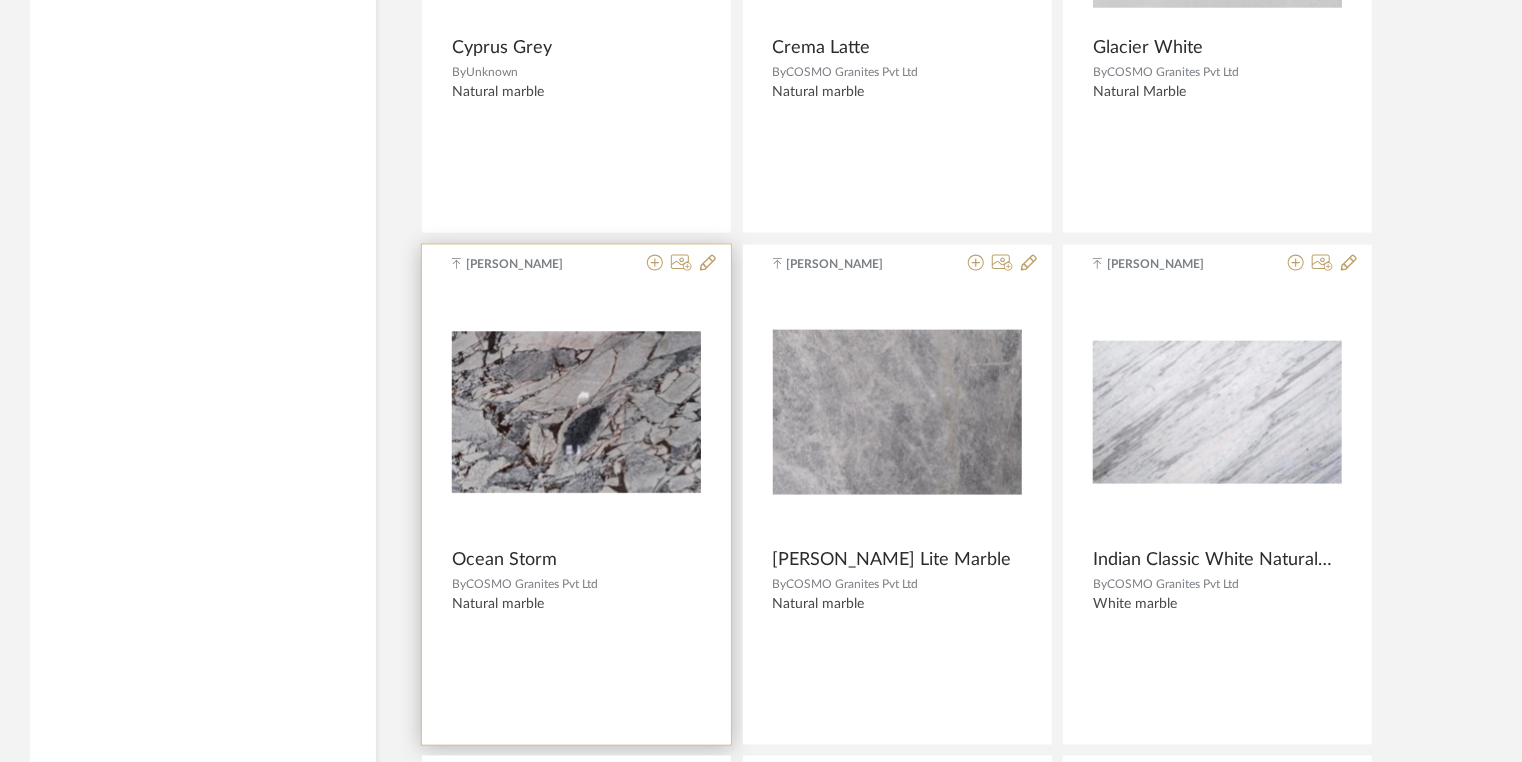 click at bounding box center [576, 413] 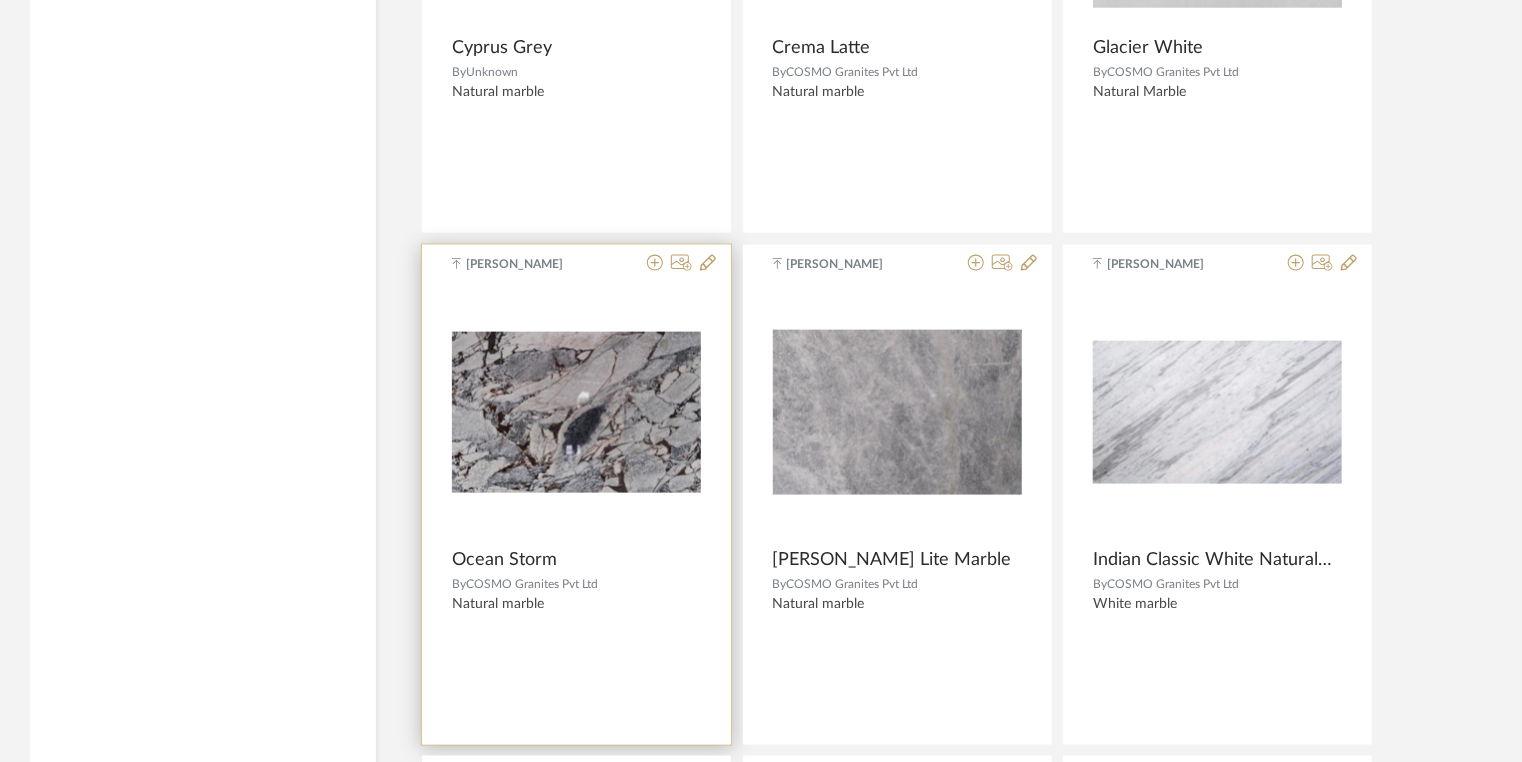 click at bounding box center (576, 412) 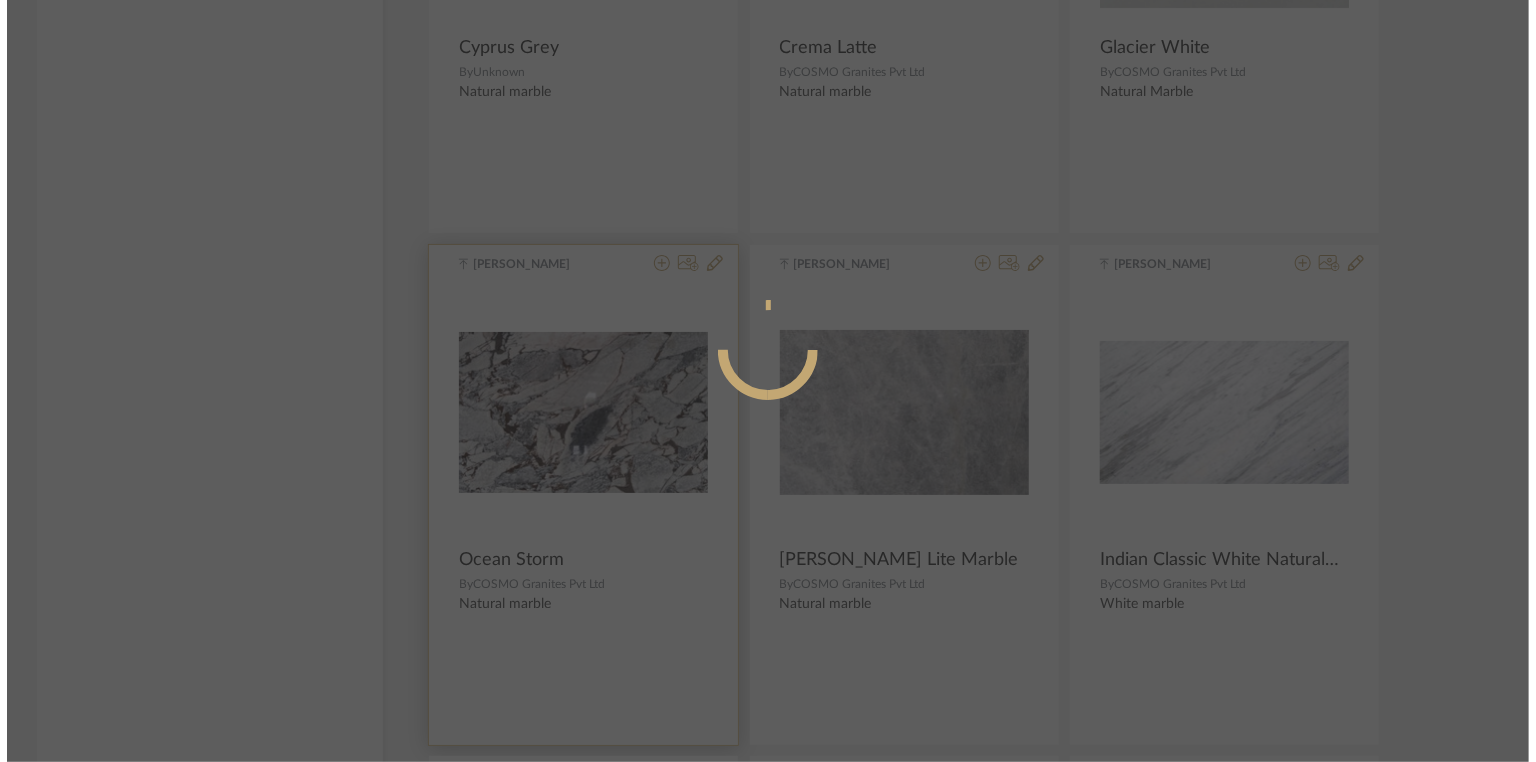 scroll, scrollTop: 0, scrollLeft: 0, axis: both 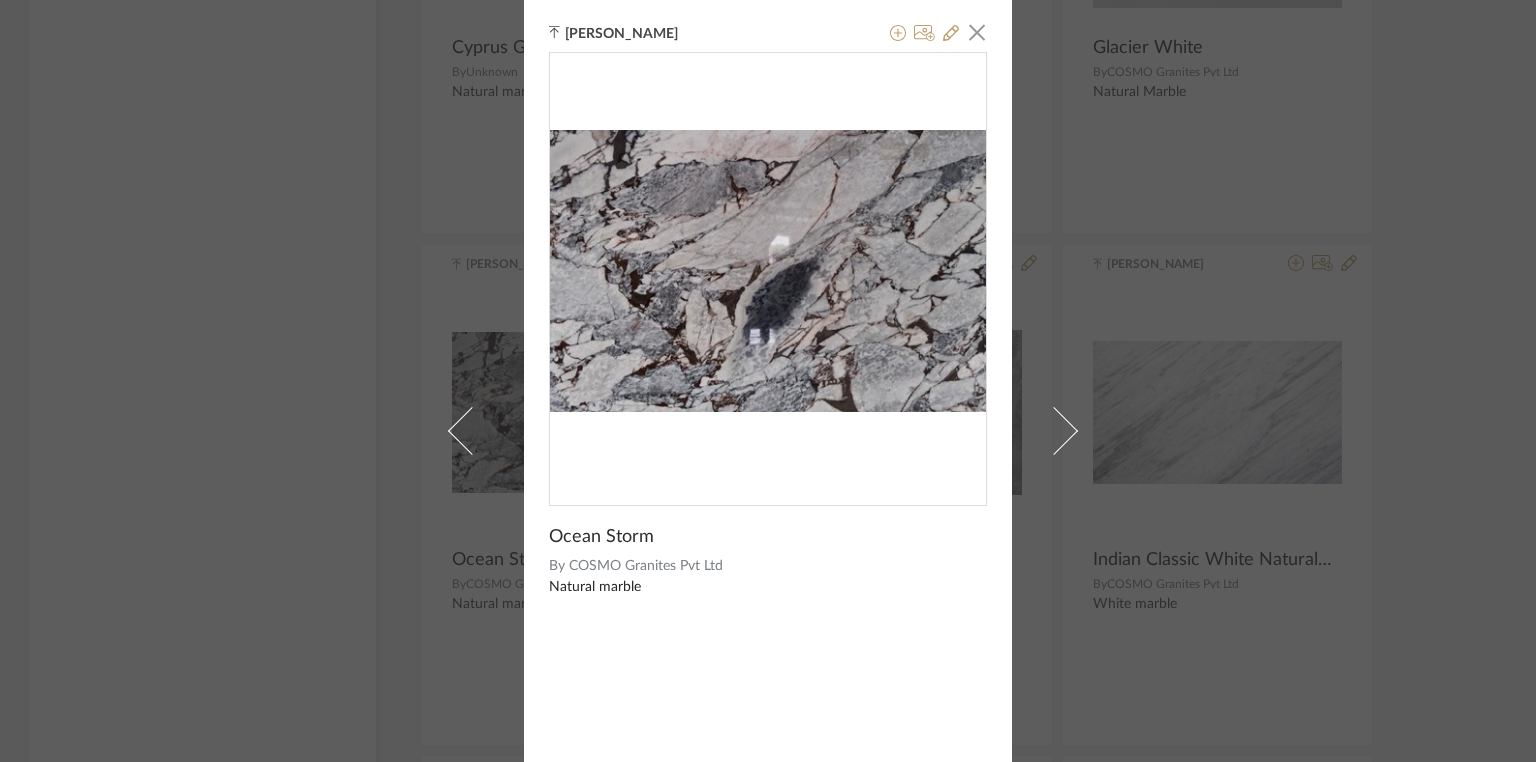 click on "[PERSON_NAME] × Ocean Storm By COSMO Granites Pvt Ltd Natural marble" at bounding box center [768, 381] 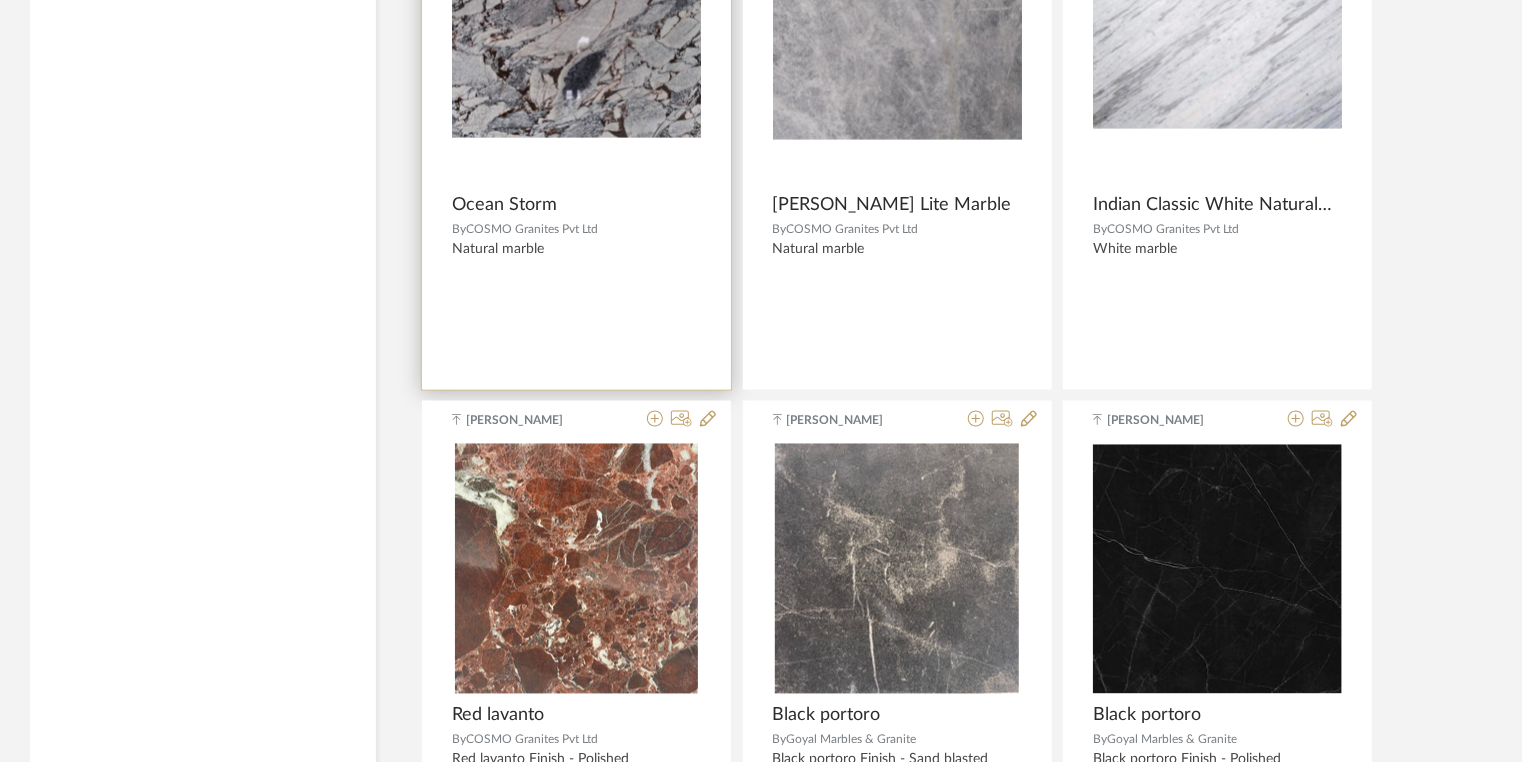 scroll, scrollTop: 36080, scrollLeft: 0, axis: vertical 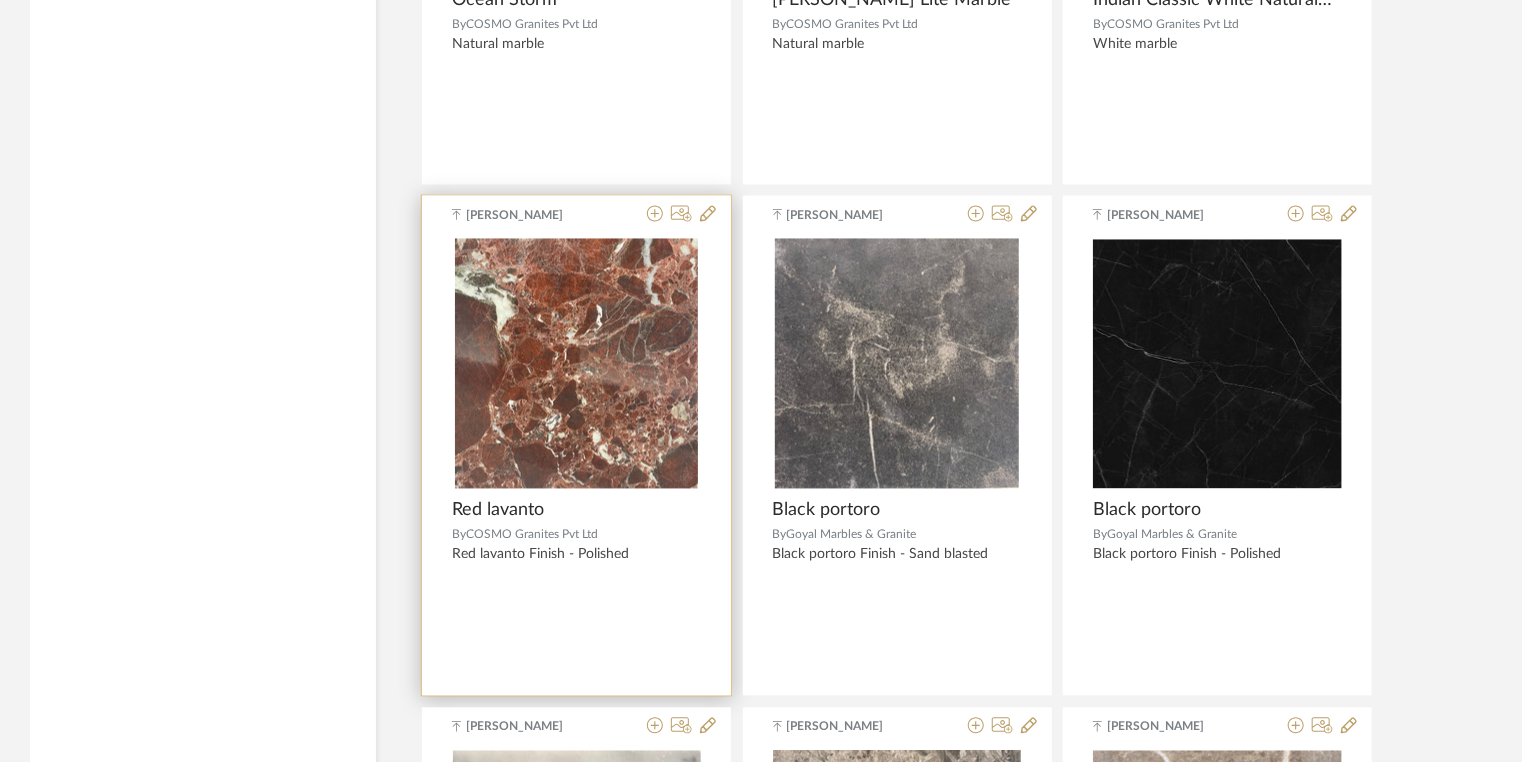 click at bounding box center [576, 364] 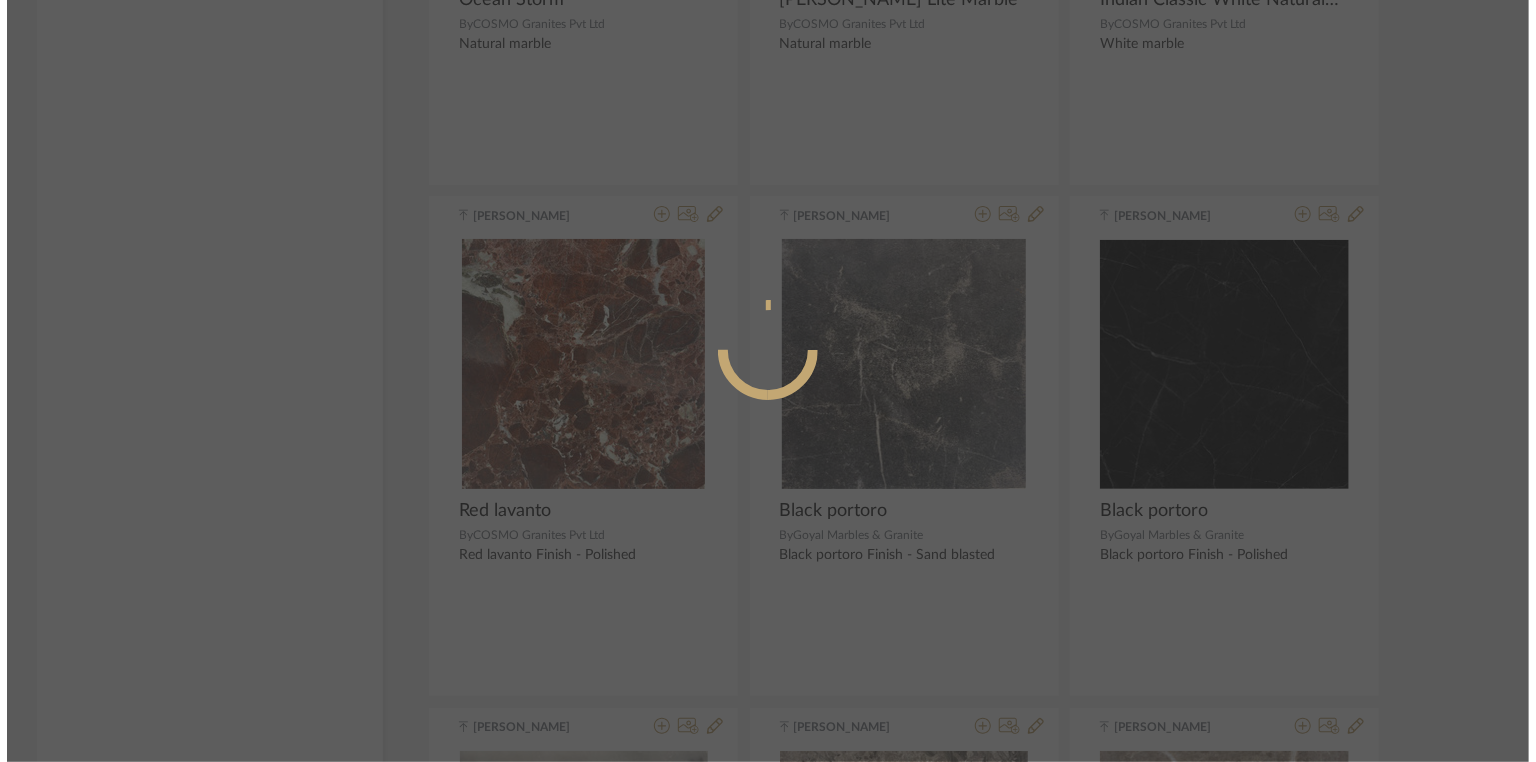 scroll, scrollTop: 0, scrollLeft: 0, axis: both 